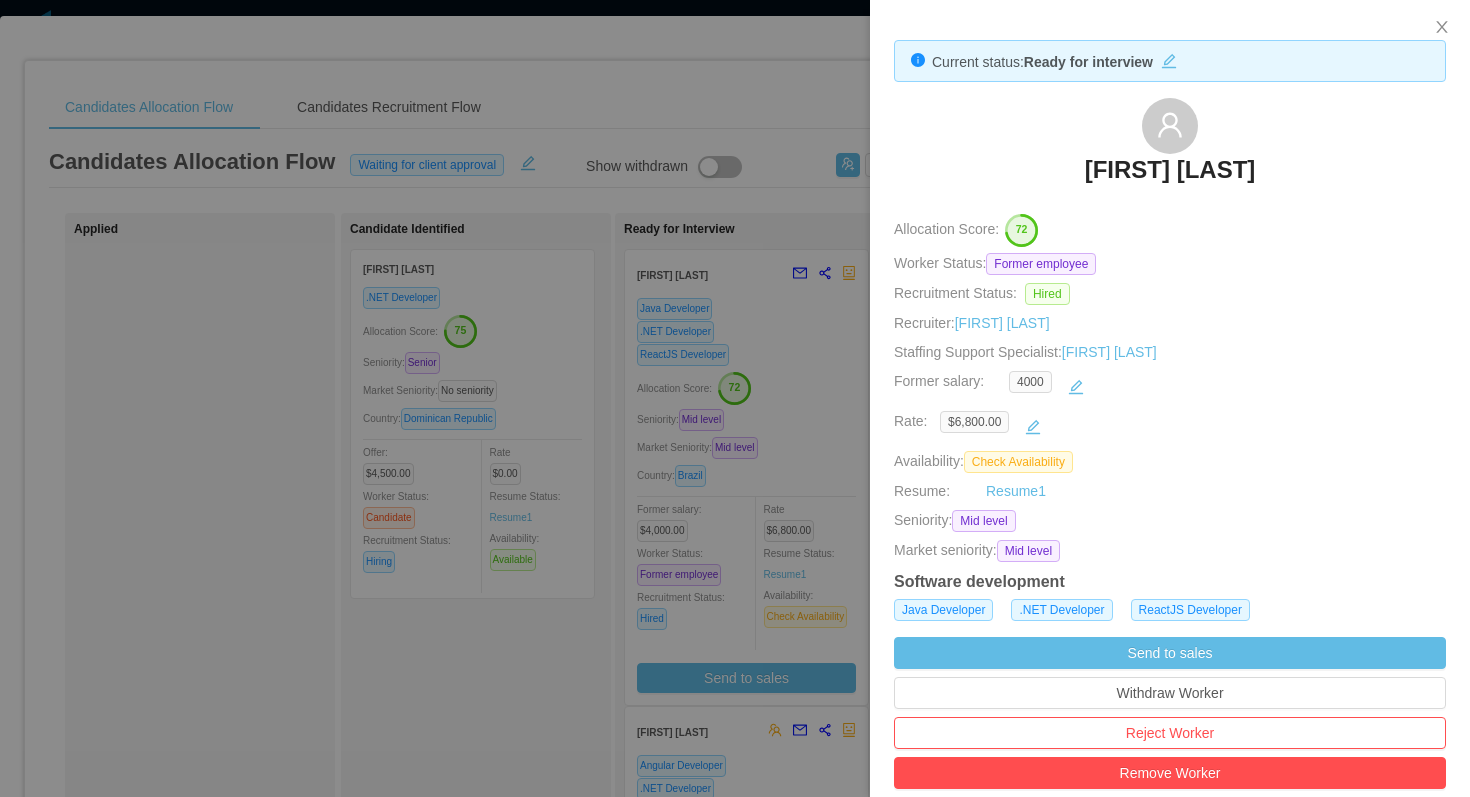 scroll, scrollTop: 0, scrollLeft: 0, axis: both 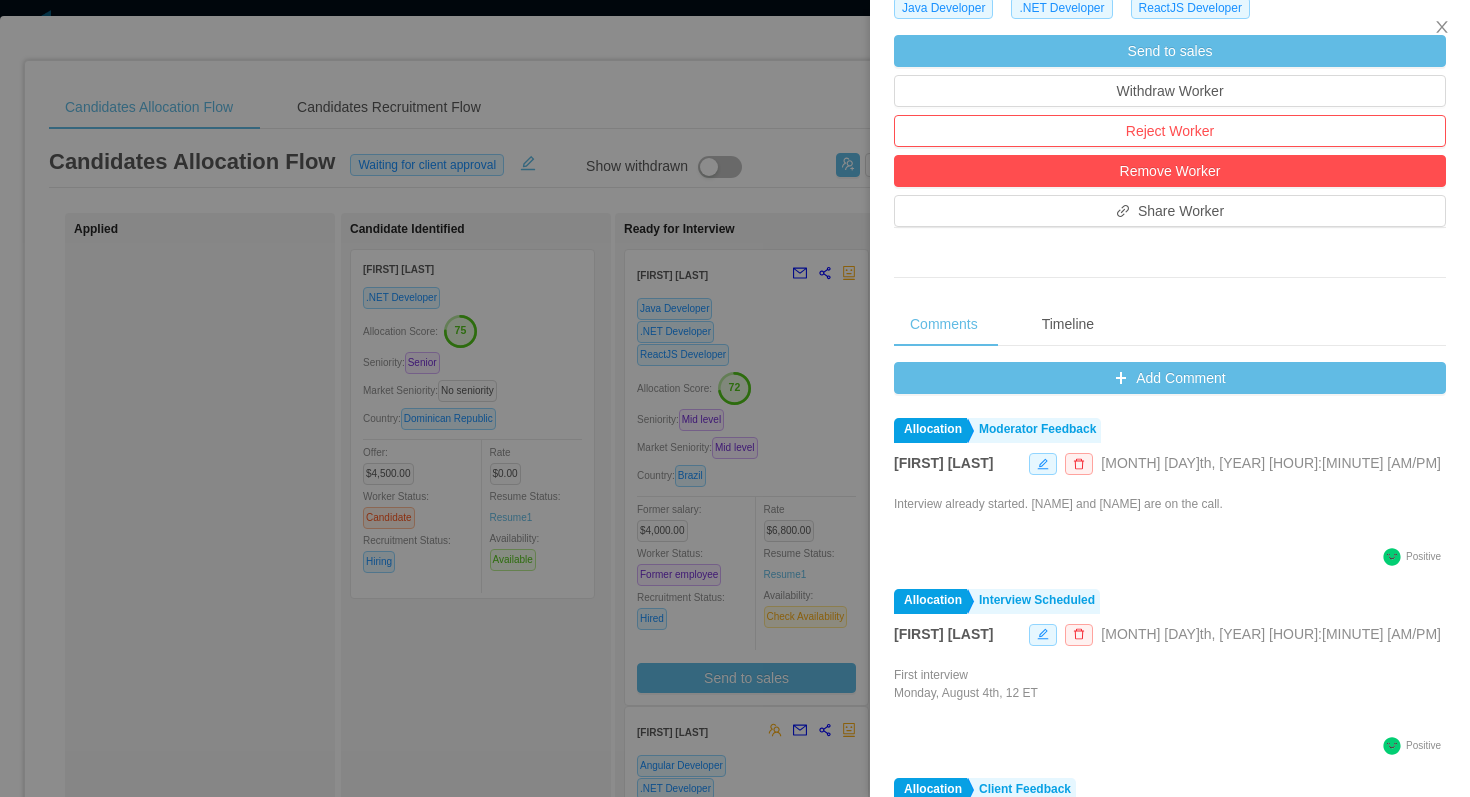 click at bounding box center (735, 398) 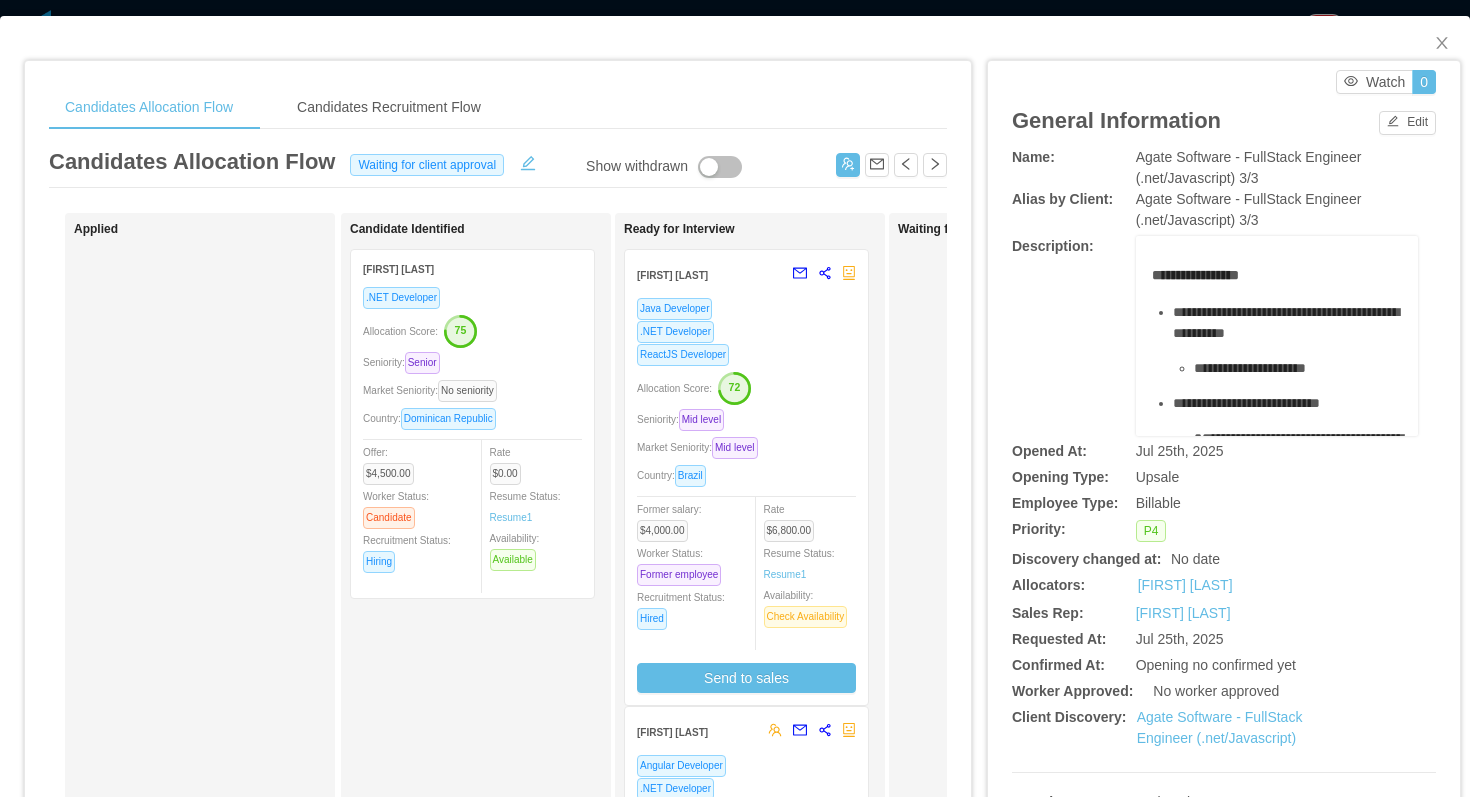 click on "Seniority:   Mid level" at bounding box center [746, 419] 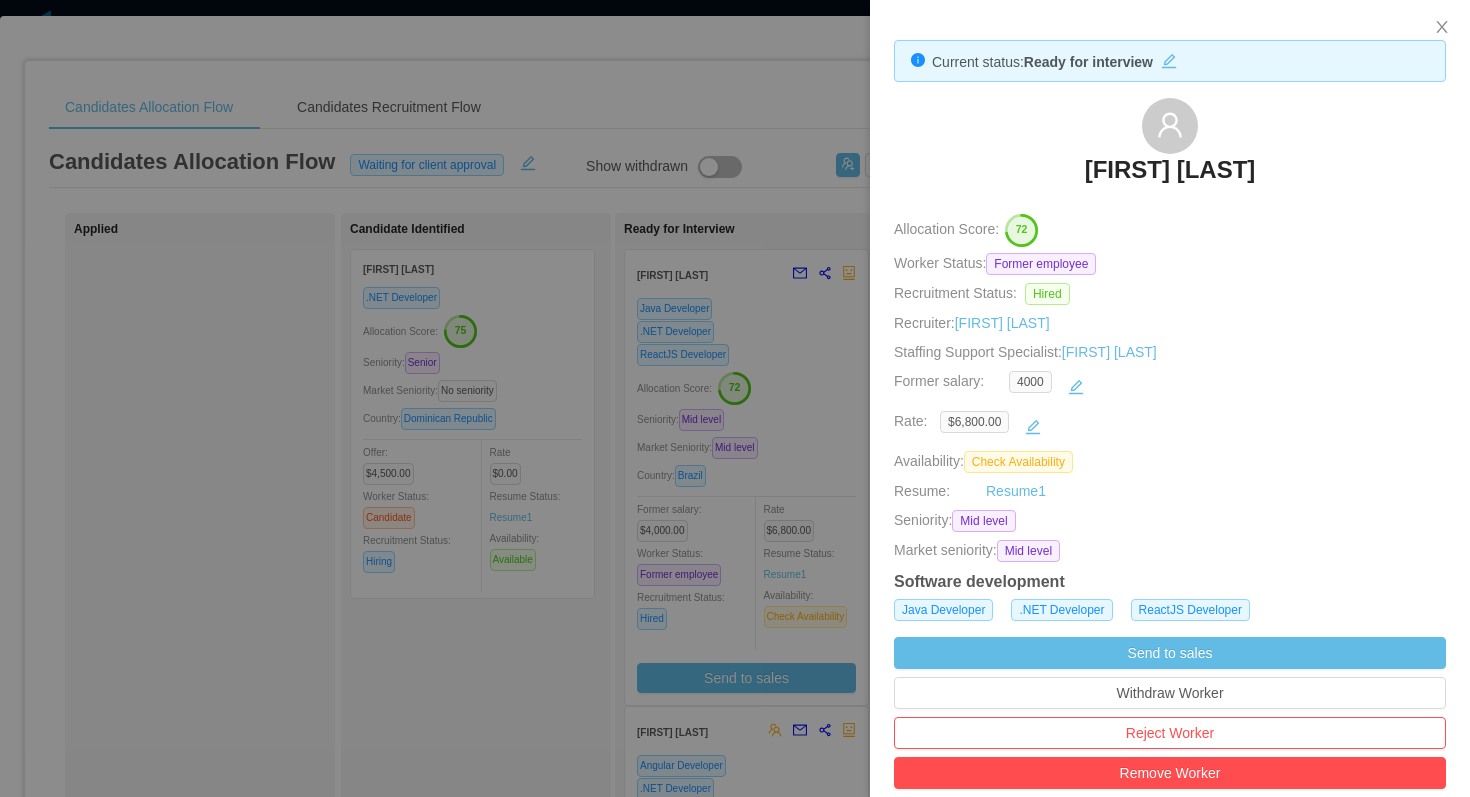 scroll, scrollTop: 645, scrollLeft: 0, axis: vertical 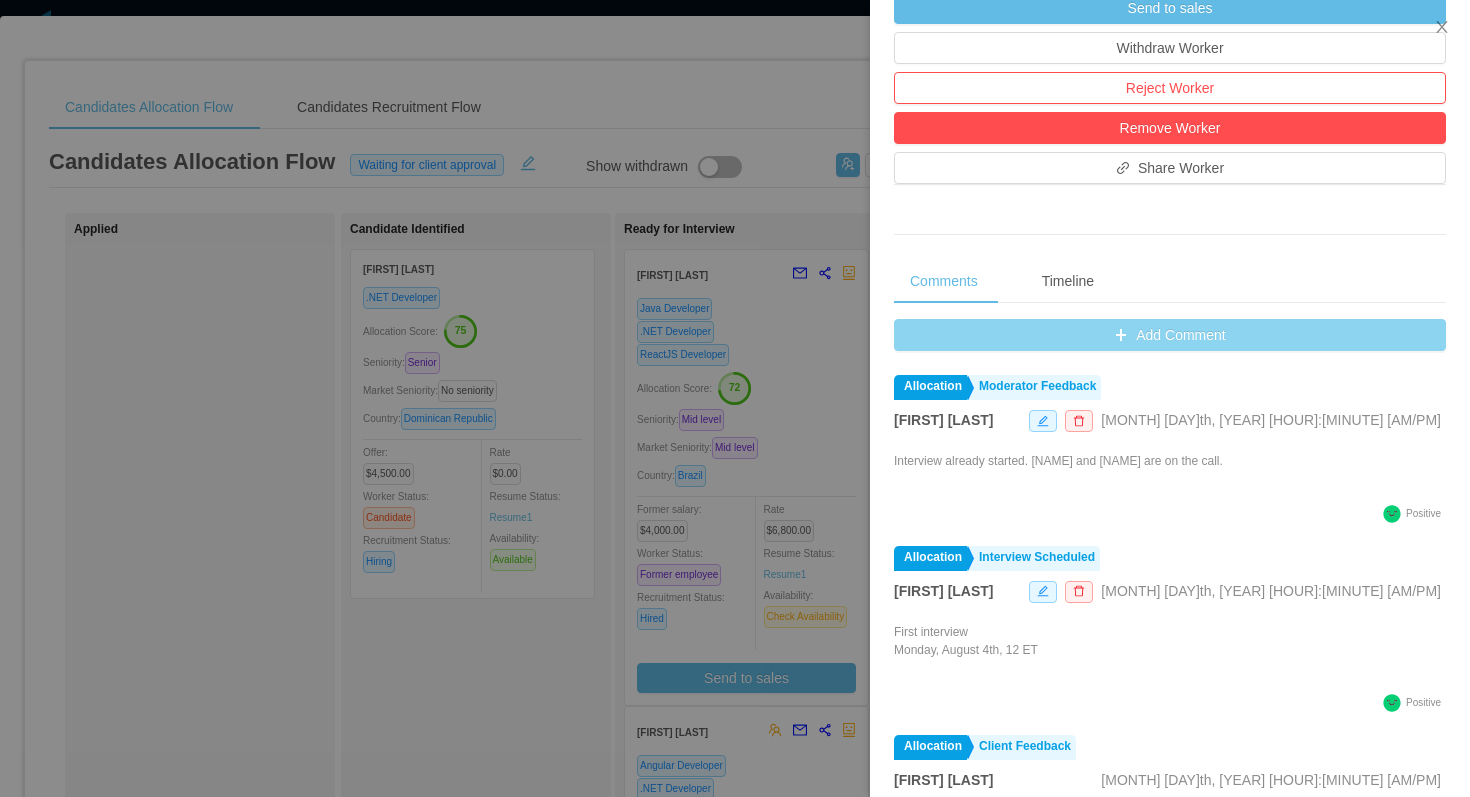 click on "Add Comment" at bounding box center (1170, 335) 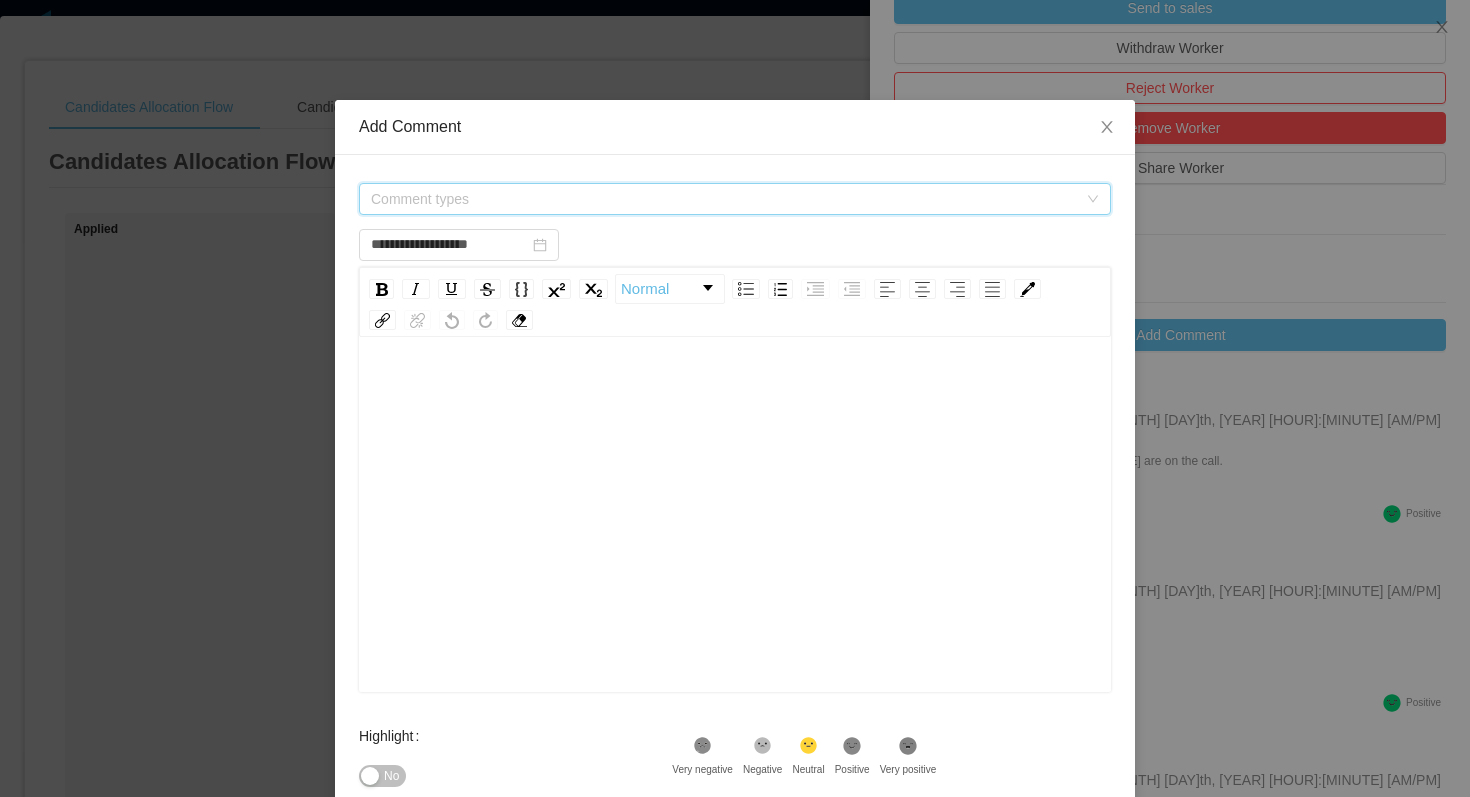 click on "Comment types" at bounding box center (728, 199) 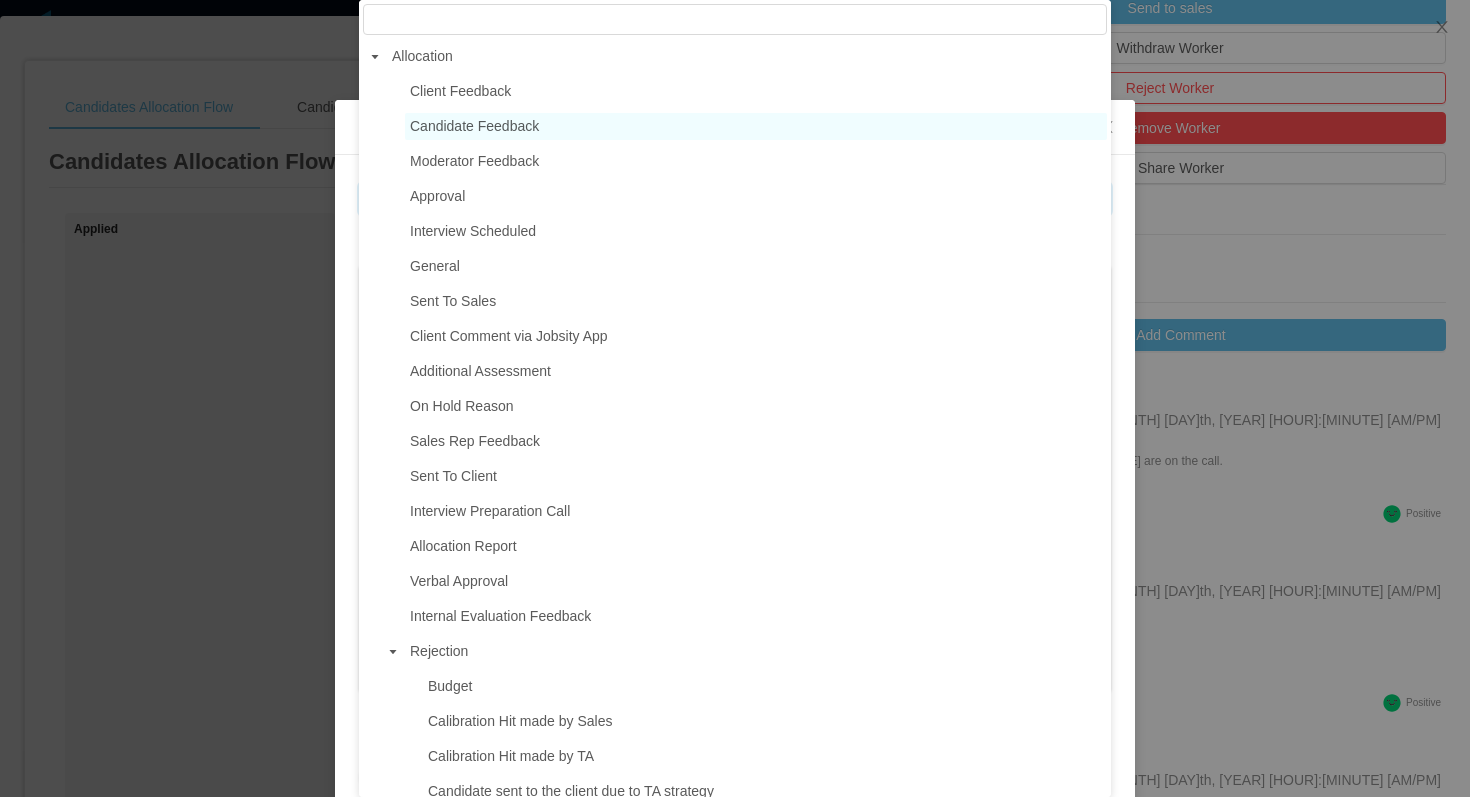 click on "Candidate Feedback" at bounding box center (756, 126) 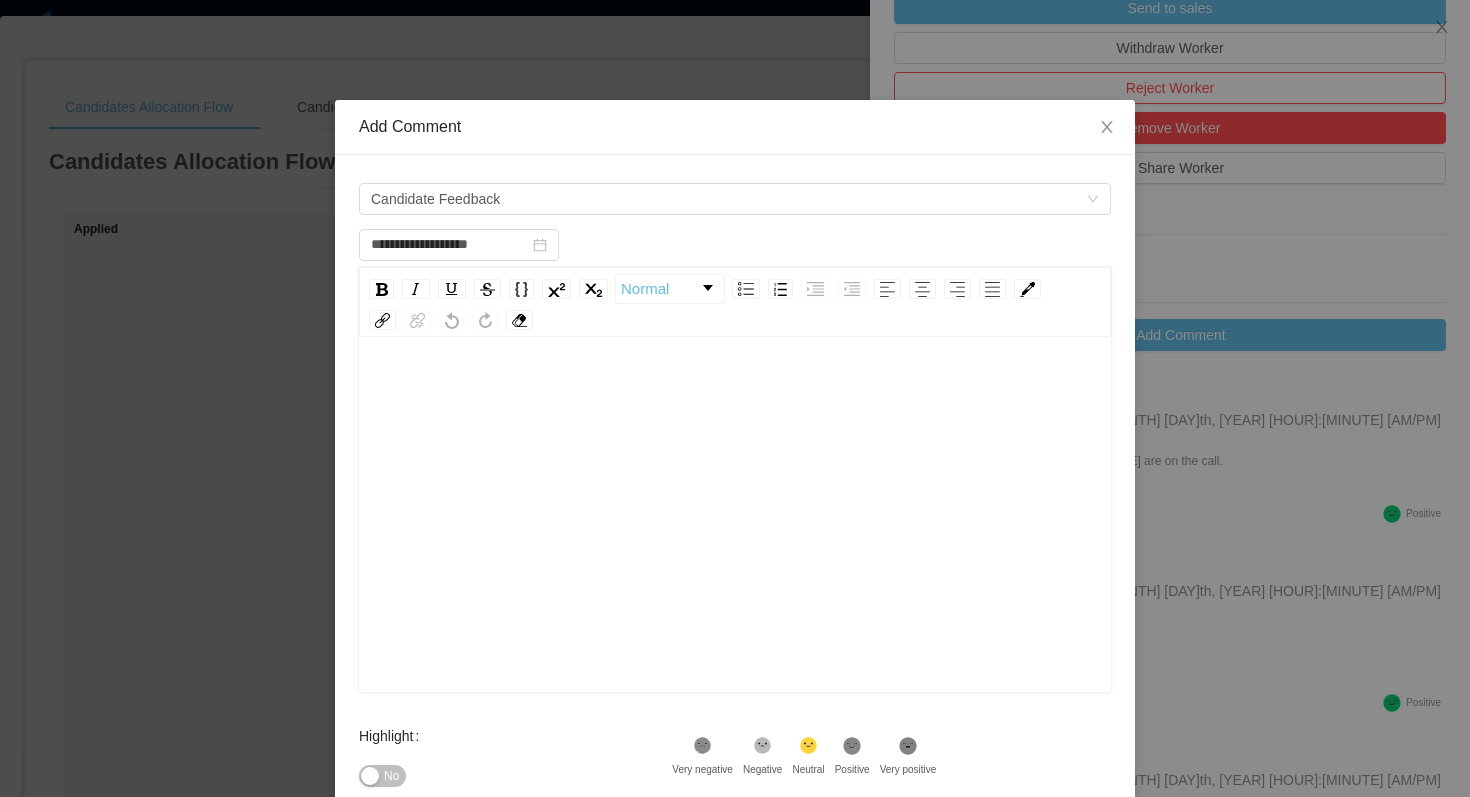 click at bounding box center (735, 546) 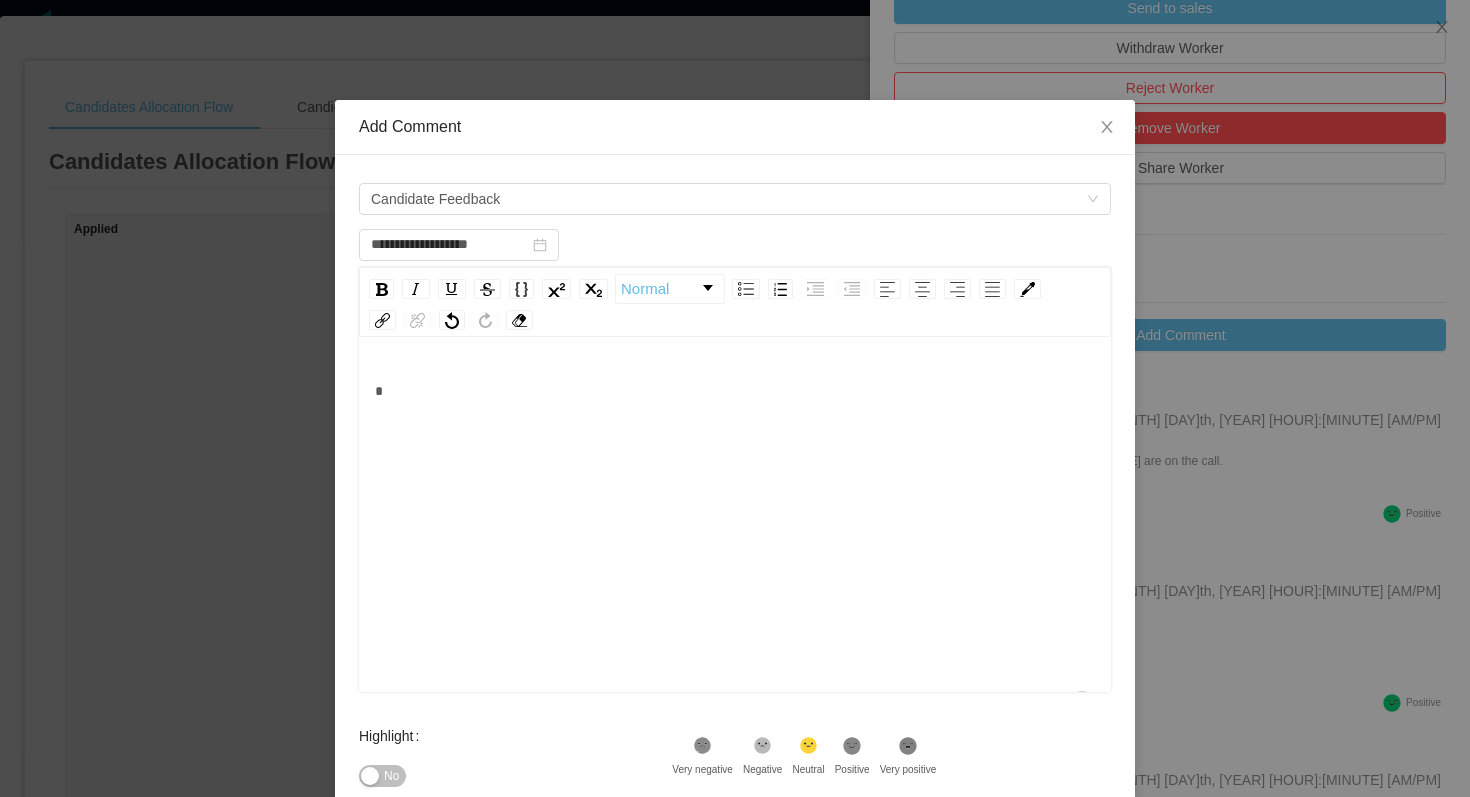 type 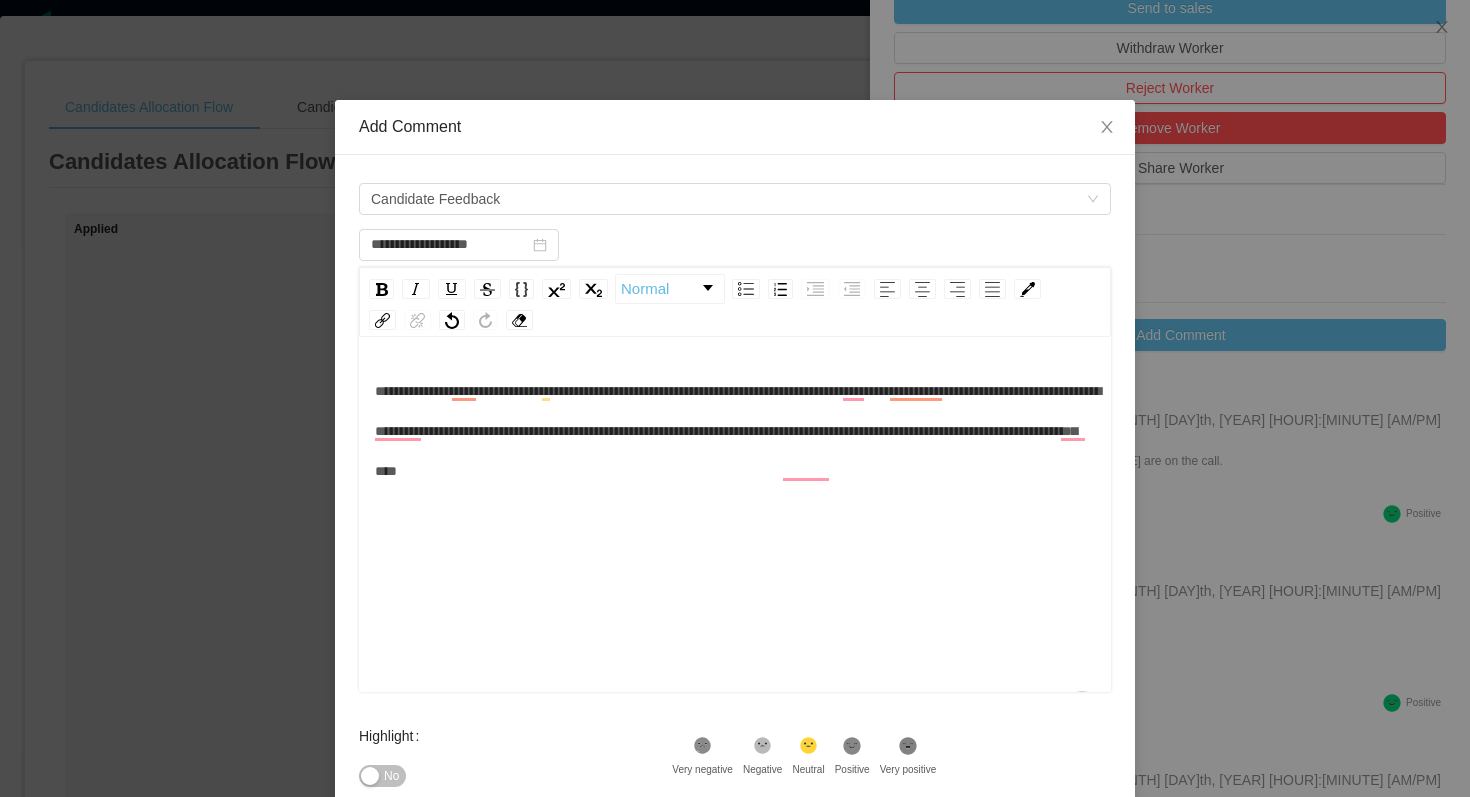 scroll, scrollTop: 44, scrollLeft: 0, axis: vertical 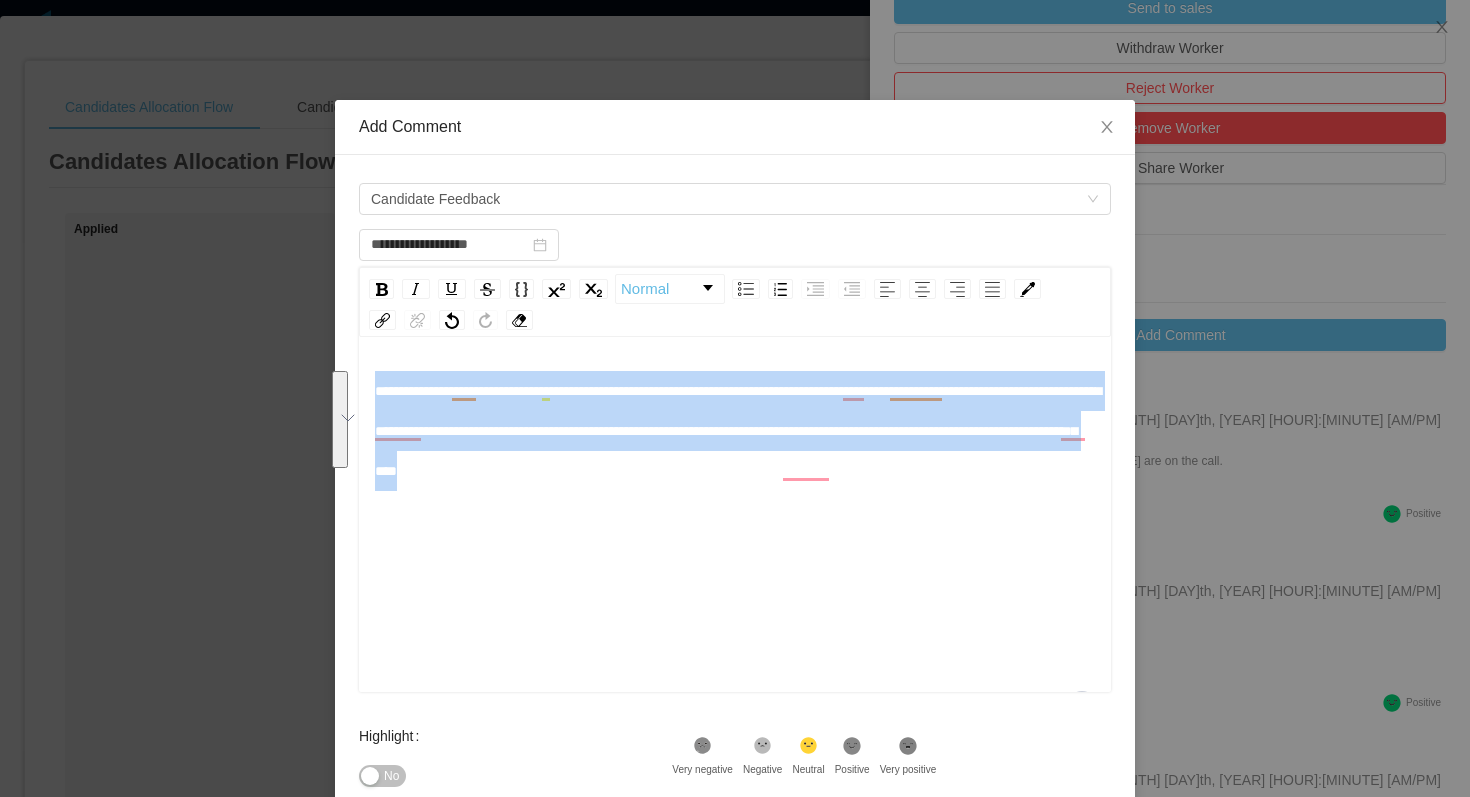drag, startPoint x: 878, startPoint y: 475, endPoint x: 372, endPoint y: 403, distance: 511.09686 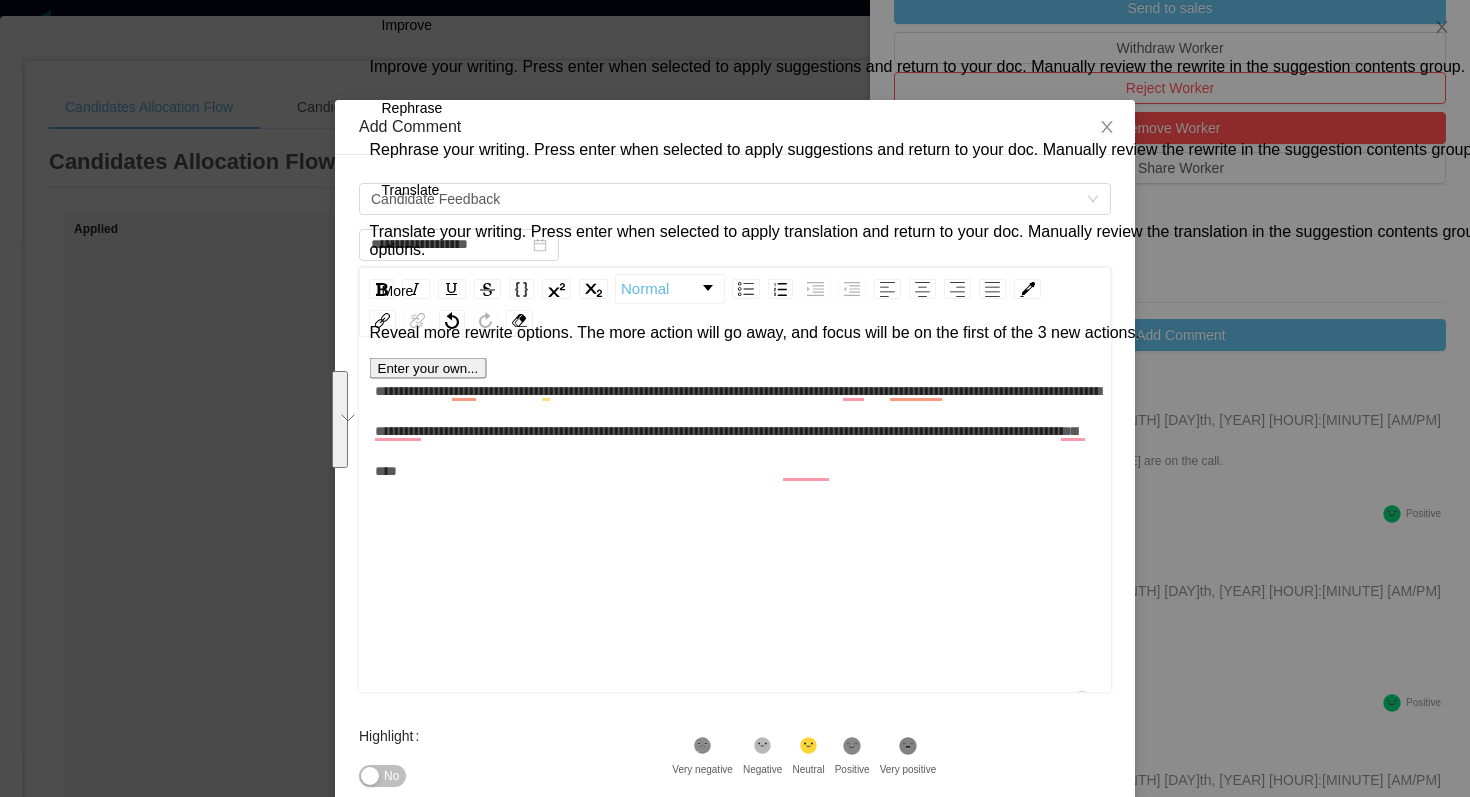 click on "Accept" 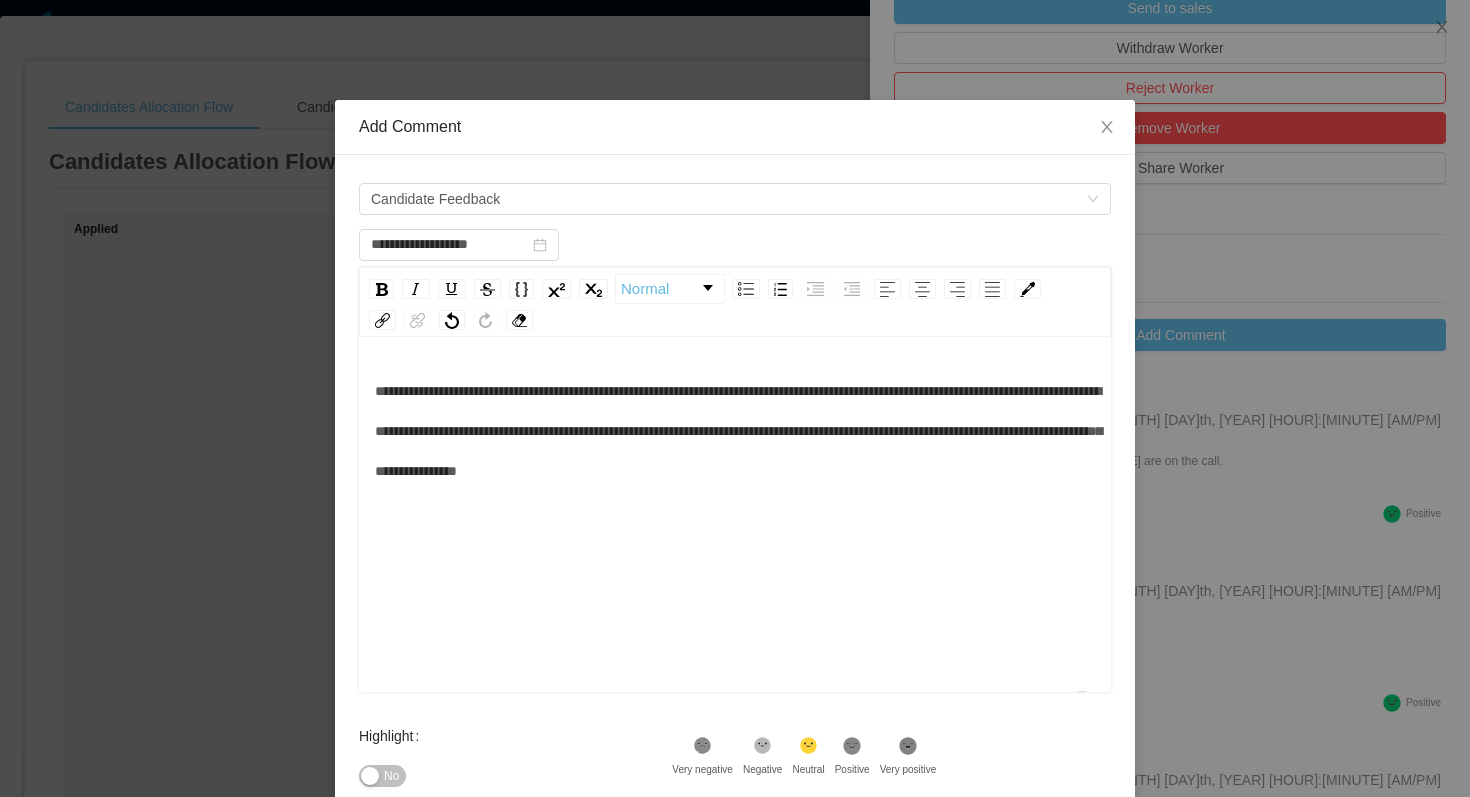 click on "**********" at bounding box center [738, 431] 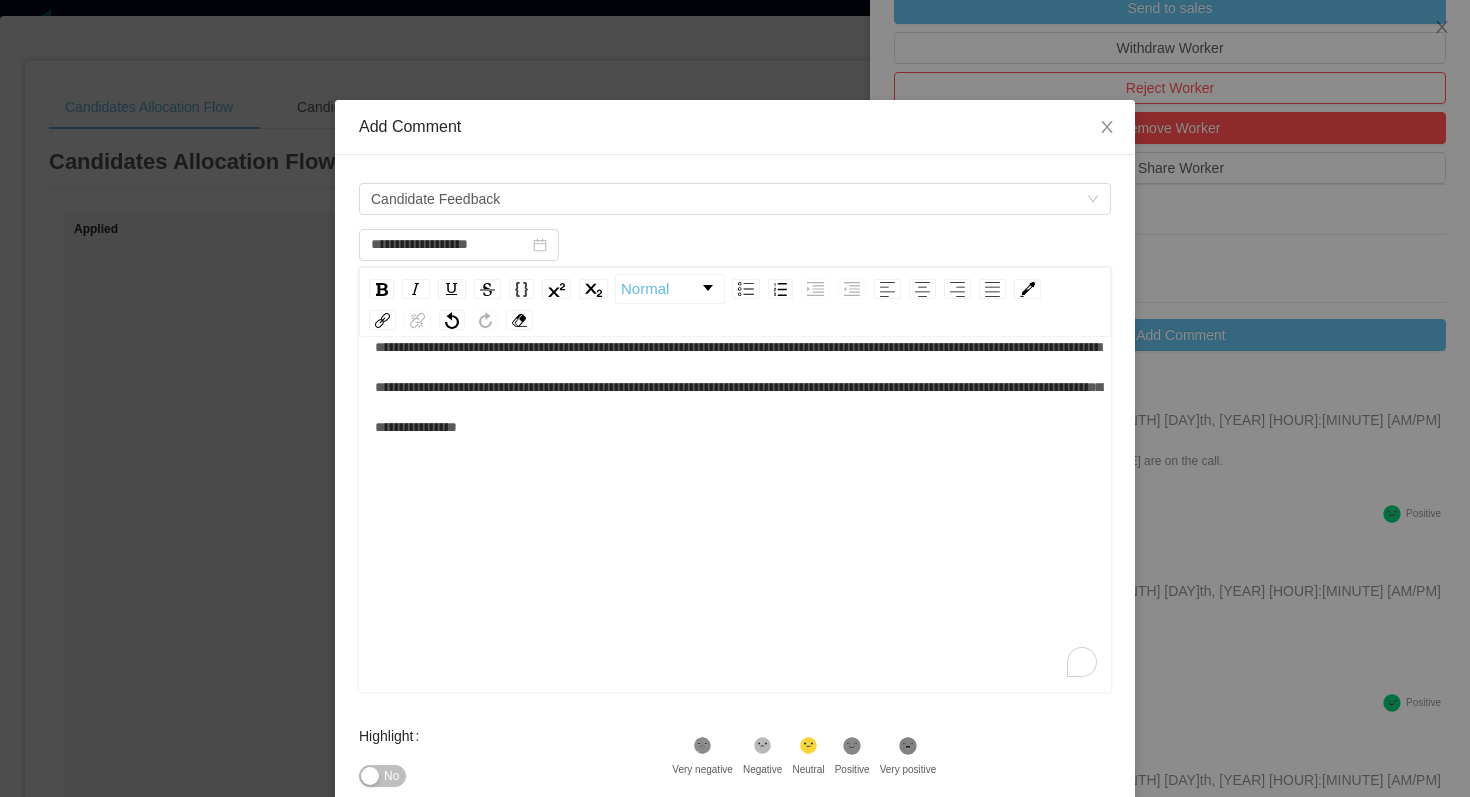 scroll, scrollTop: 0, scrollLeft: 0, axis: both 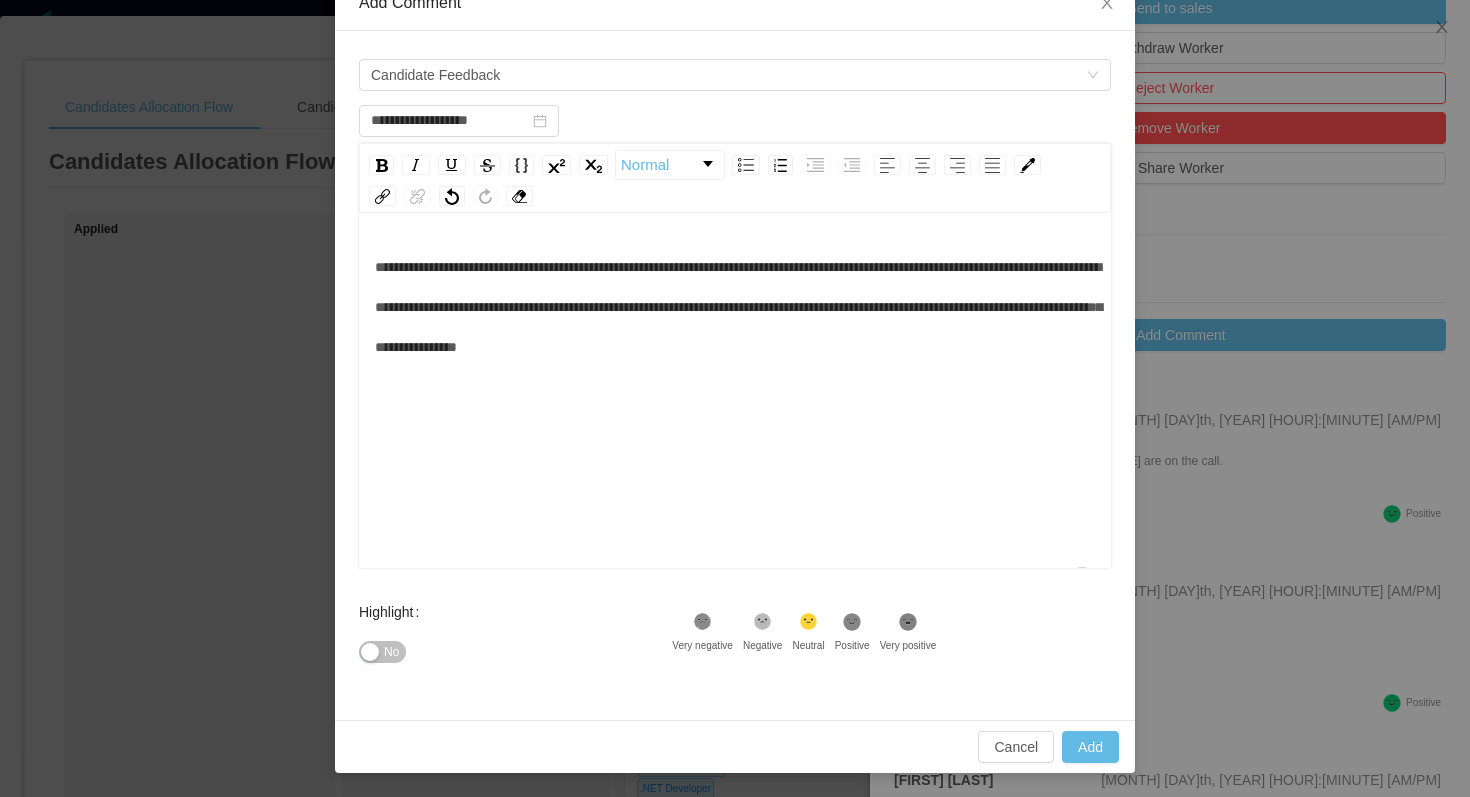 click 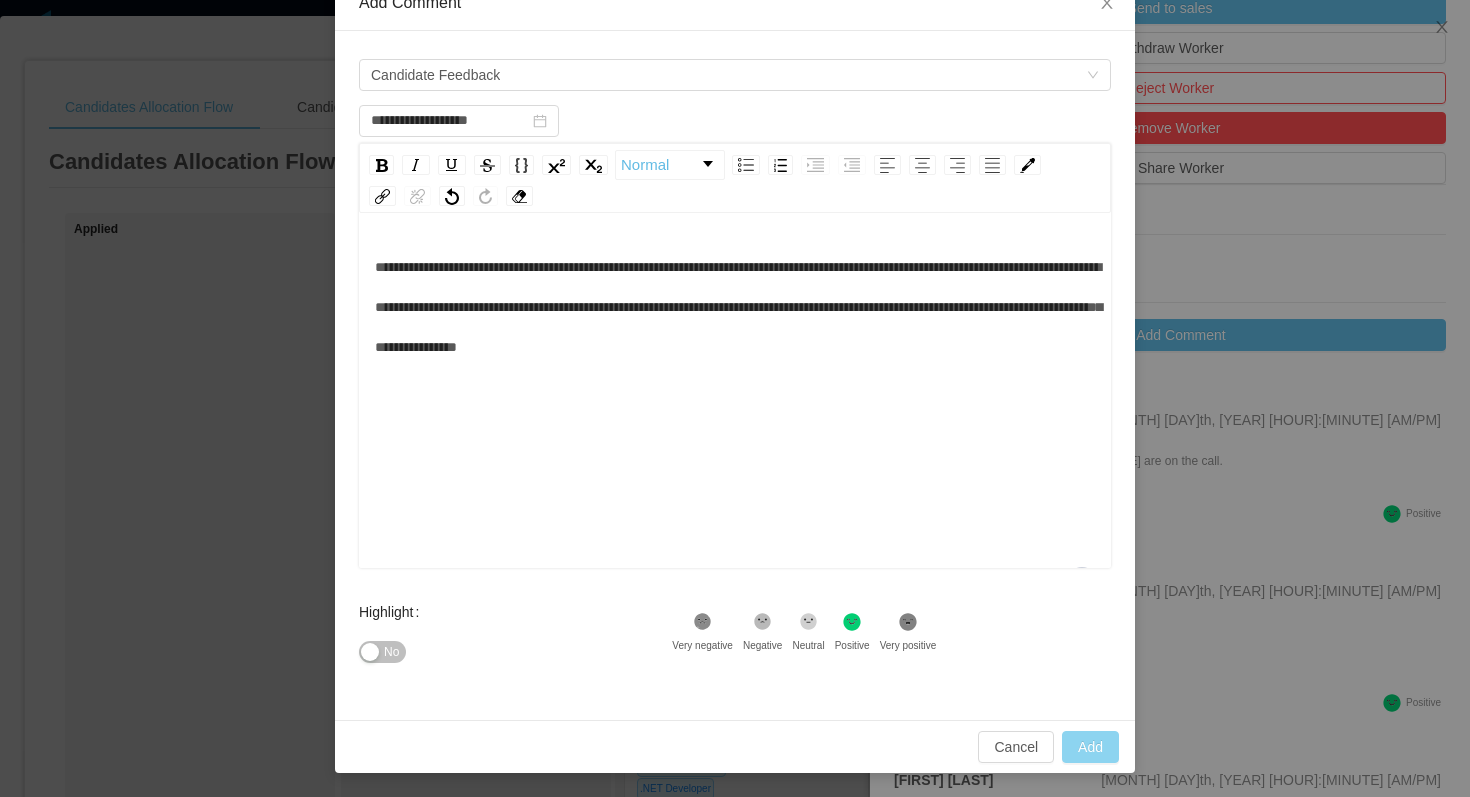 click on "Add" at bounding box center (1090, 747) 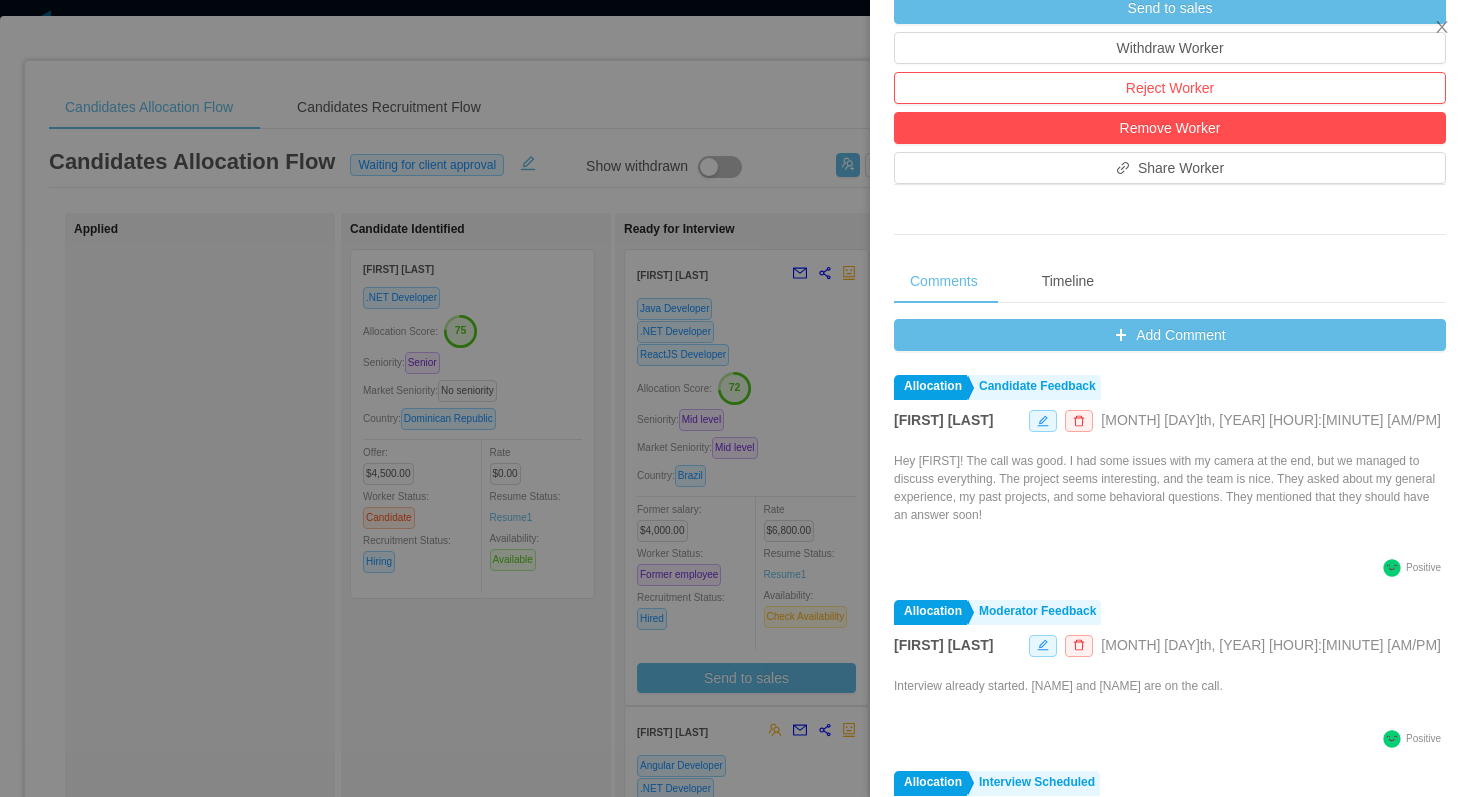 click at bounding box center (735, 398) 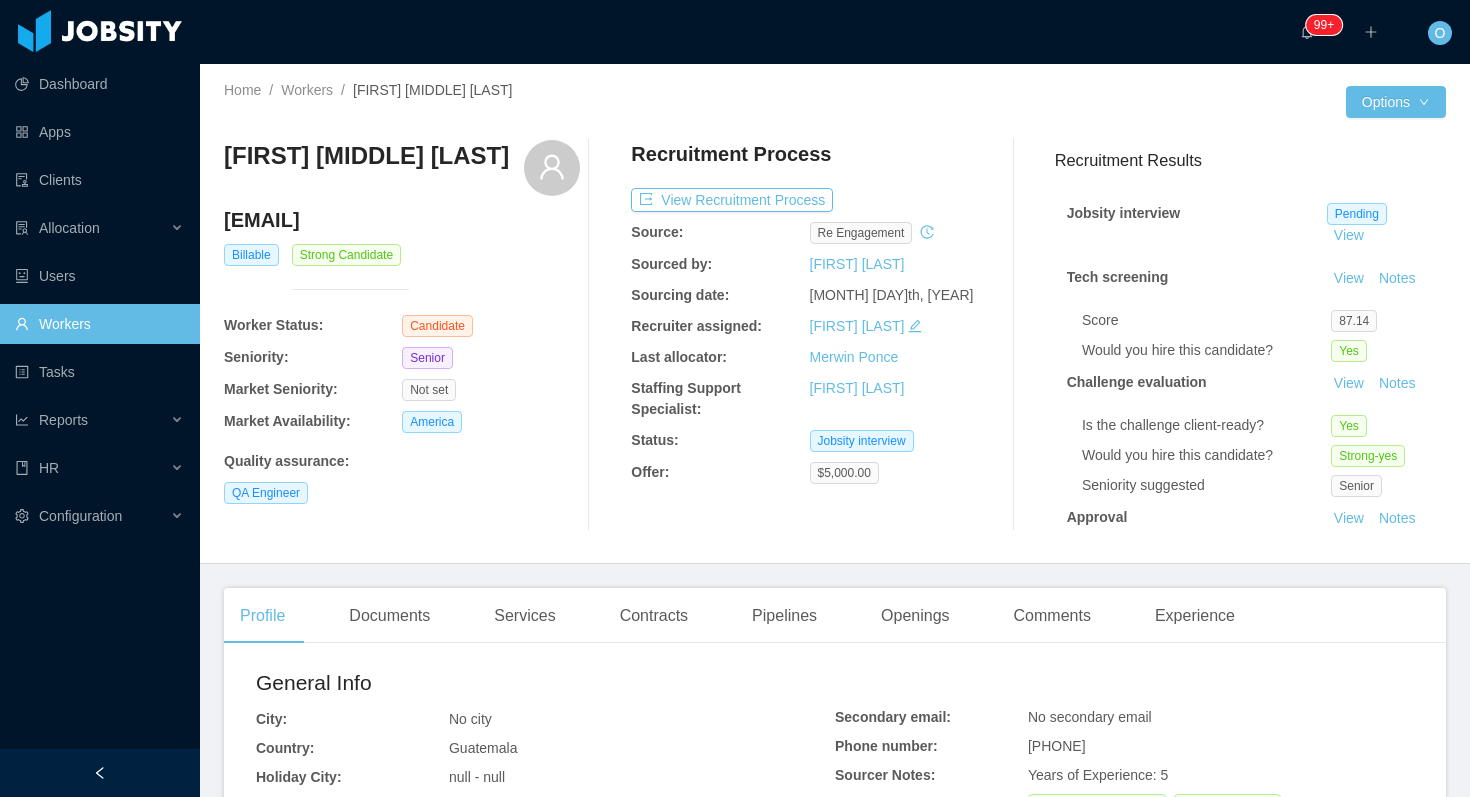 scroll, scrollTop: 0, scrollLeft: 0, axis: both 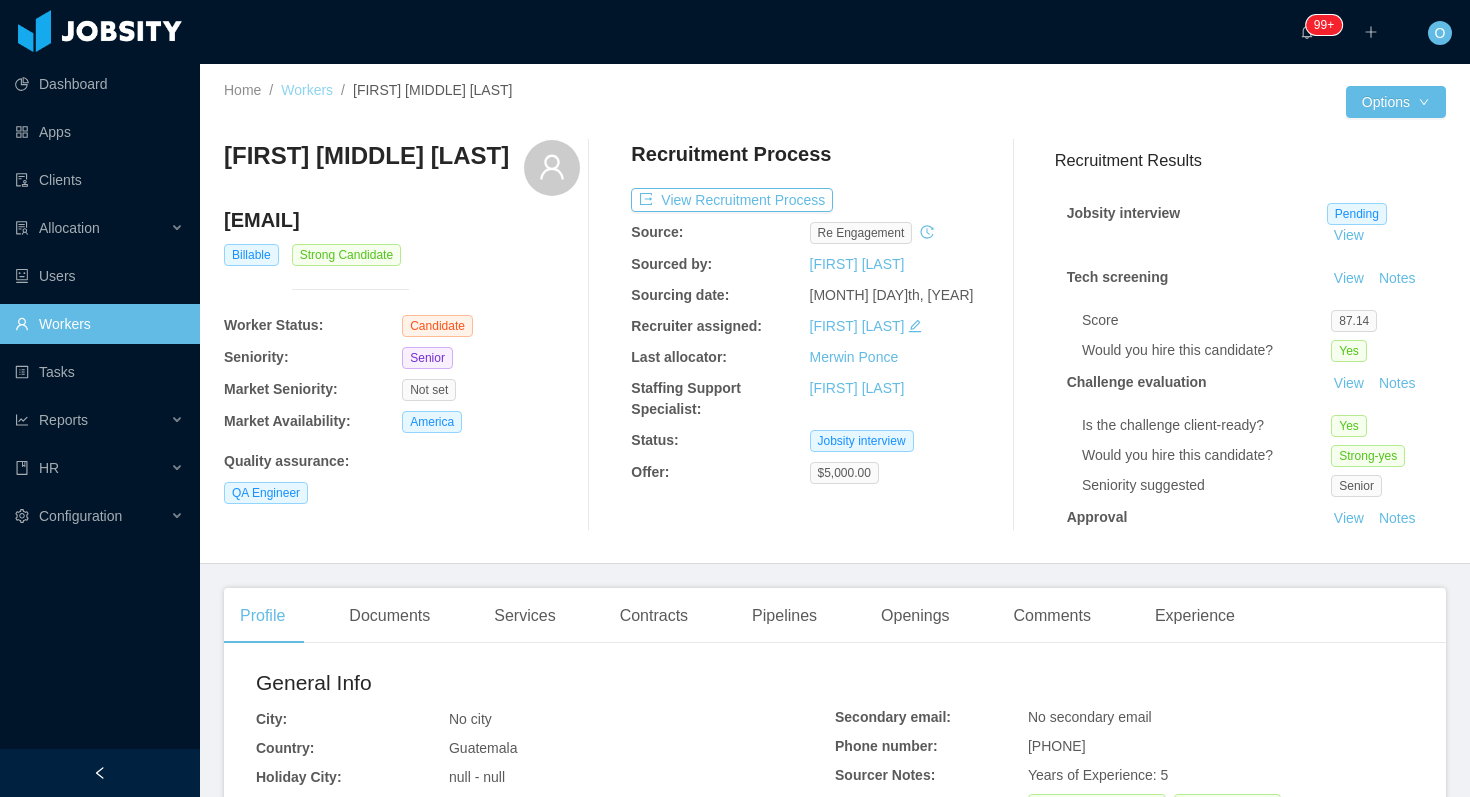click on "Workers" at bounding box center (307, 90) 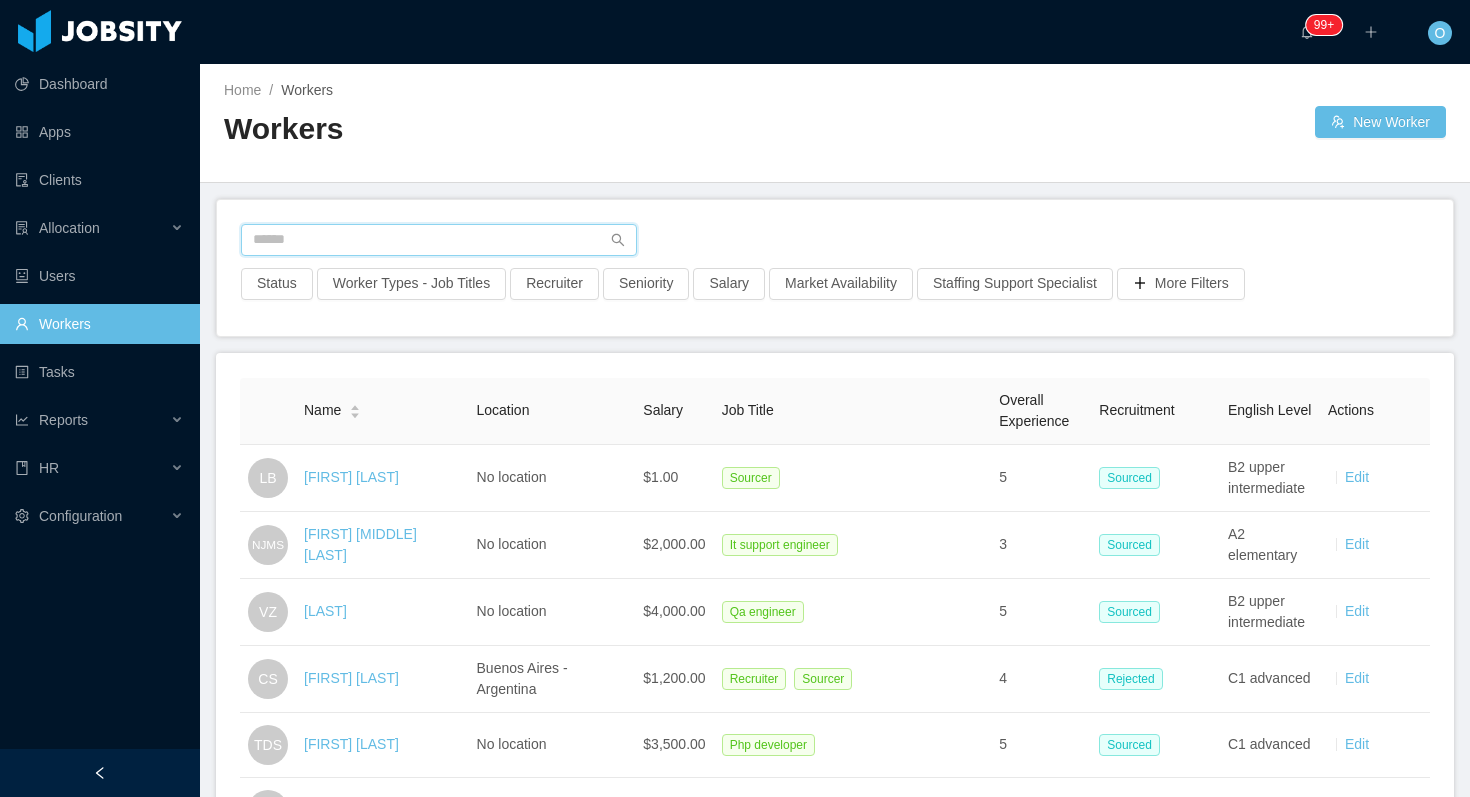 click at bounding box center (439, 240) 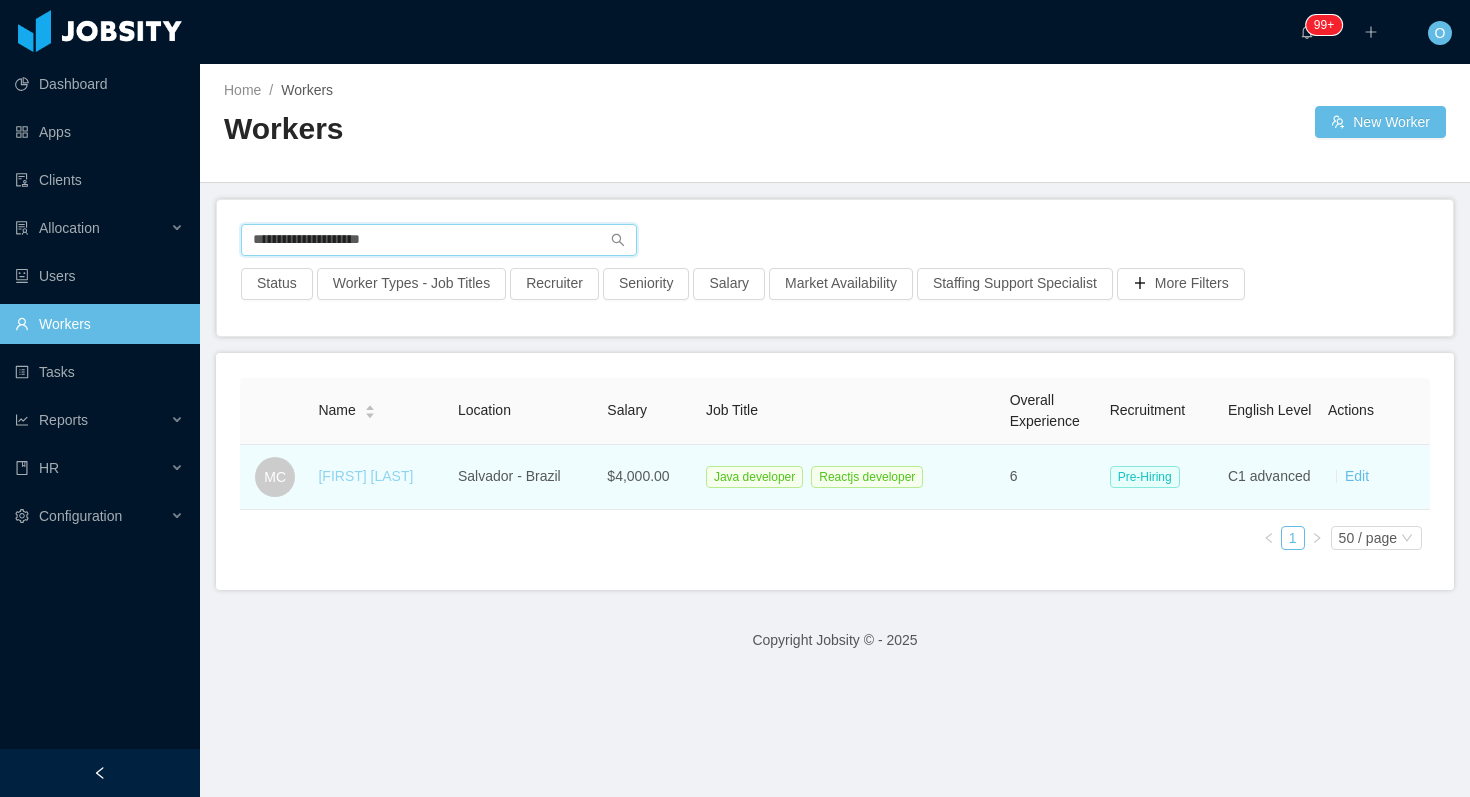 type on "**********" 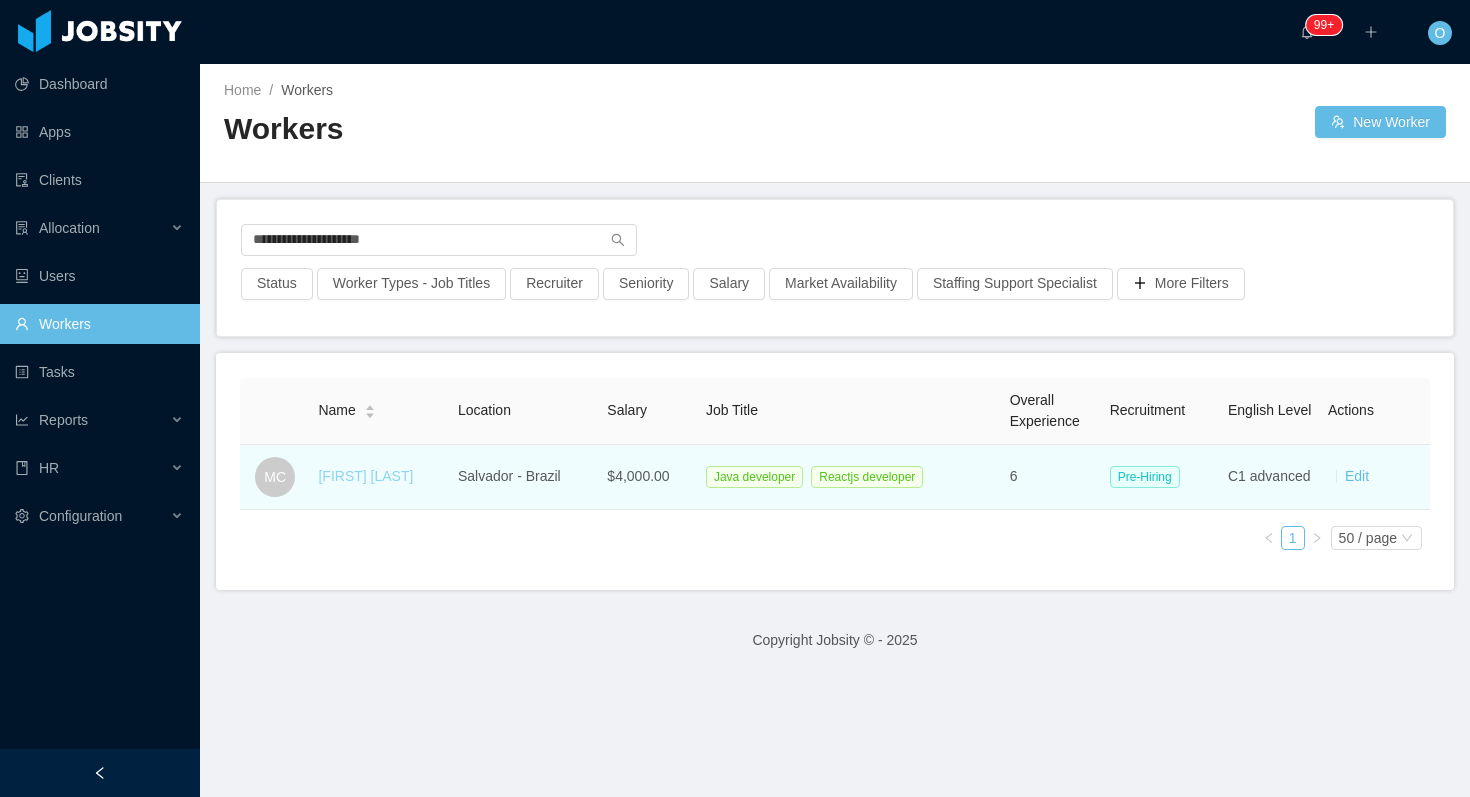 click on "[FIRST] [LAST]" at bounding box center (365, 476) 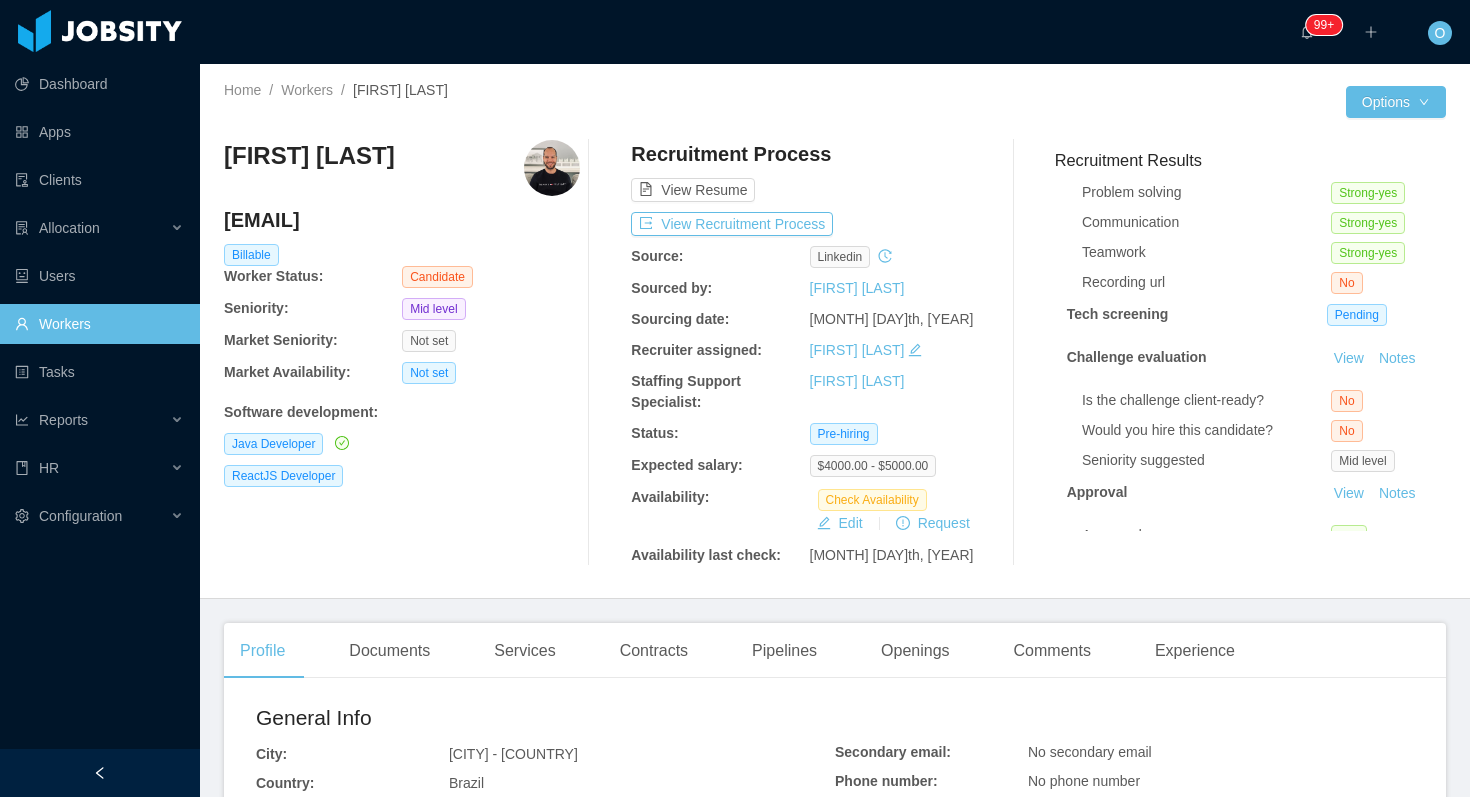 scroll, scrollTop: 122, scrollLeft: 0, axis: vertical 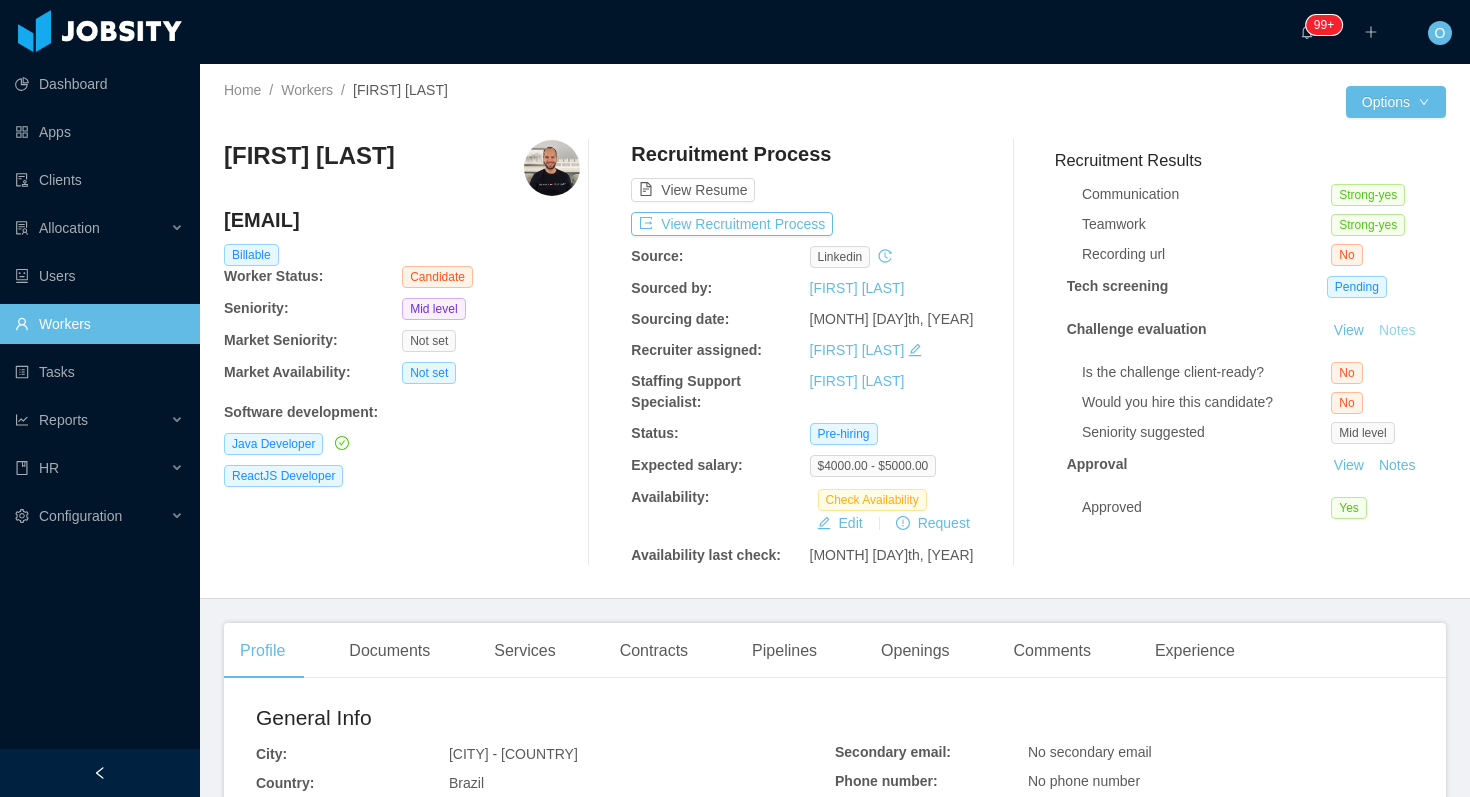 click on "Notes" at bounding box center (1397, 331) 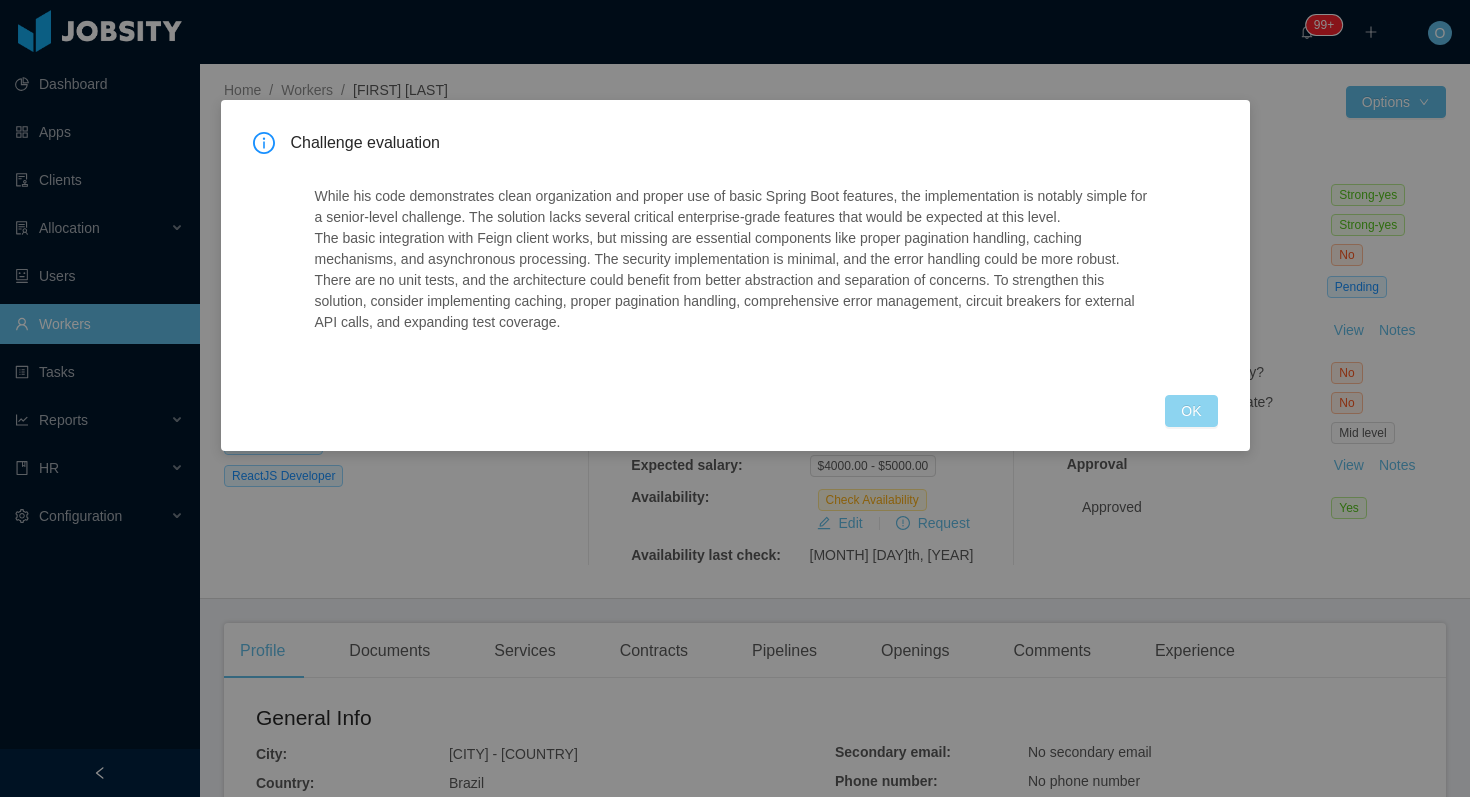 click on "OK" at bounding box center (1191, 411) 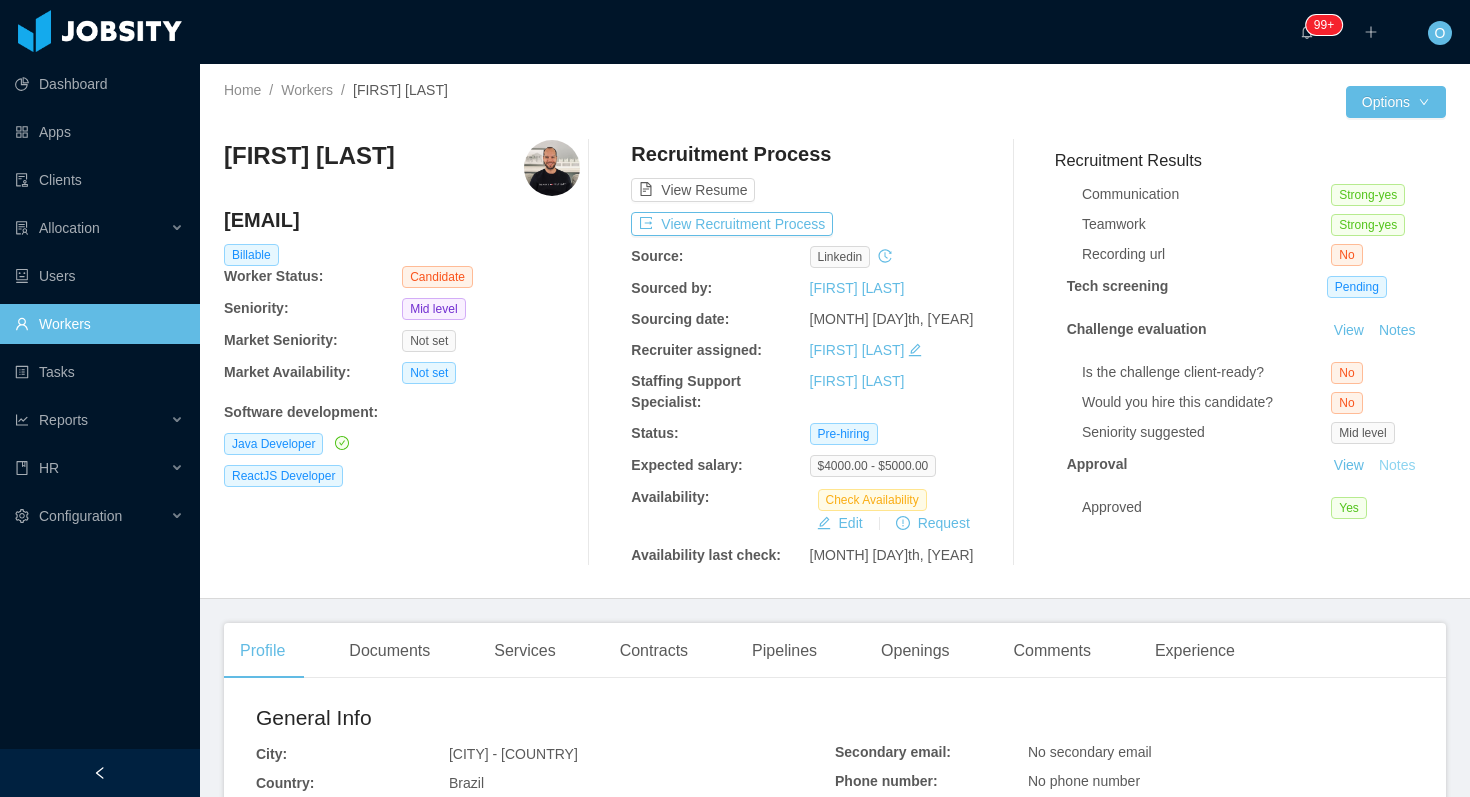 click on "Notes" at bounding box center [1397, 466] 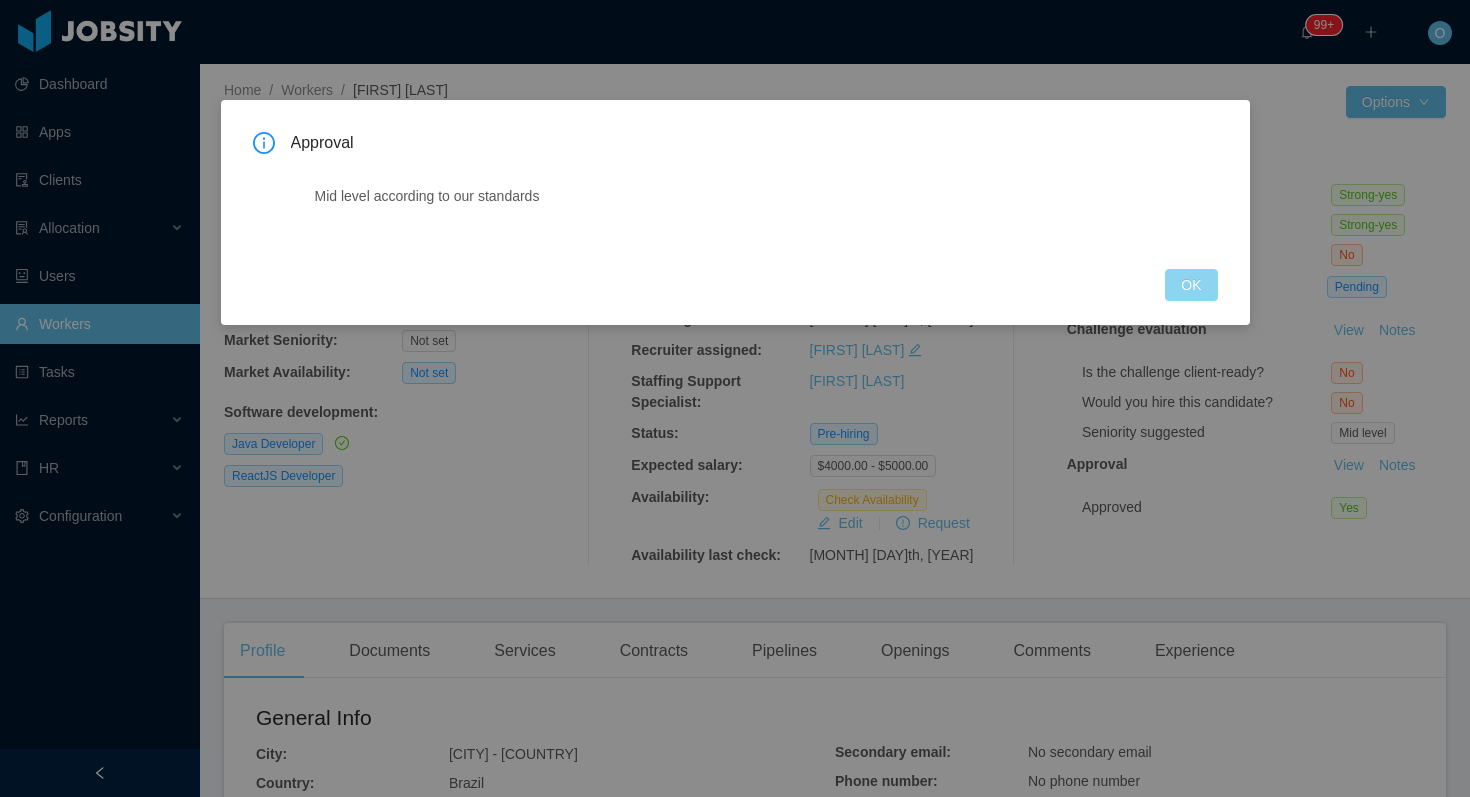 click on "OK" at bounding box center (1191, 285) 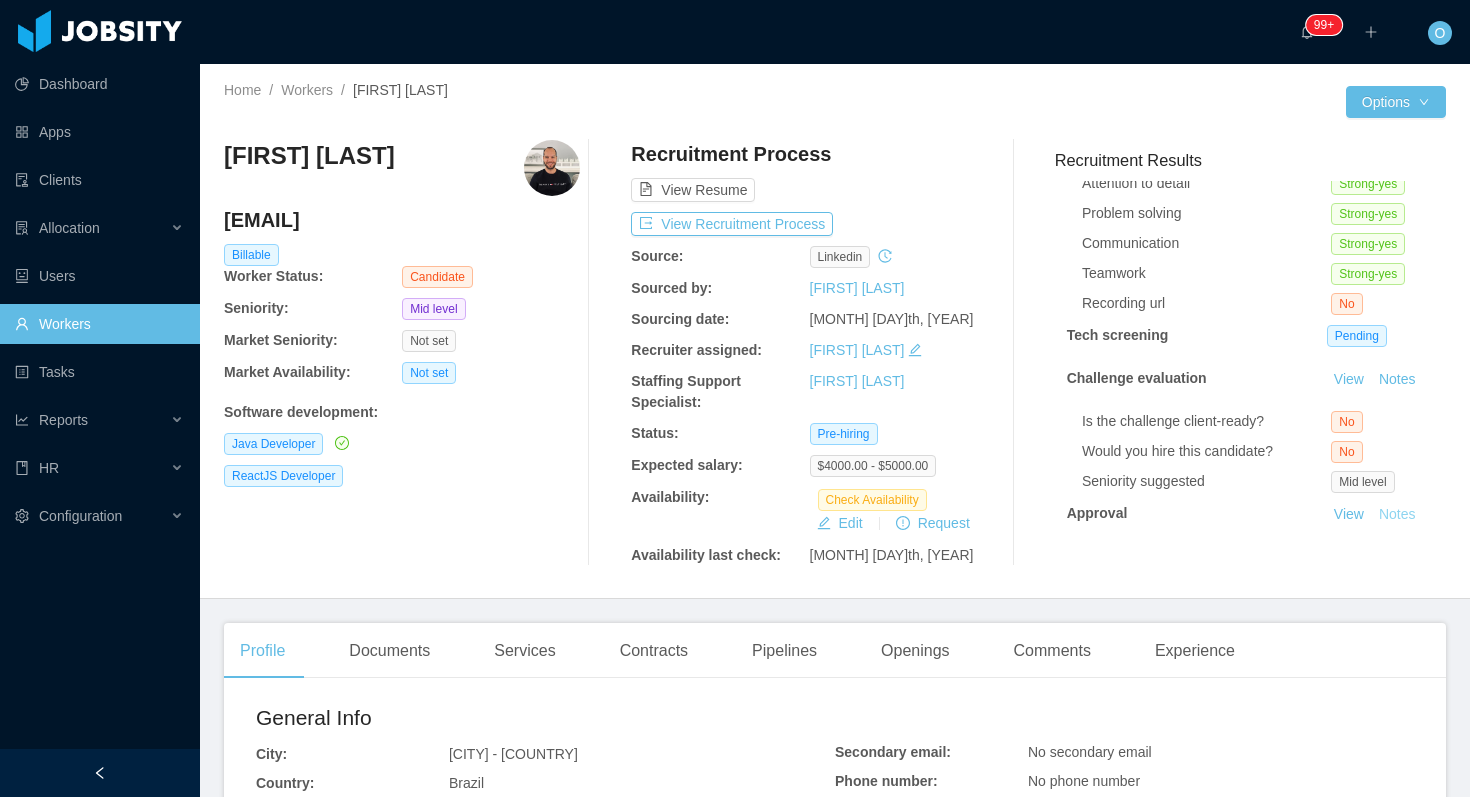 scroll, scrollTop: 122, scrollLeft: 0, axis: vertical 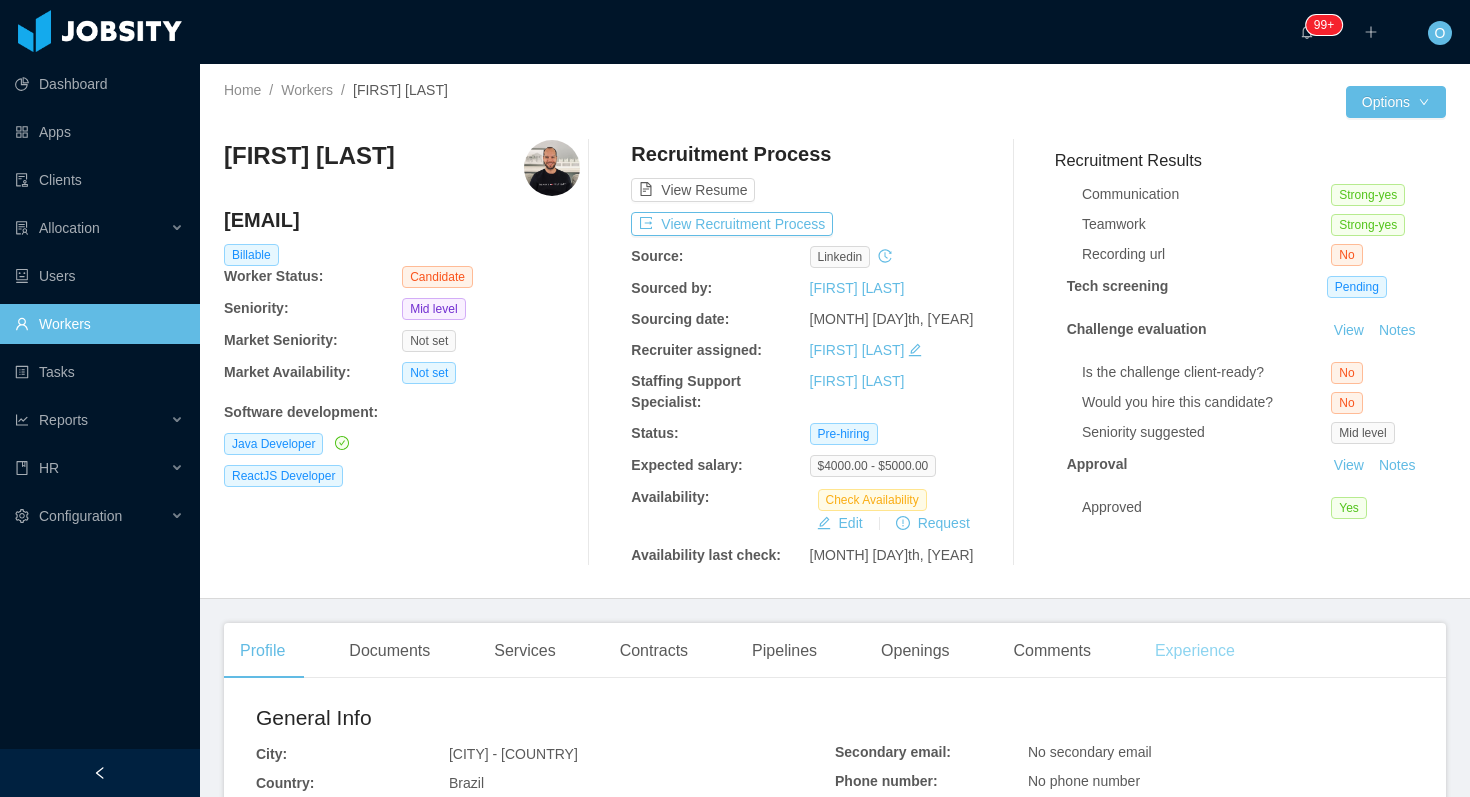 click on "Experience" at bounding box center [1195, 651] 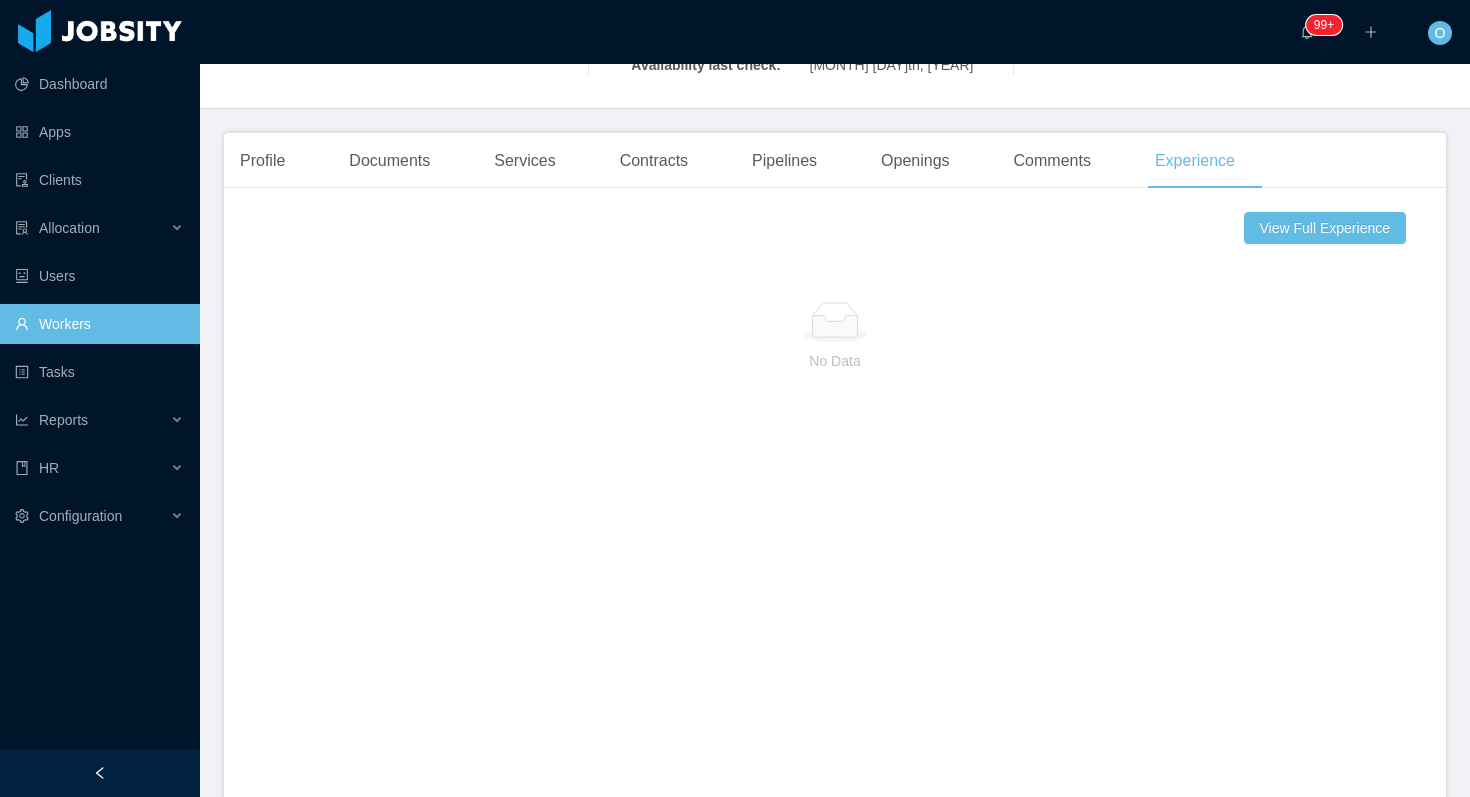 scroll, scrollTop: 0, scrollLeft: 0, axis: both 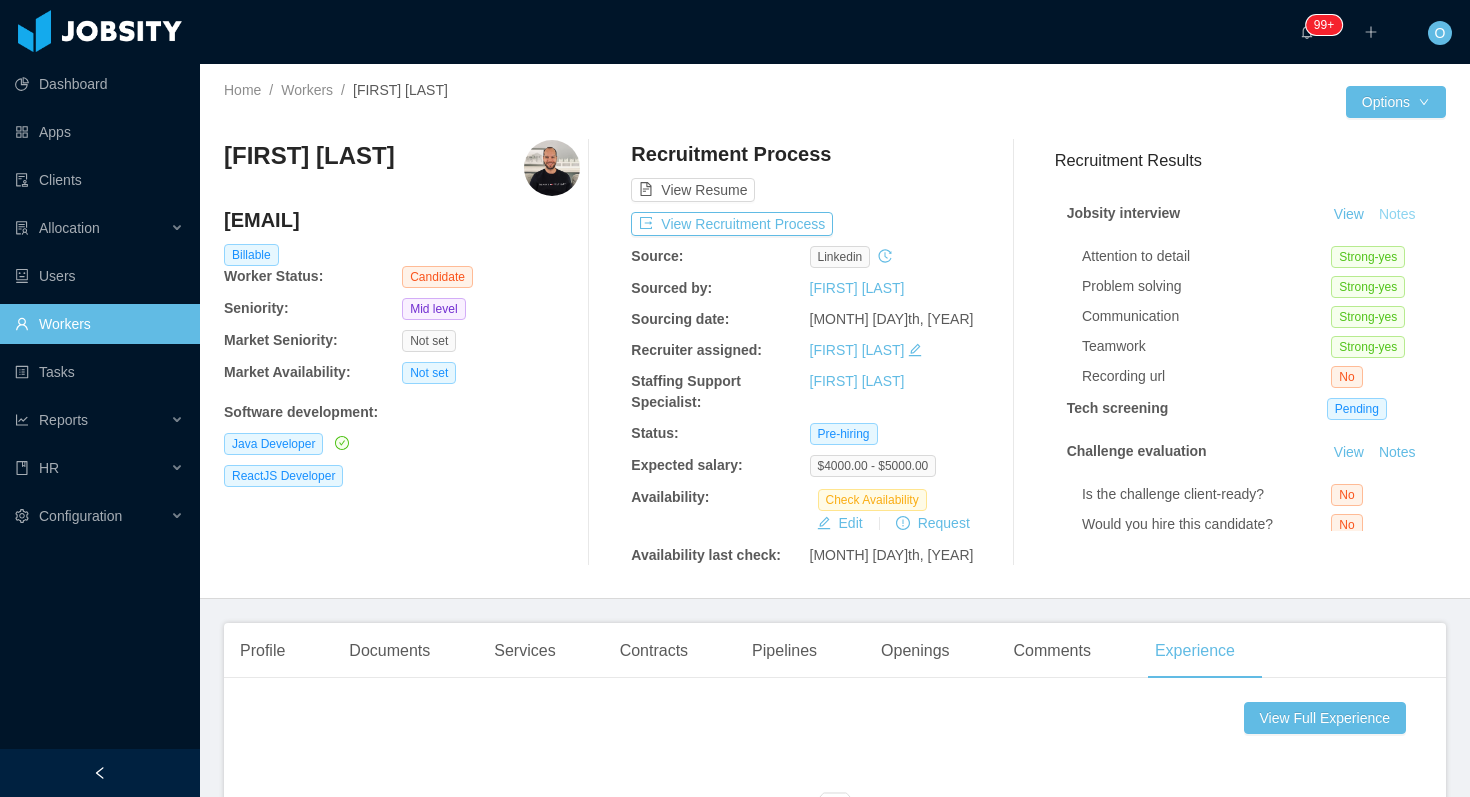 click on "Notes" at bounding box center (1397, 215) 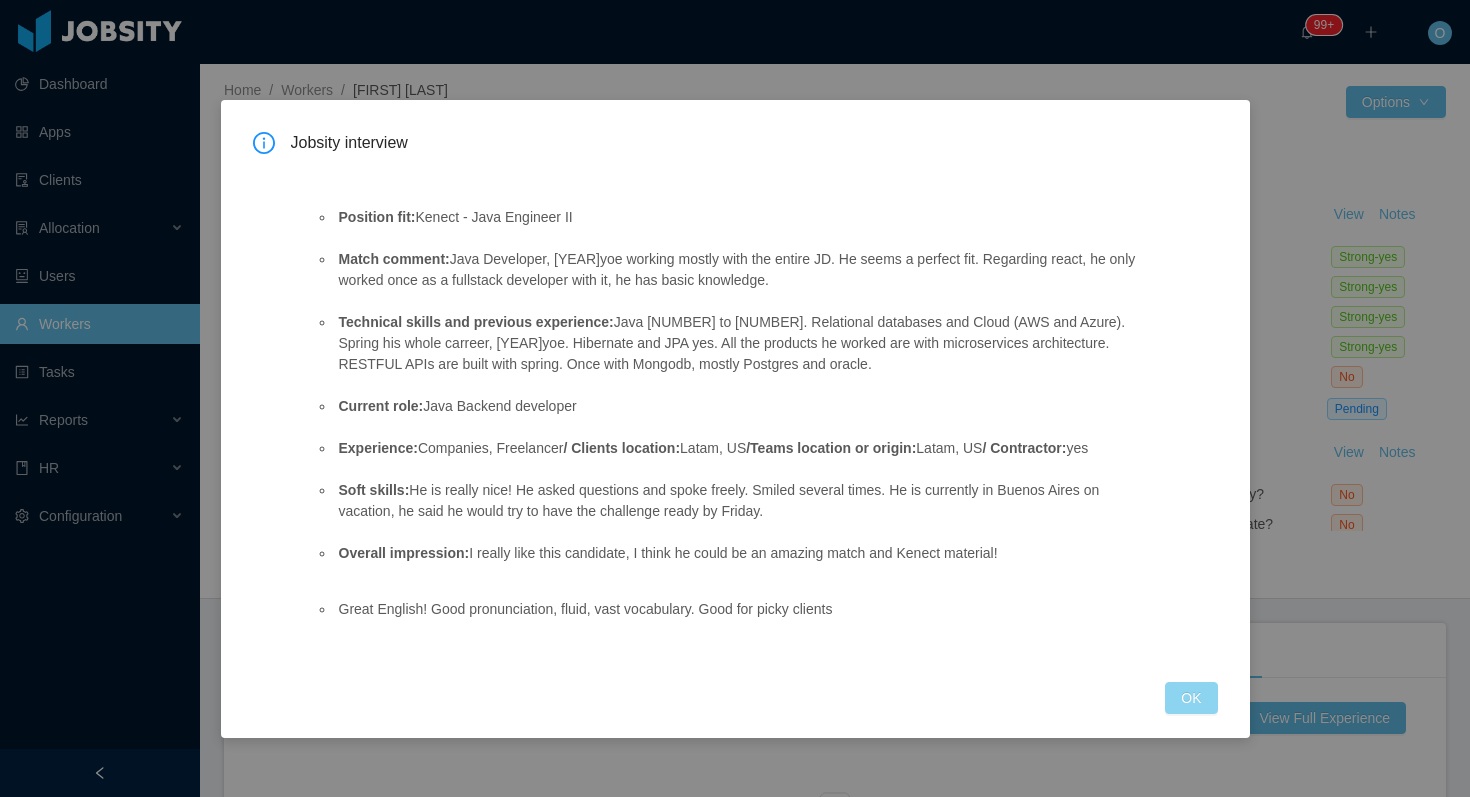 click on "OK" at bounding box center [1191, 698] 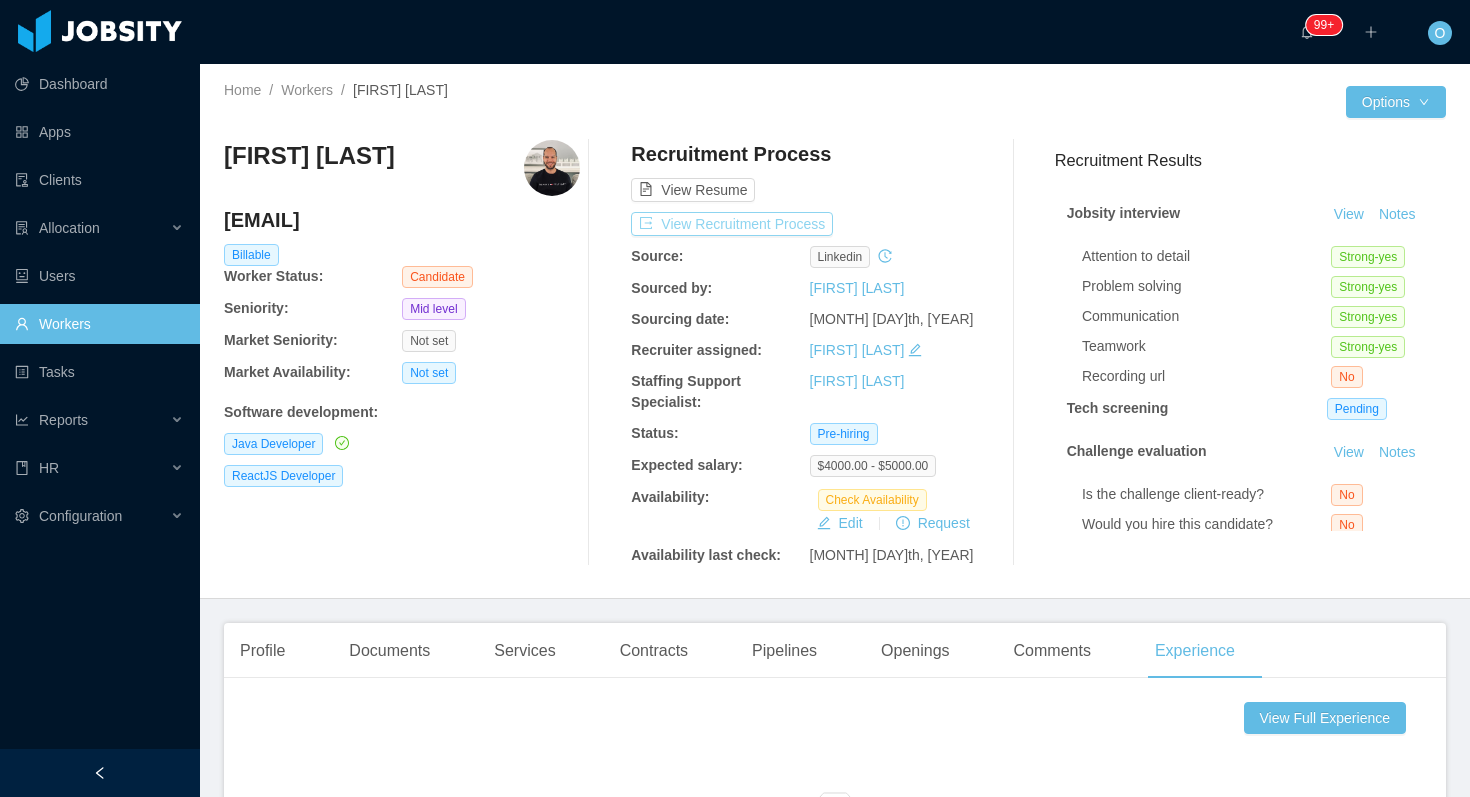 click on "View Recruitment Process" at bounding box center (732, 224) 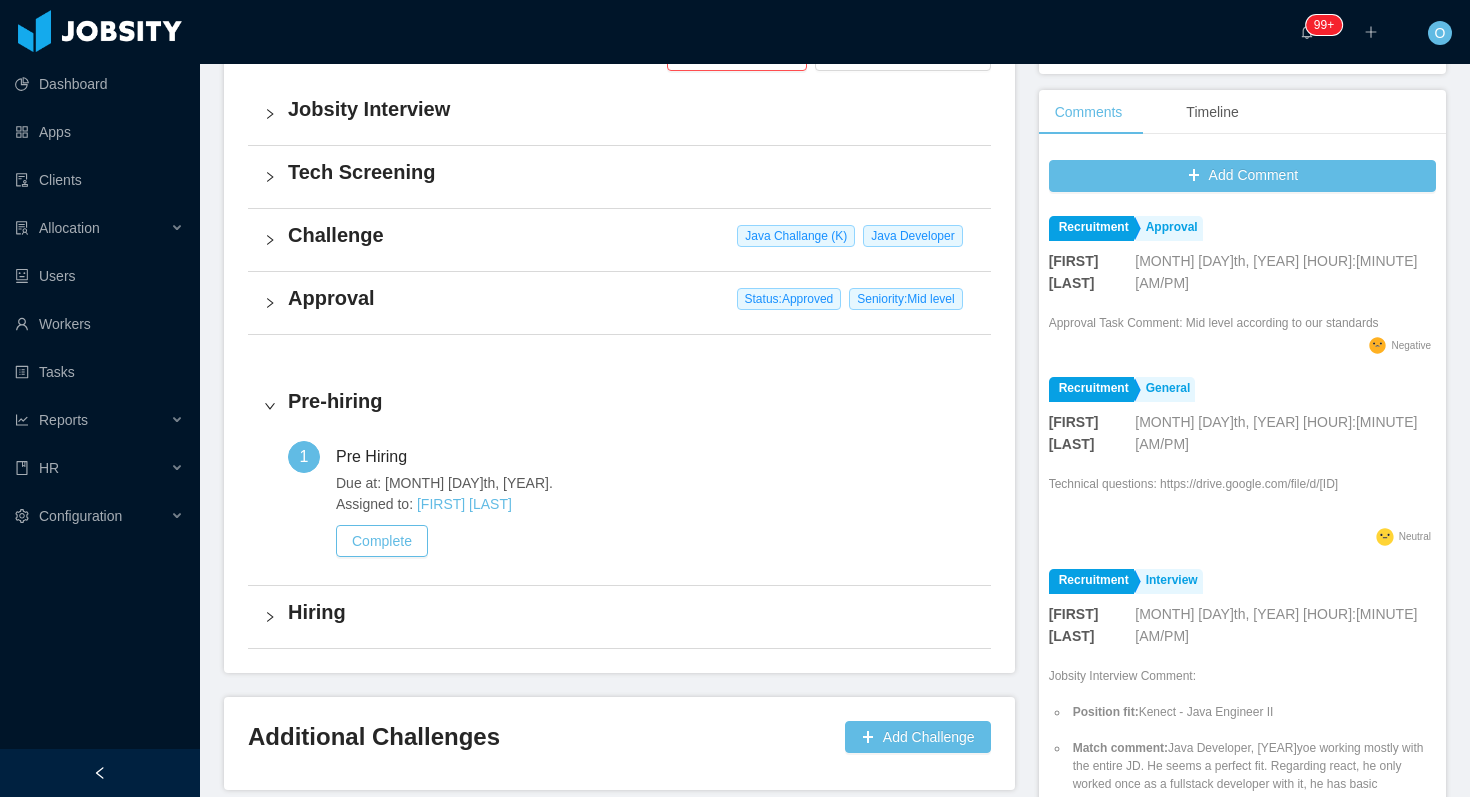 scroll, scrollTop: 622, scrollLeft: 0, axis: vertical 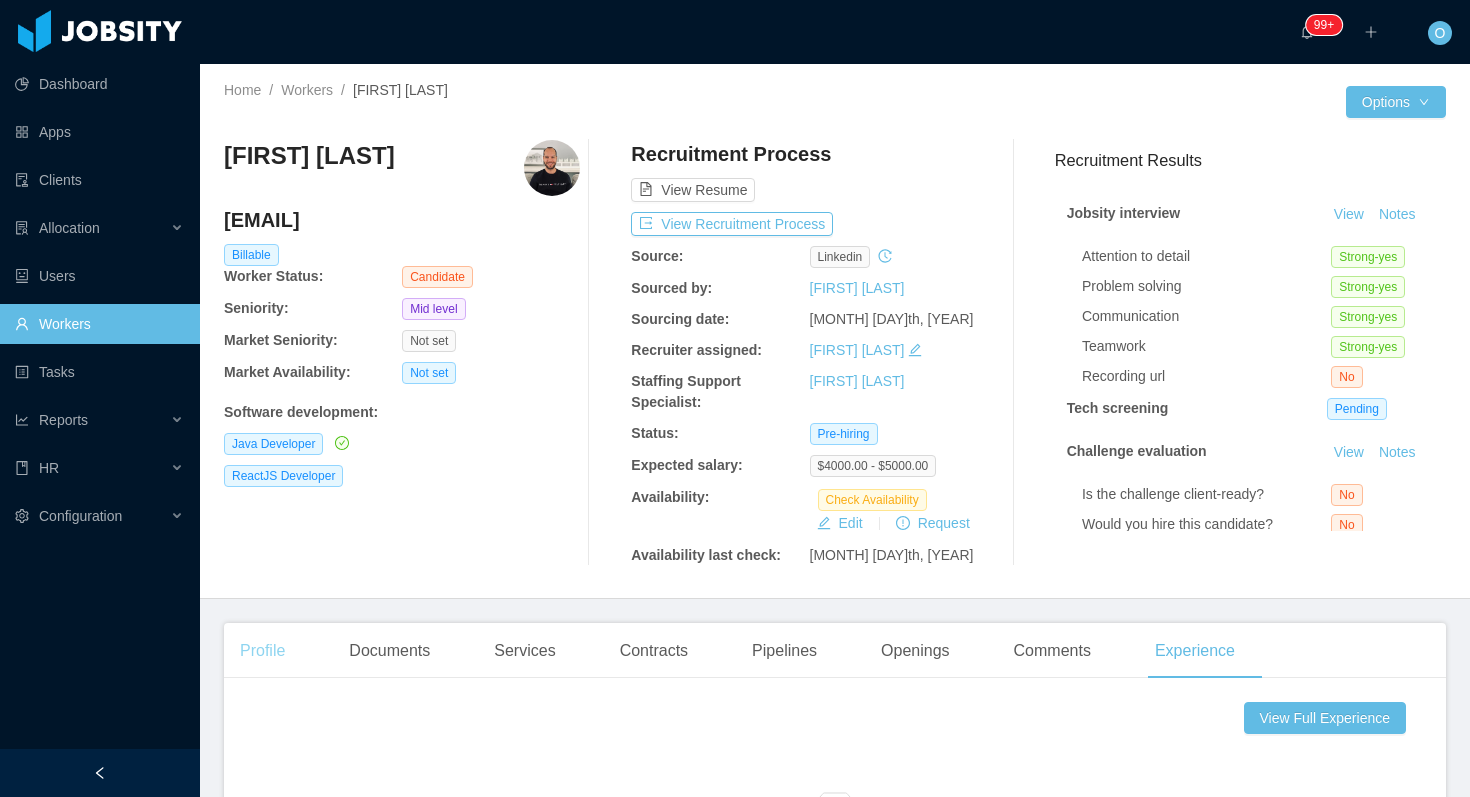 click on "Profile" at bounding box center [262, 651] 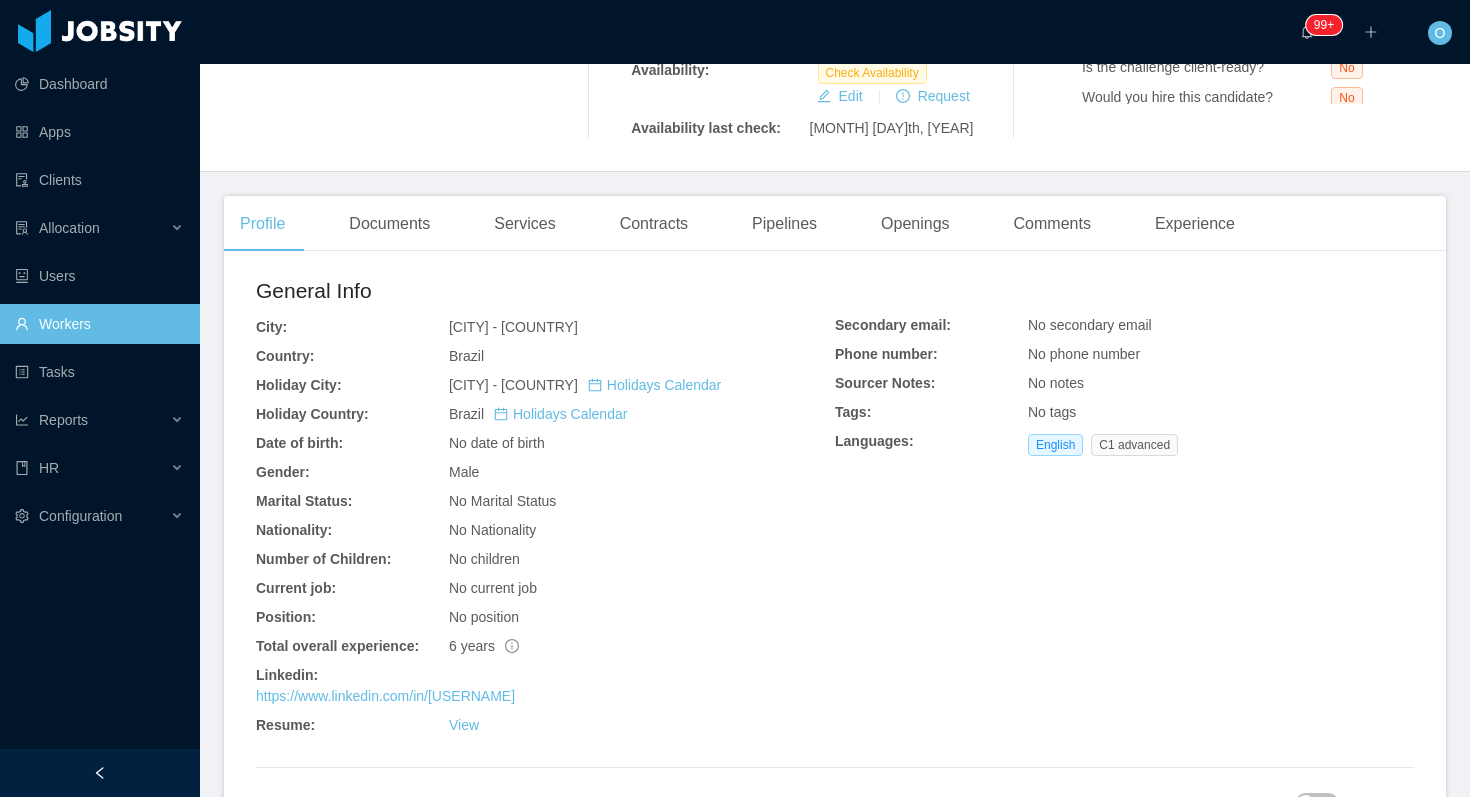 scroll, scrollTop: 0, scrollLeft: 0, axis: both 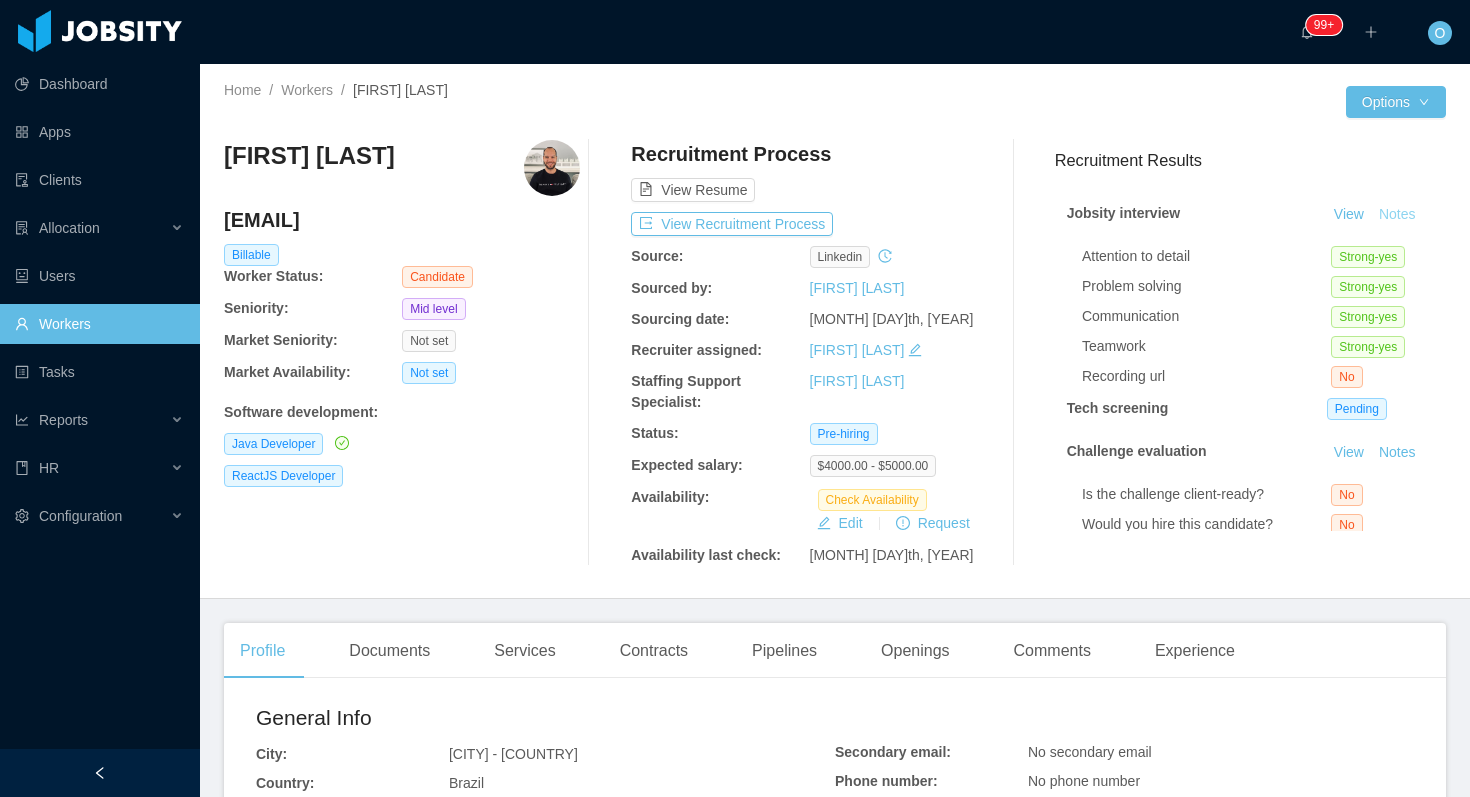 click on "Notes" at bounding box center (1397, 215) 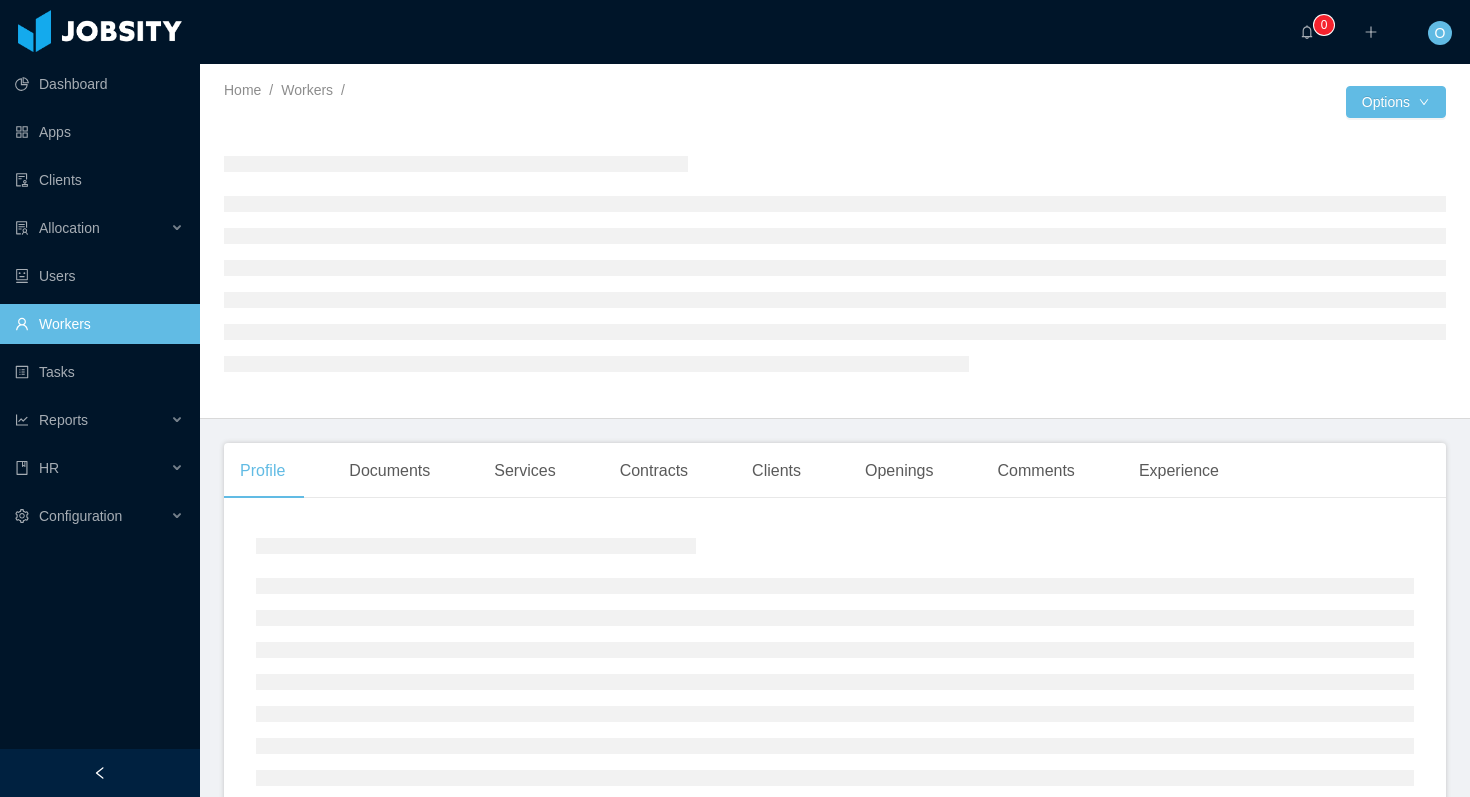 scroll, scrollTop: 0, scrollLeft: 0, axis: both 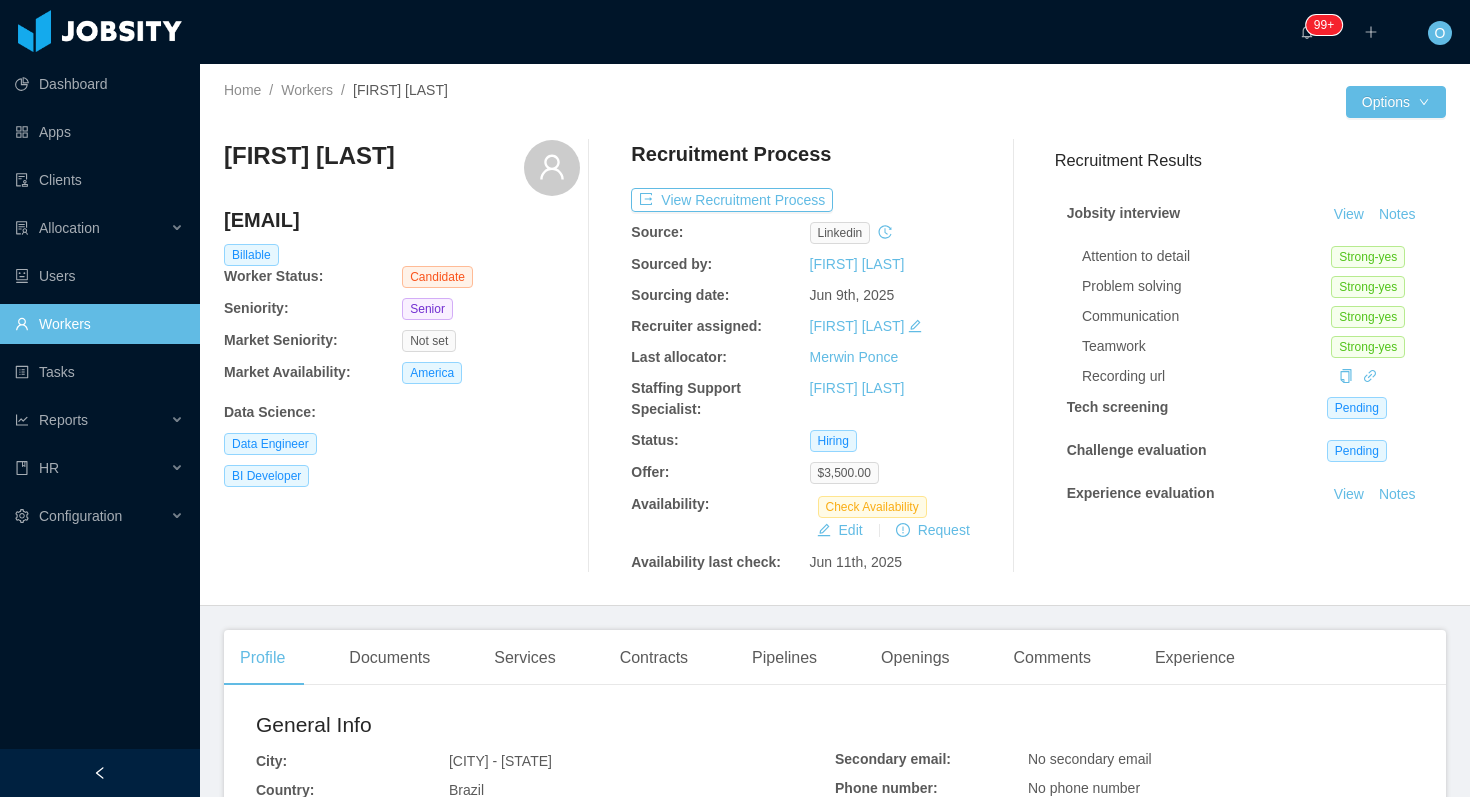click on "[EMAIL]" at bounding box center [402, 220] 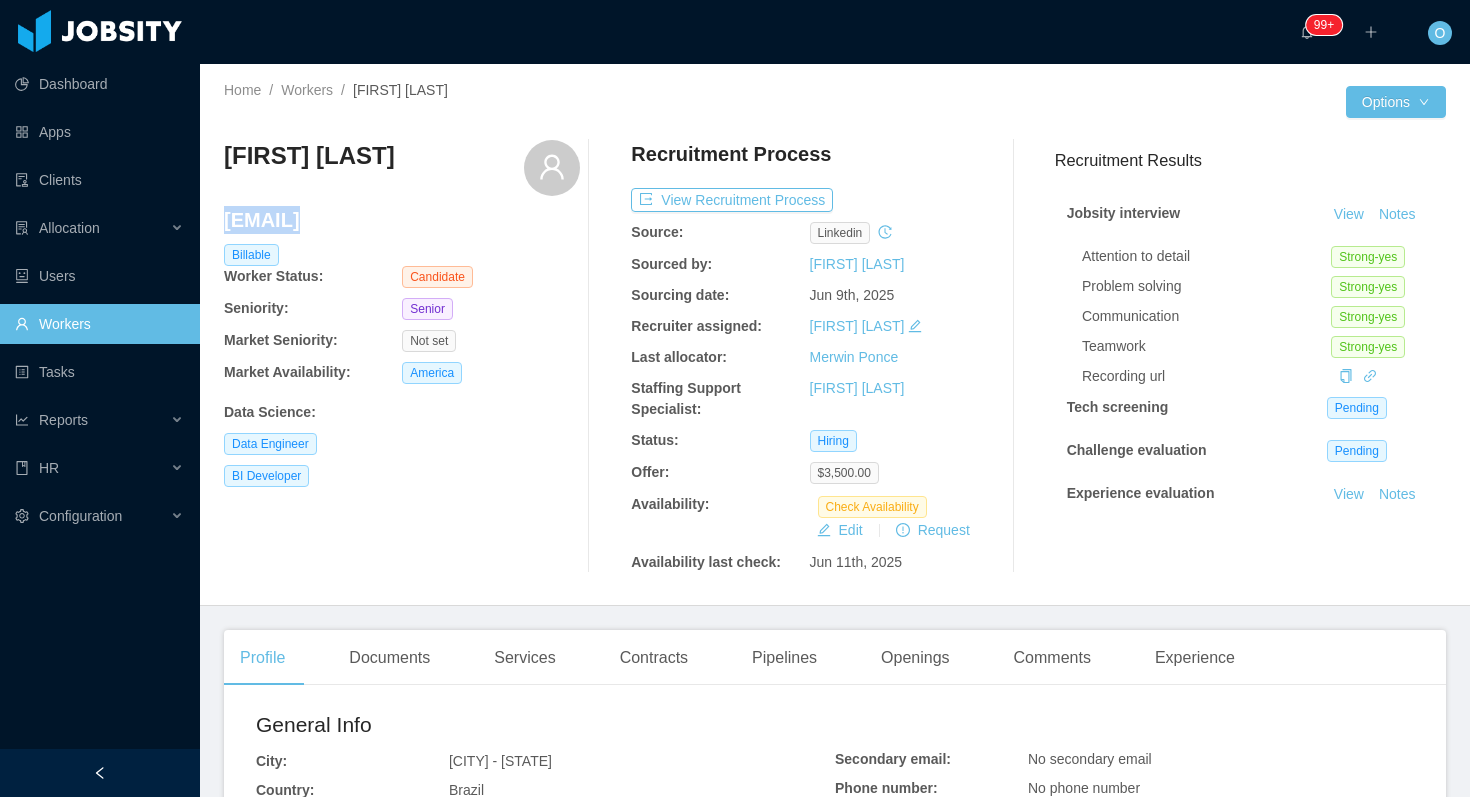 click on "[EMAIL]@[DOMAIN].com" at bounding box center [402, 220] 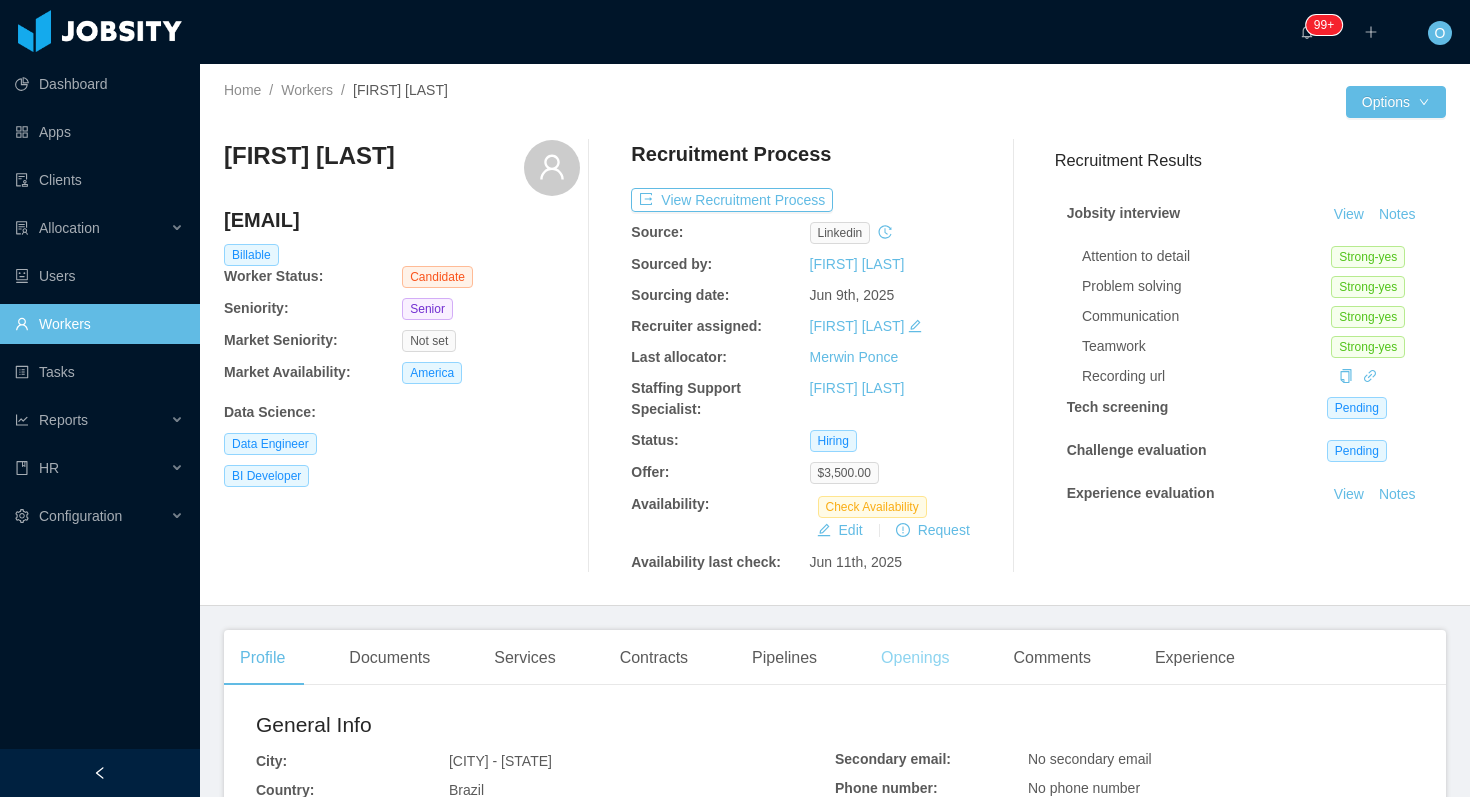 click on "Openings" at bounding box center (915, 658) 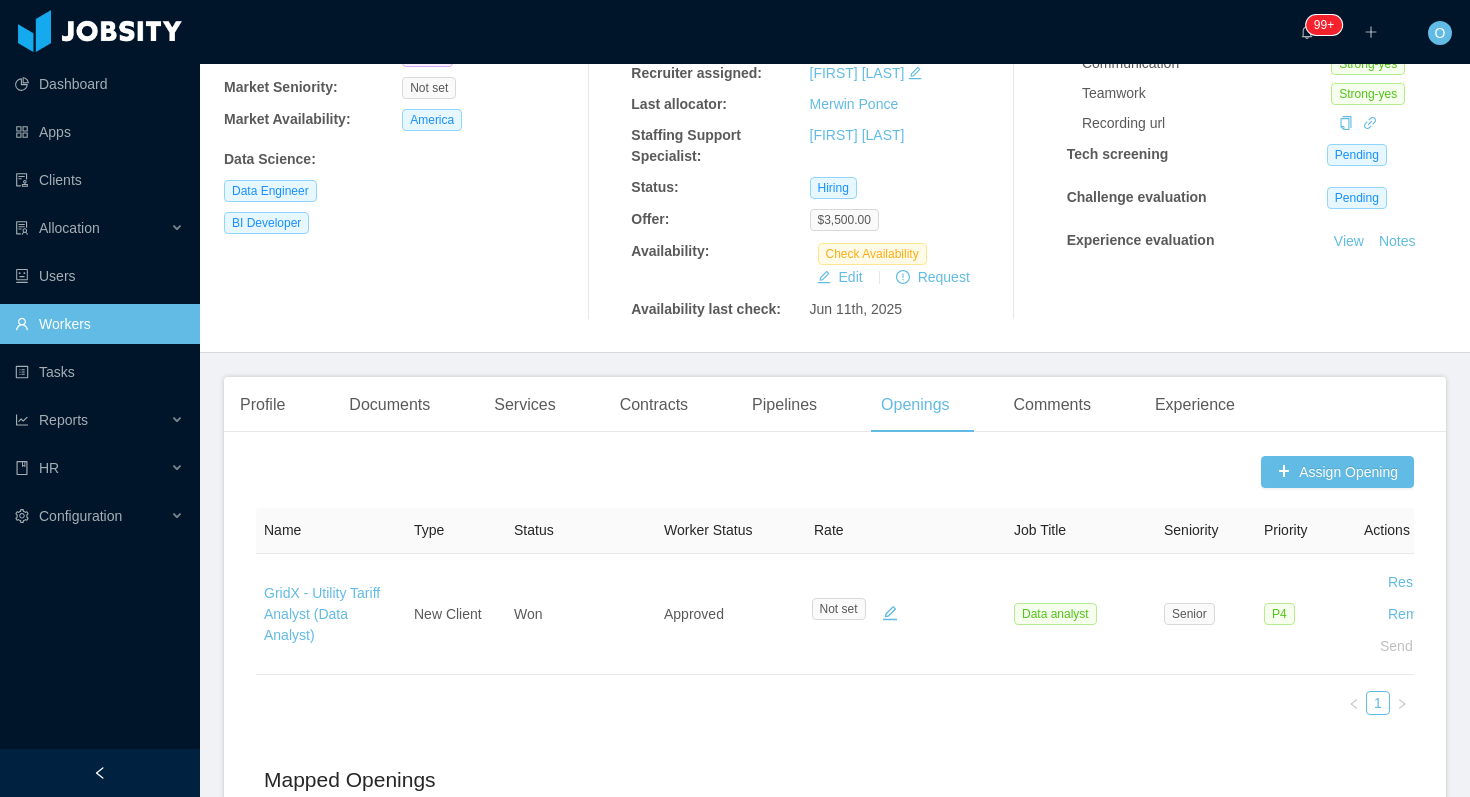 scroll, scrollTop: 567, scrollLeft: 0, axis: vertical 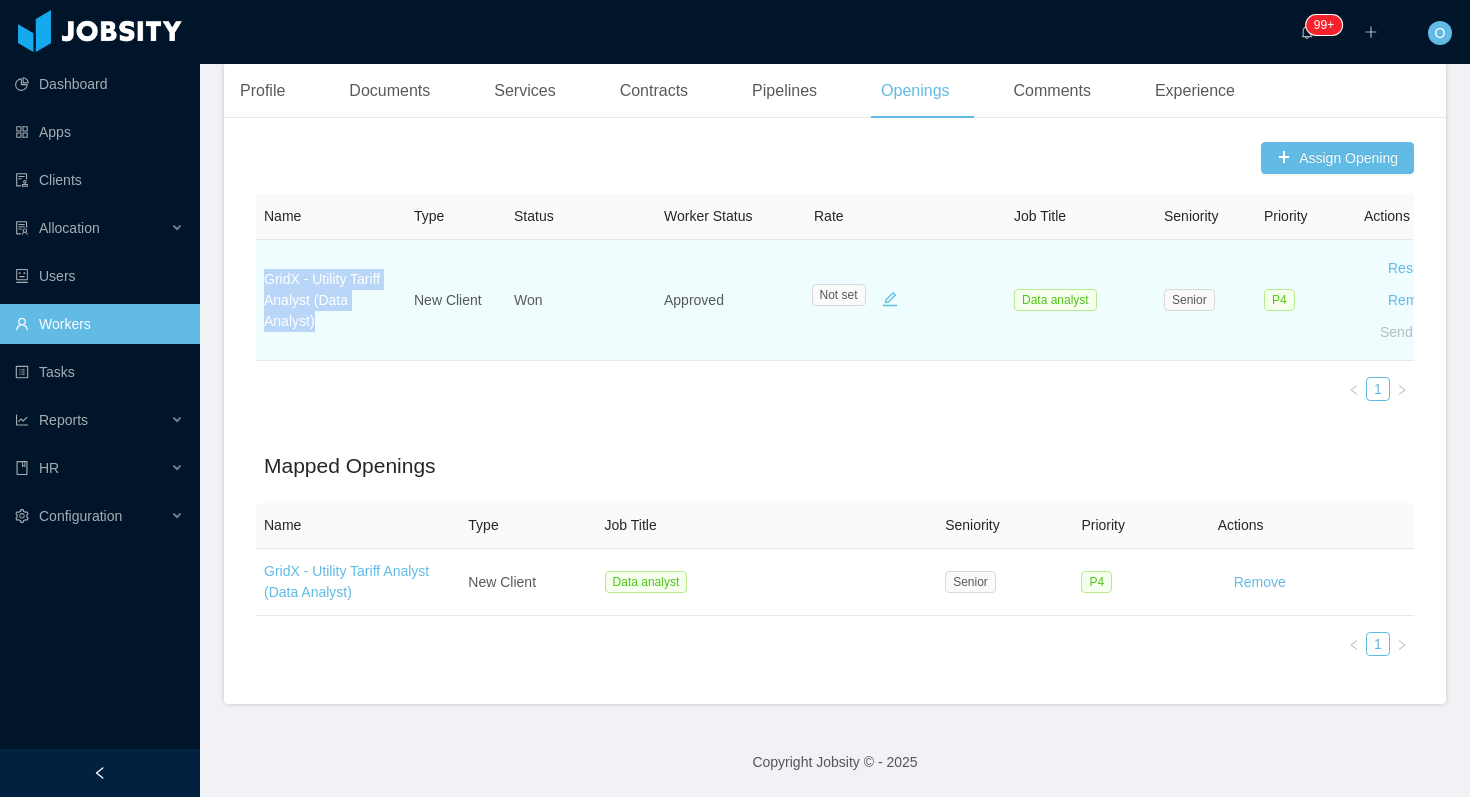 drag, startPoint x: 327, startPoint y: 316, endPoint x: 266, endPoint y: 274, distance: 74.06078 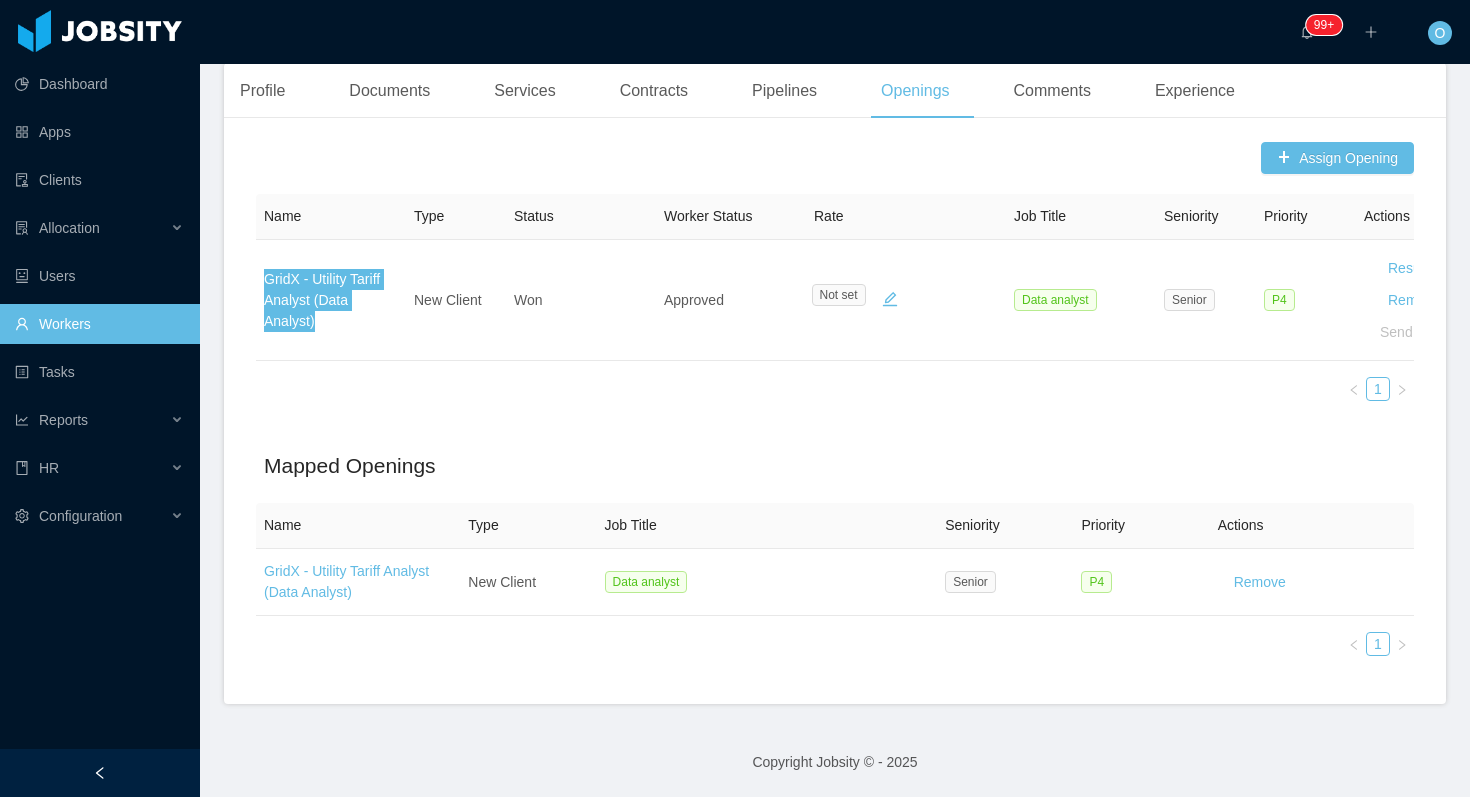 drag, startPoint x: 374, startPoint y: 275, endPoint x: 1102, endPoint y: 27, distance: 769.0826 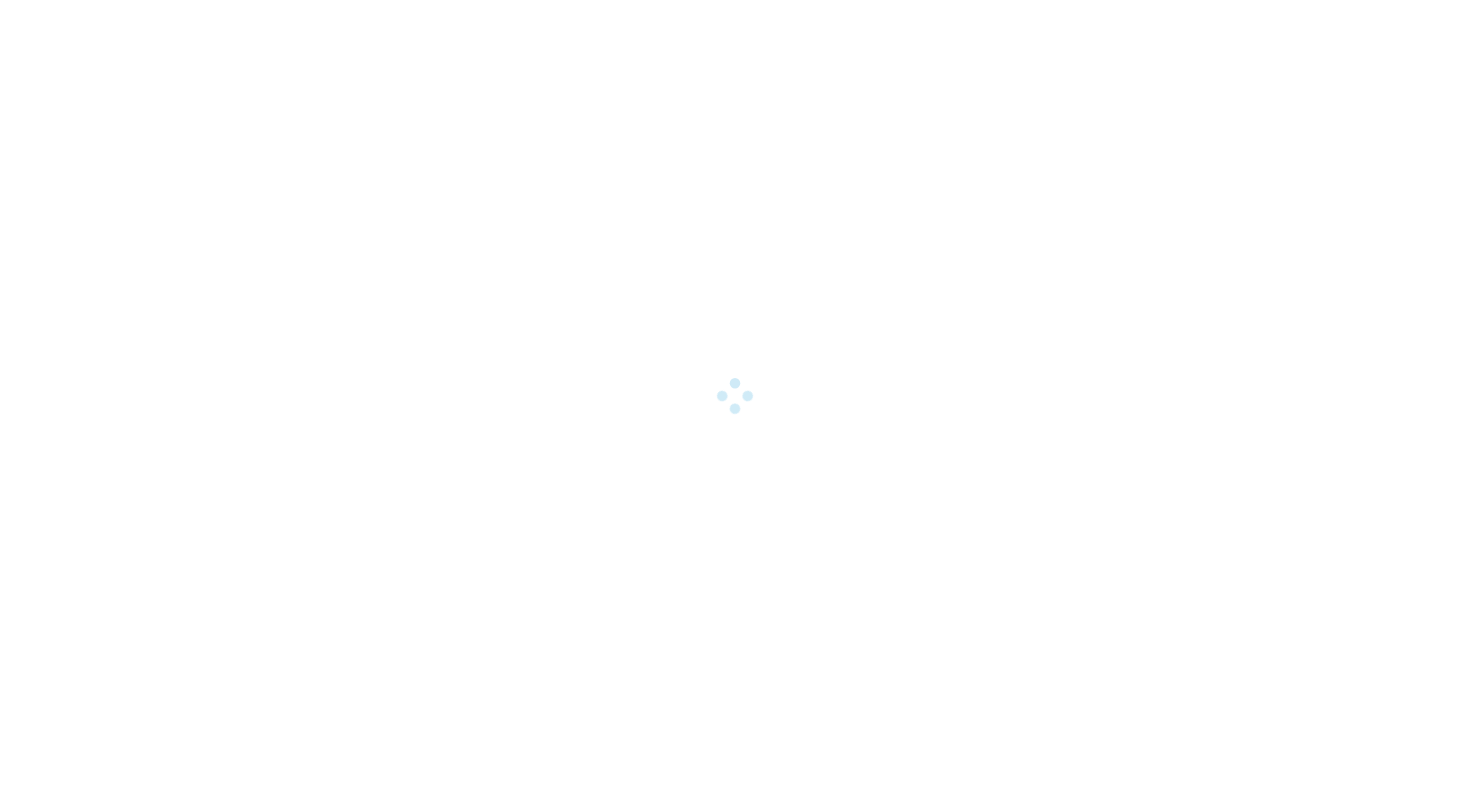 scroll, scrollTop: 0, scrollLeft: 0, axis: both 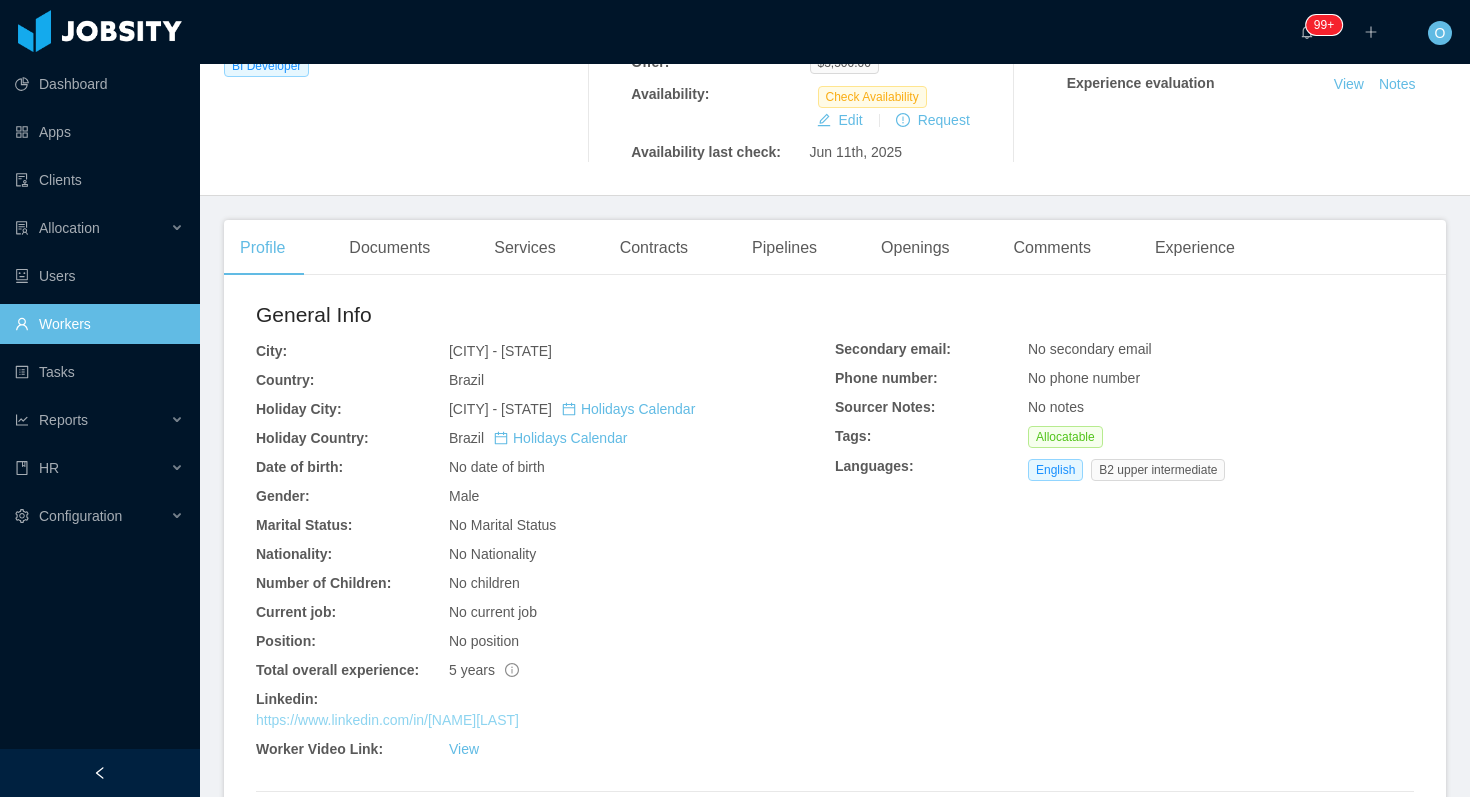 click on "https://www.linkedin.com/in/[NAME][LAST]" at bounding box center [387, 720] 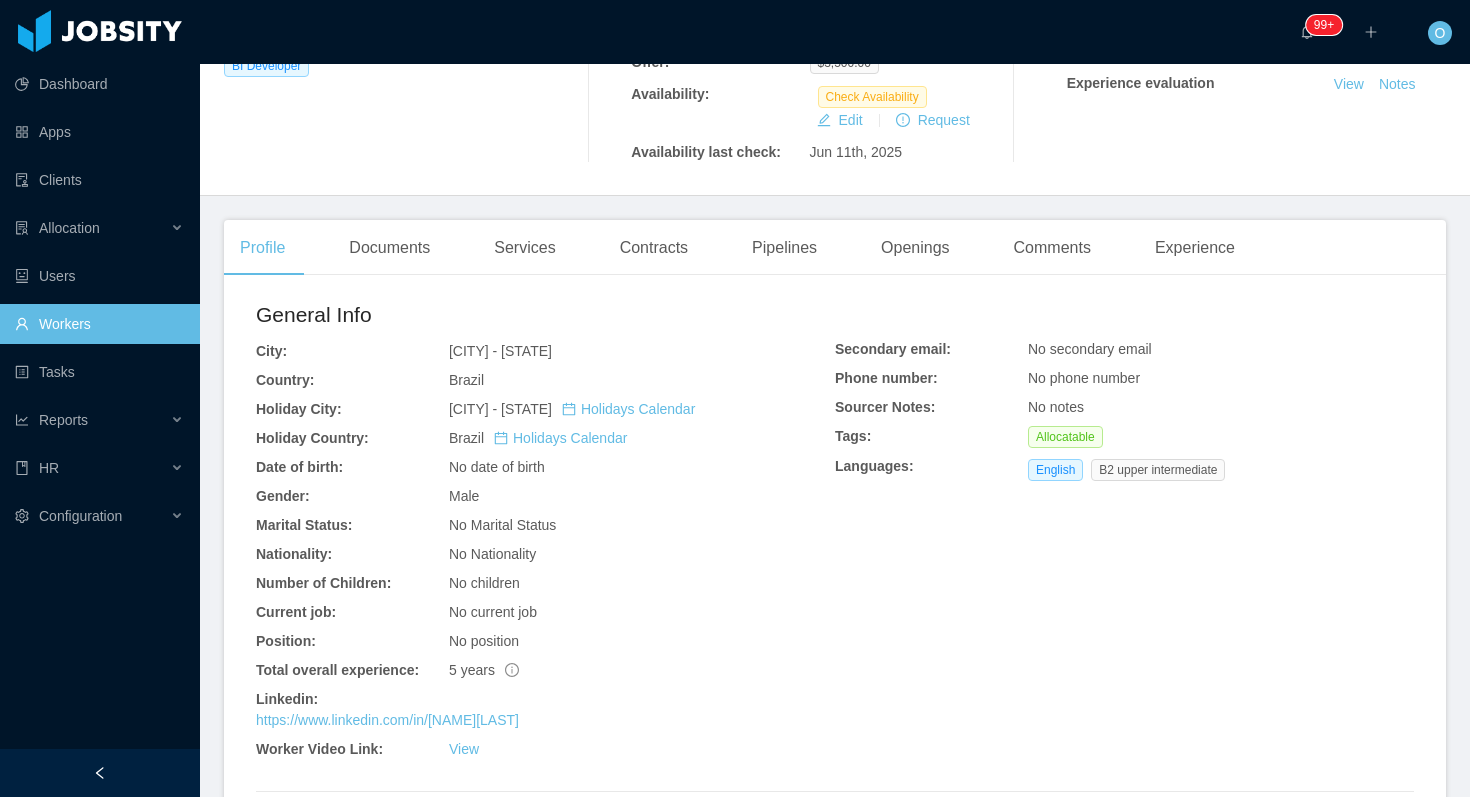 scroll, scrollTop: 0, scrollLeft: 0, axis: both 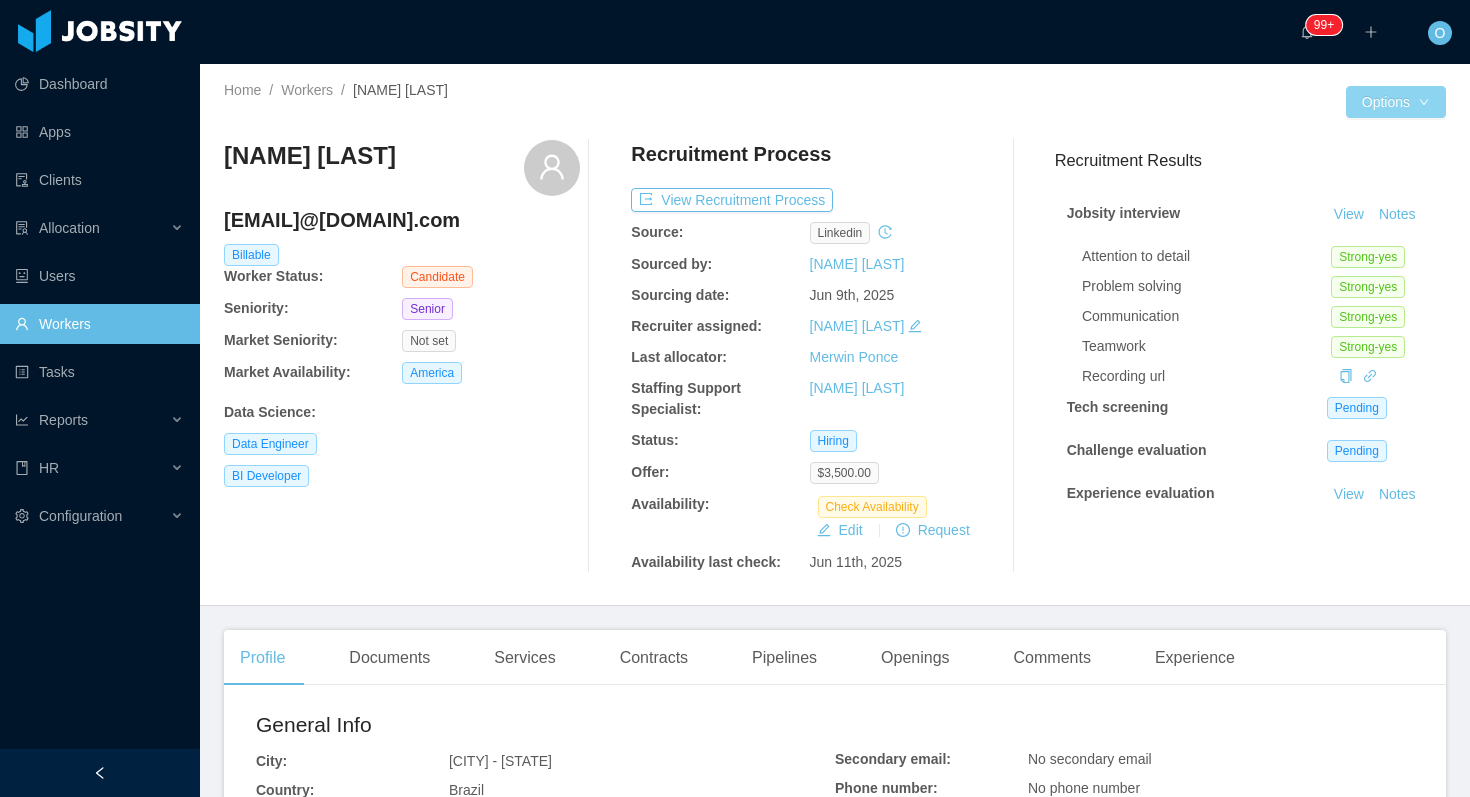 click on "Options" at bounding box center [1396, 102] 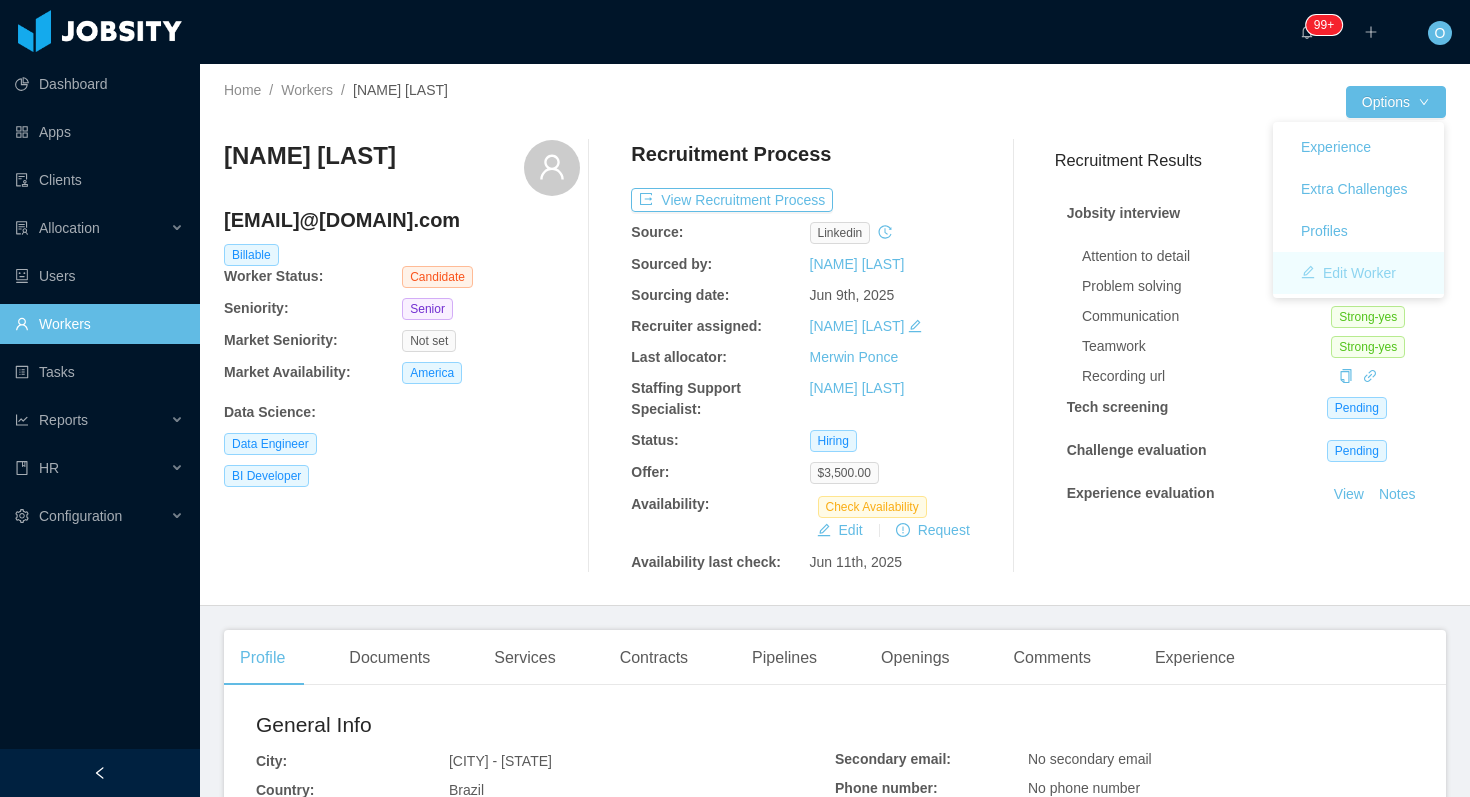 click on "Edit Worker" at bounding box center (1348, 273) 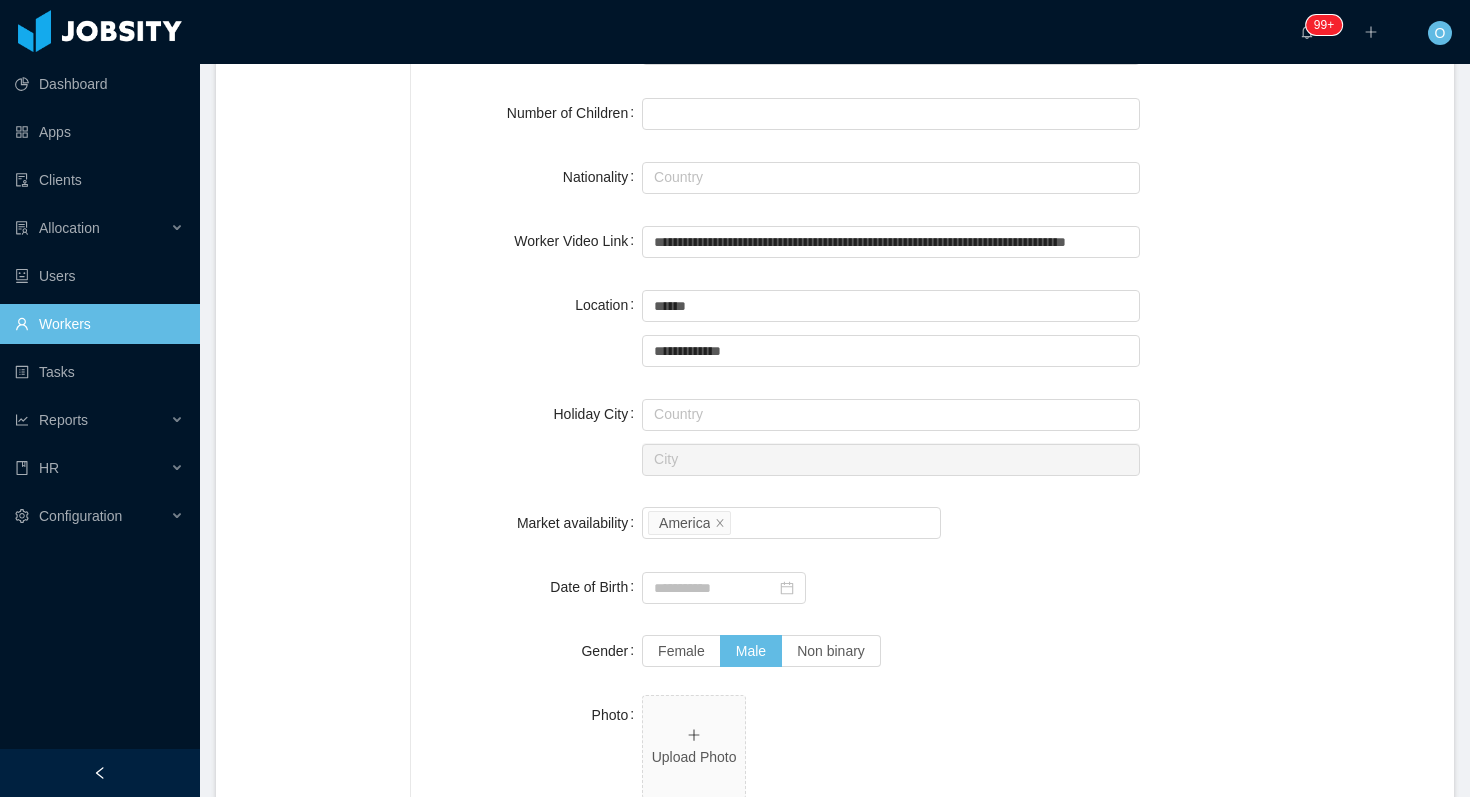 scroll, scrollTop: 833, scrollLeft: 0, axis: vertical 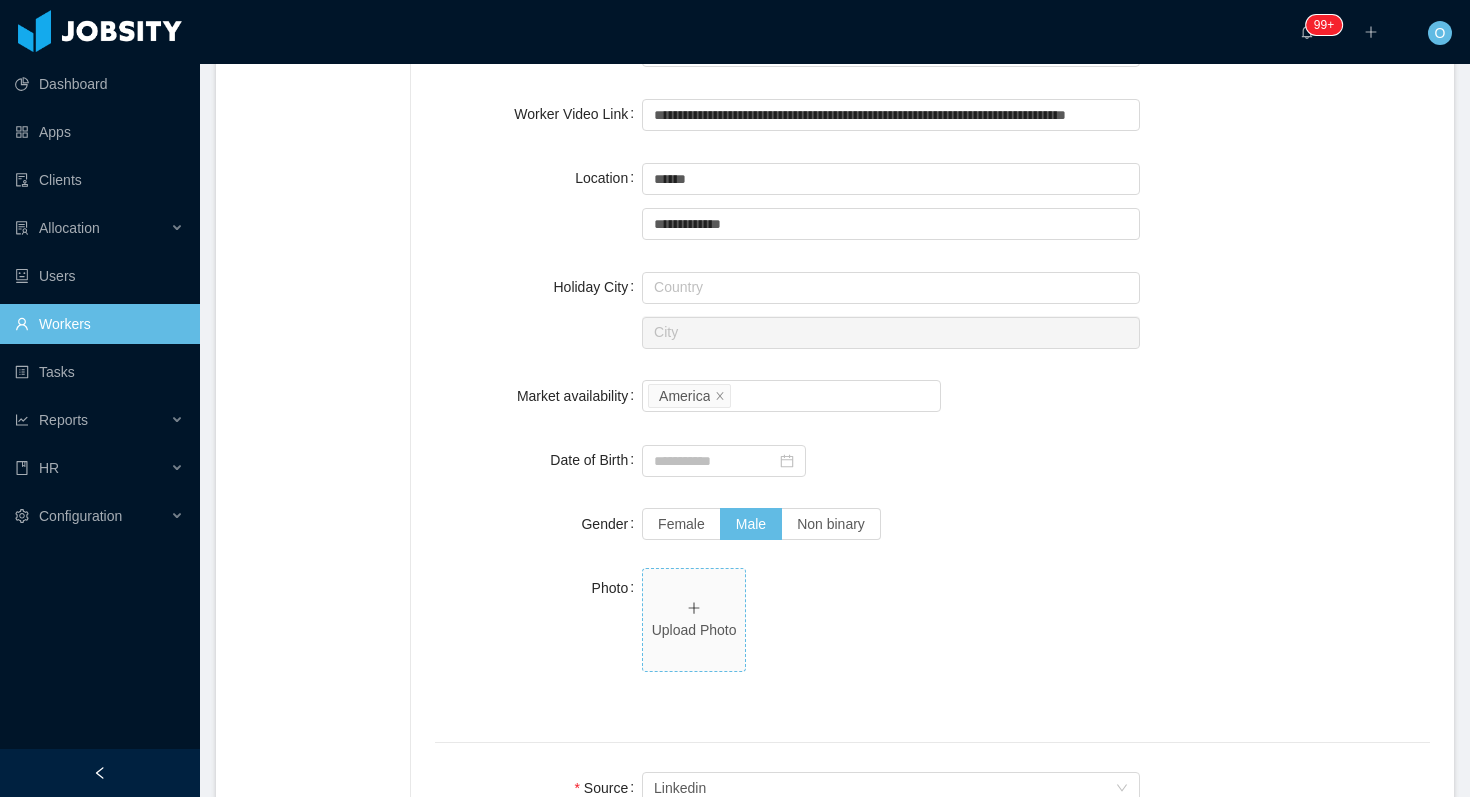 click on "Upload Photo" at bounding box center (694, 630) 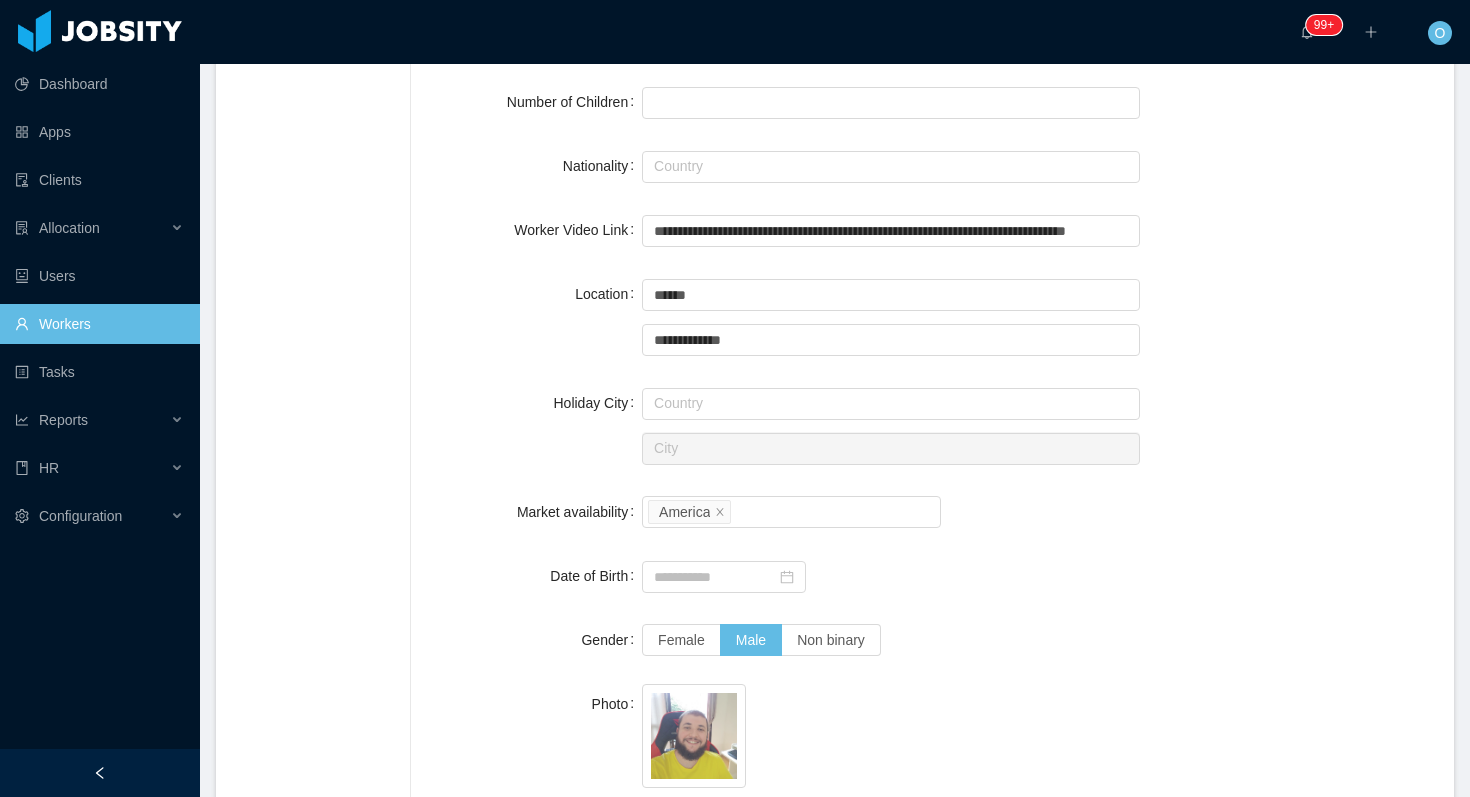 scroll, scrollTop: 0, scrollLeft: 0, axis: both 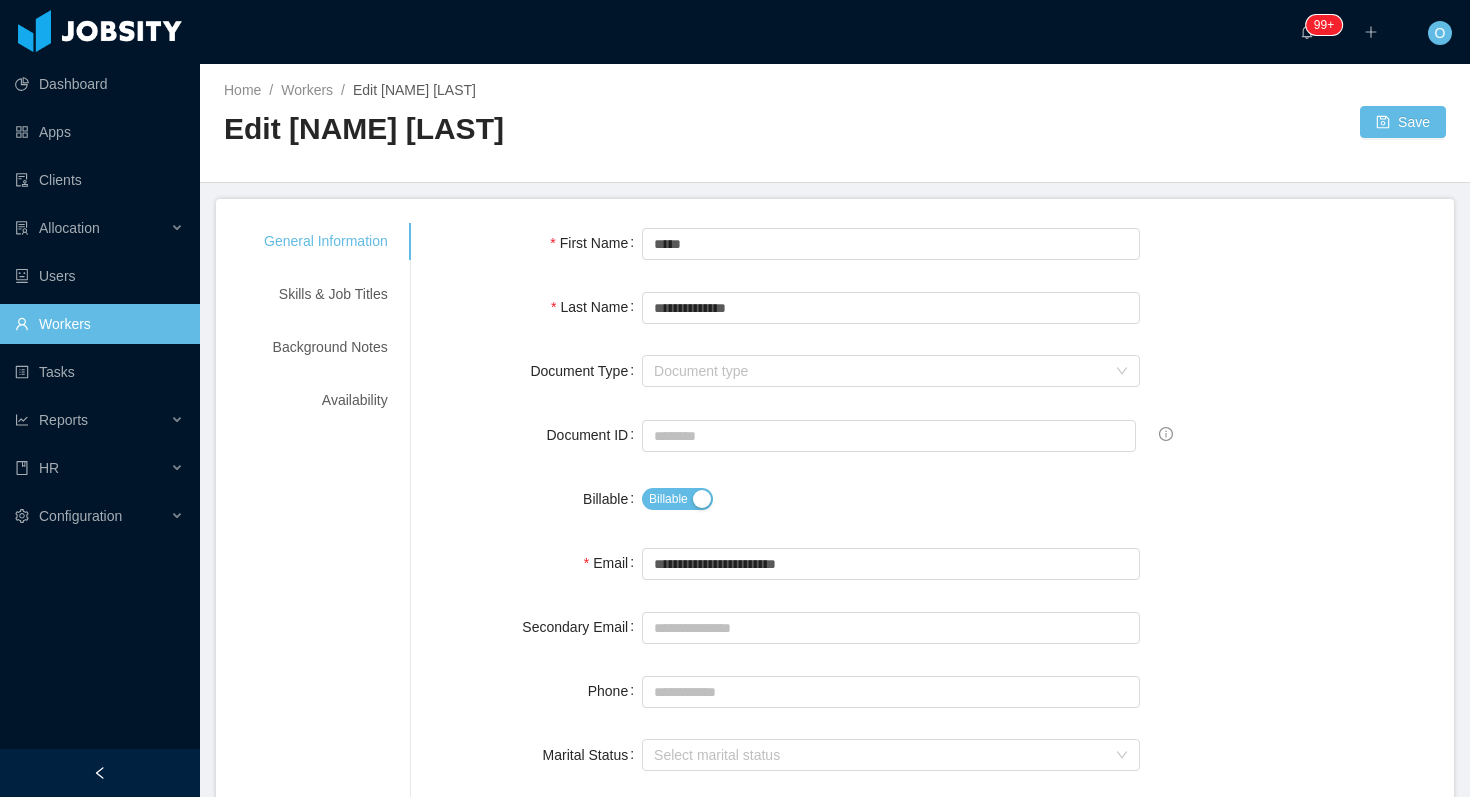 click on "Home / Workers / Edit [NAME] [LAST] / Edit [NAME] [LAST] Save" at bounding box center [835, 123] 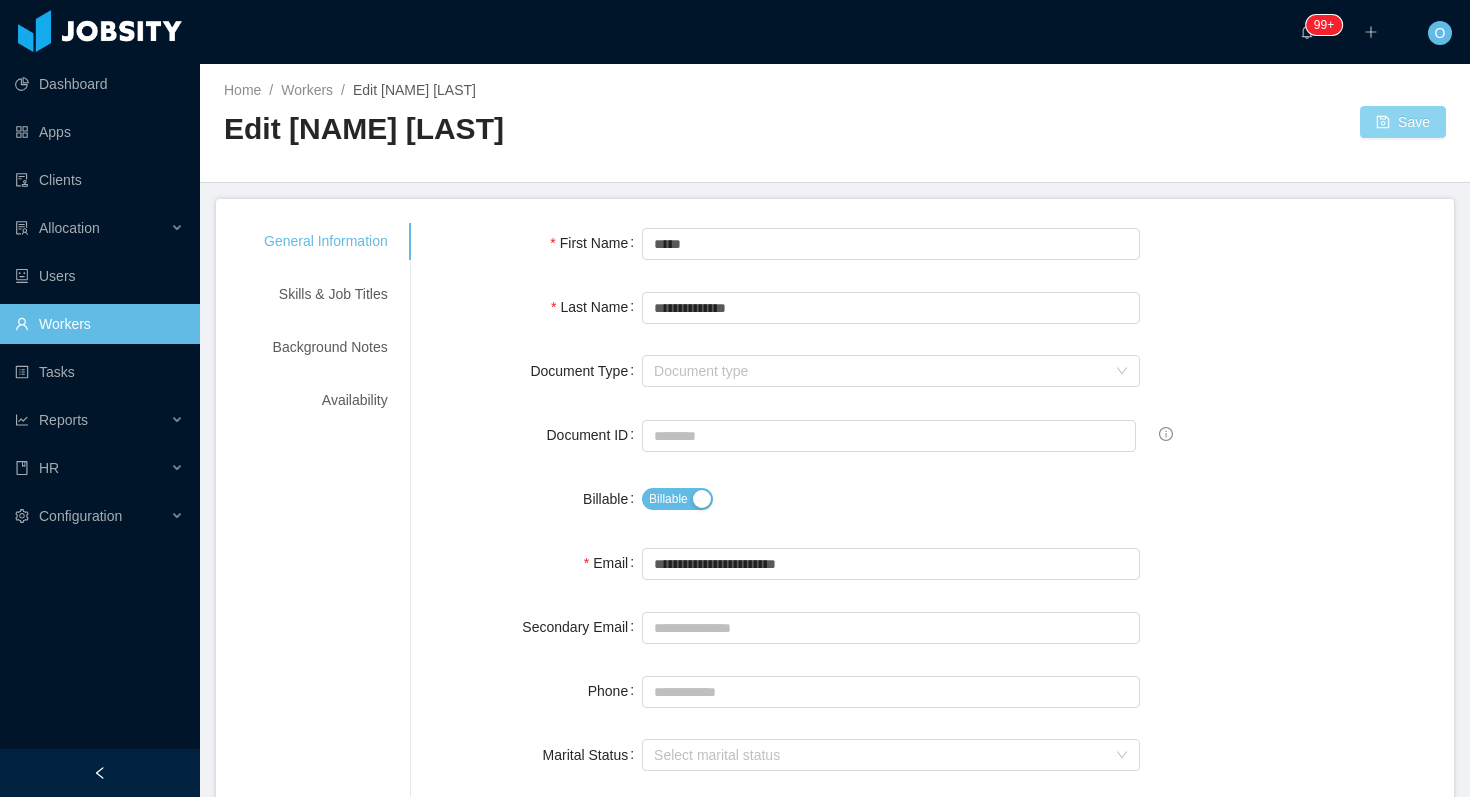 click on "Save" at bounding box center [1403, 122] 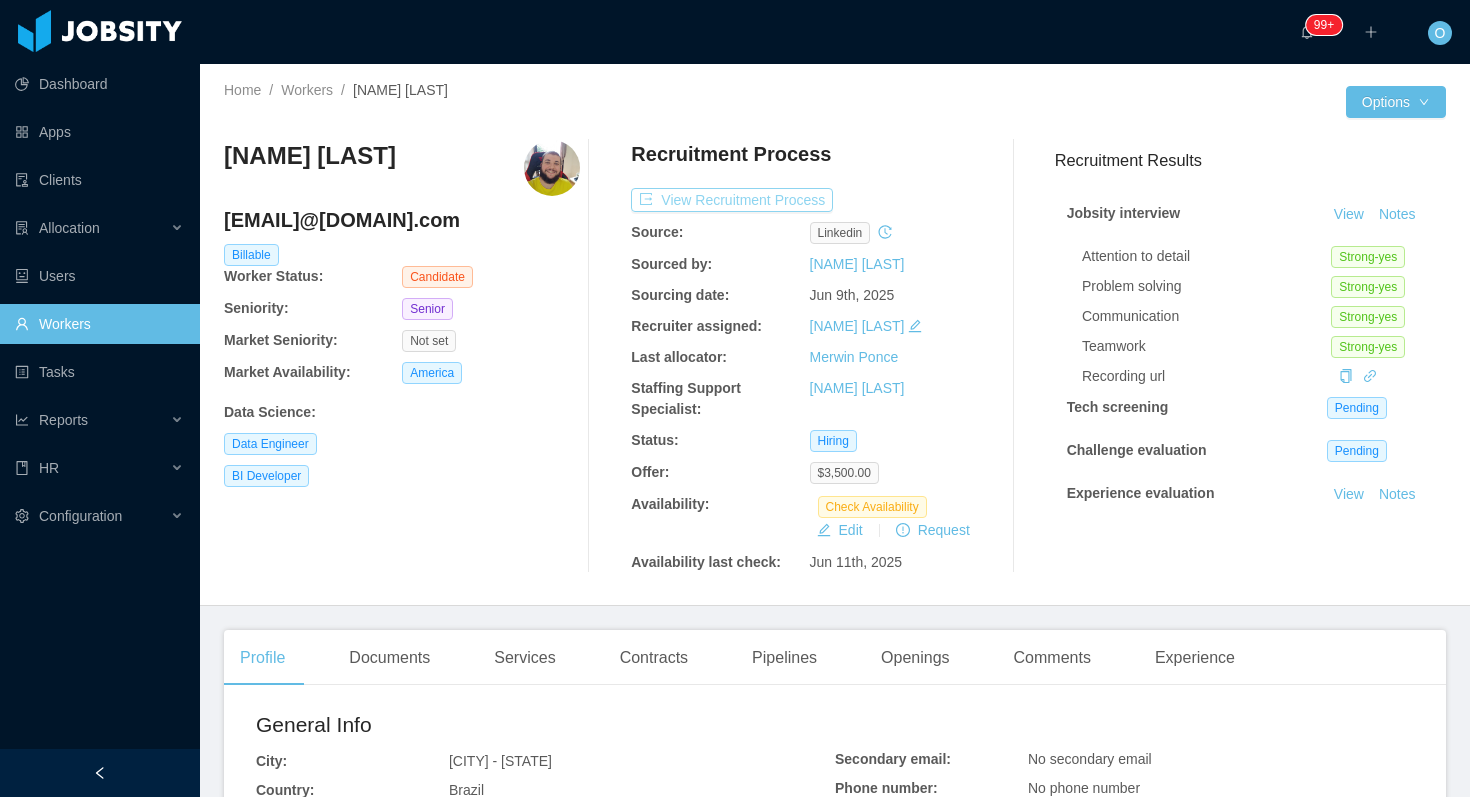 click on "View Recruitment Process" at bounding box center (732, 200) 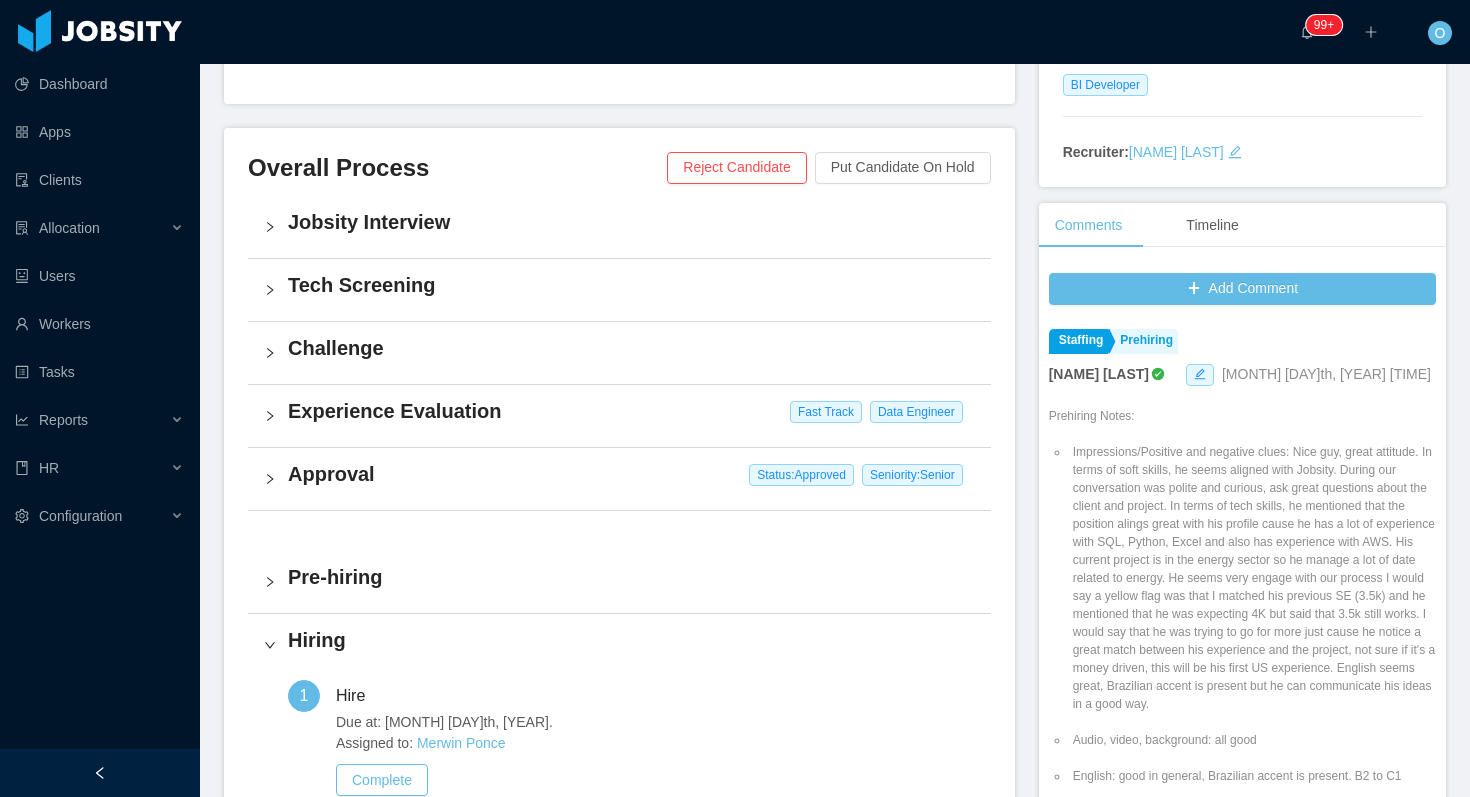 scroll, scrollTop: 398, scrollLeft: 0, axis: vertical 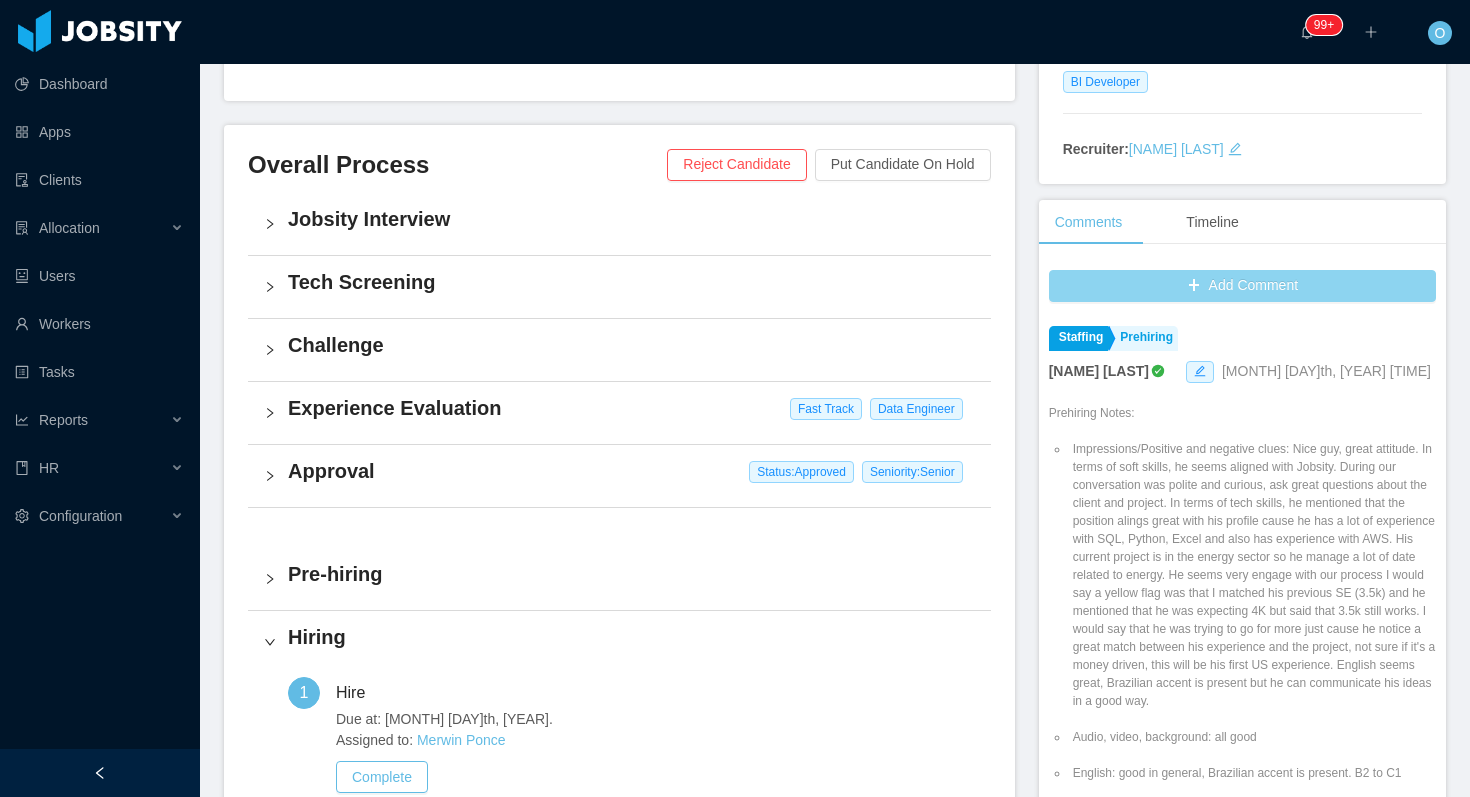 click on "Add Comment" at bounding box center (1242, 286) 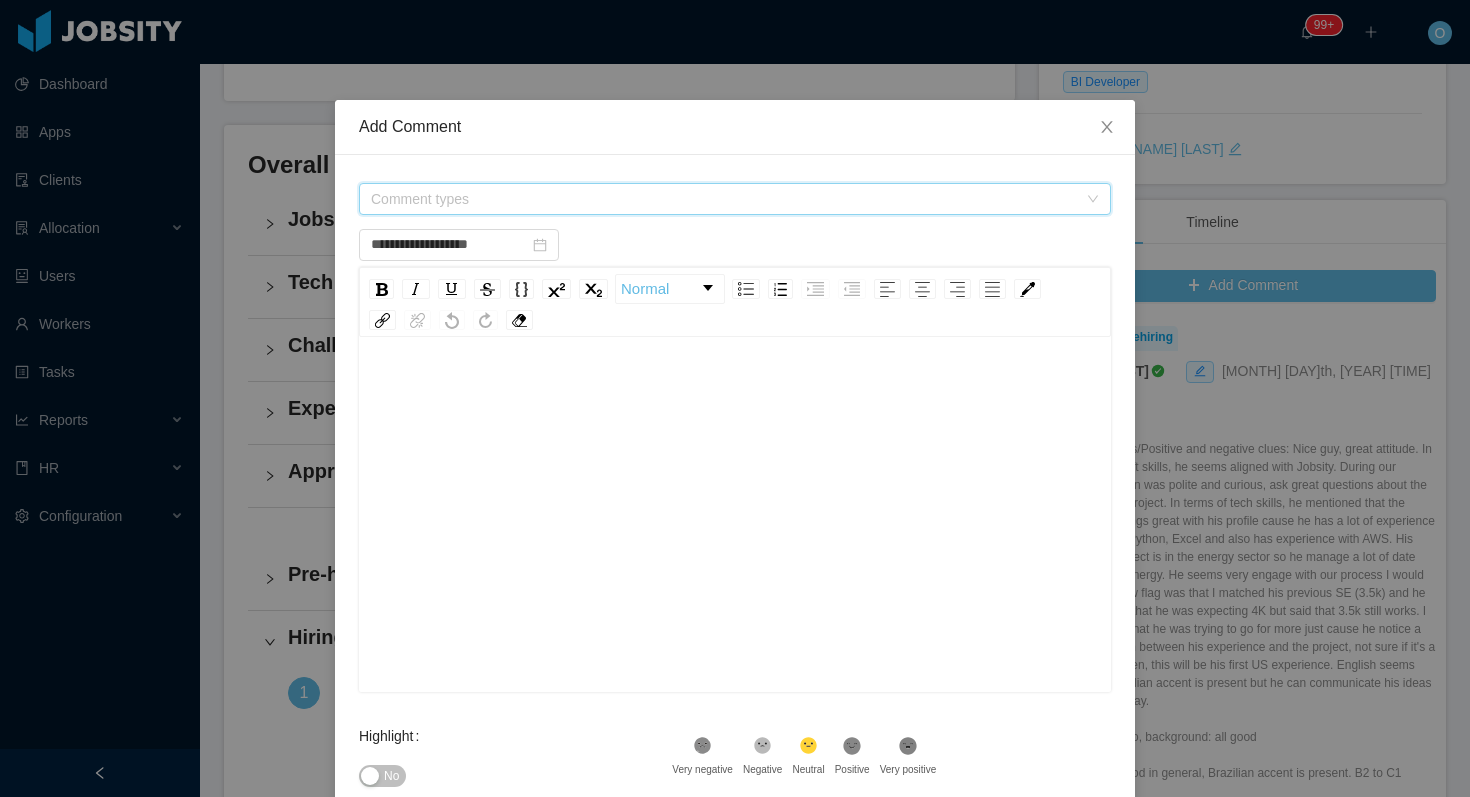 click on "Comment types" at bounding box center [724, 199] 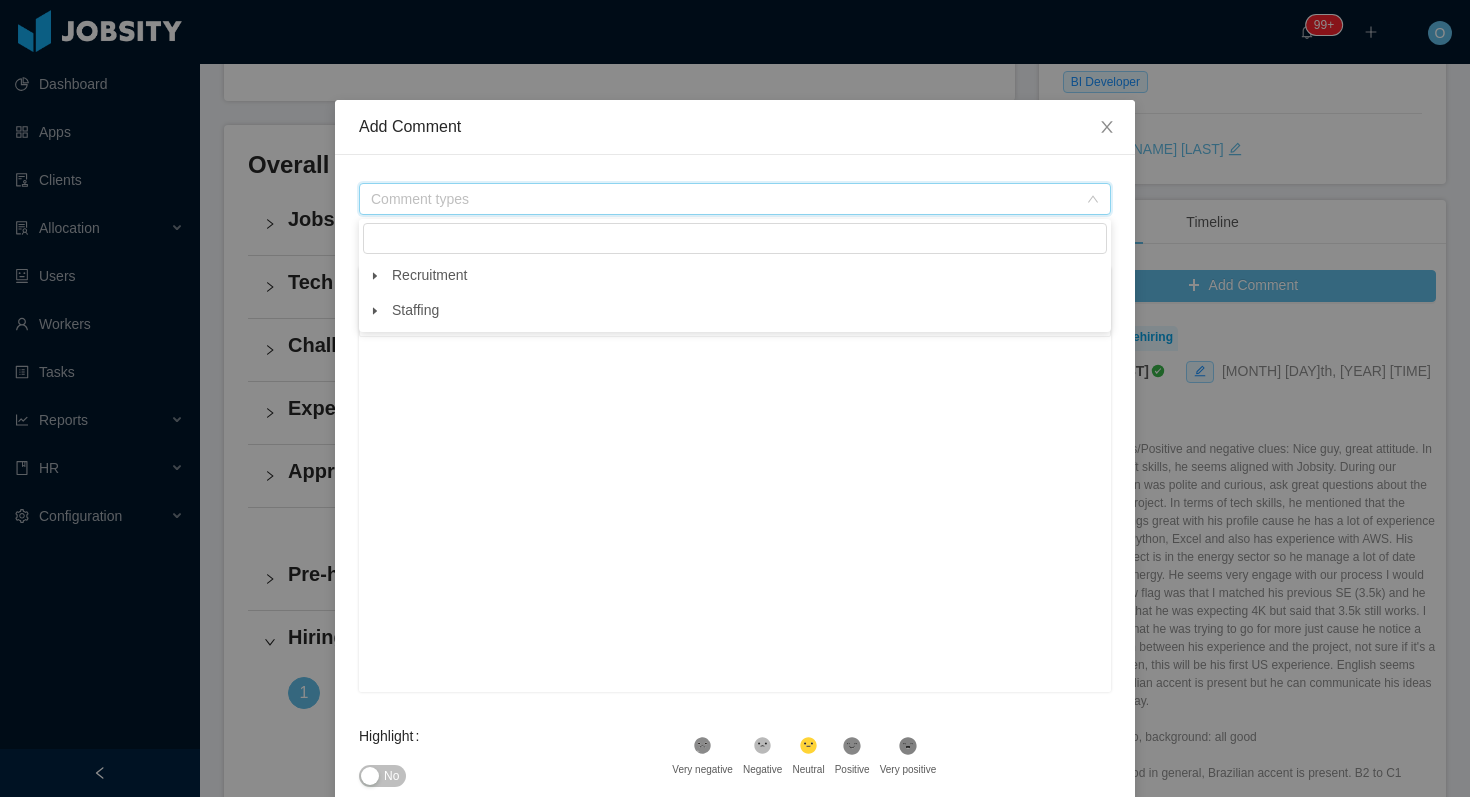click 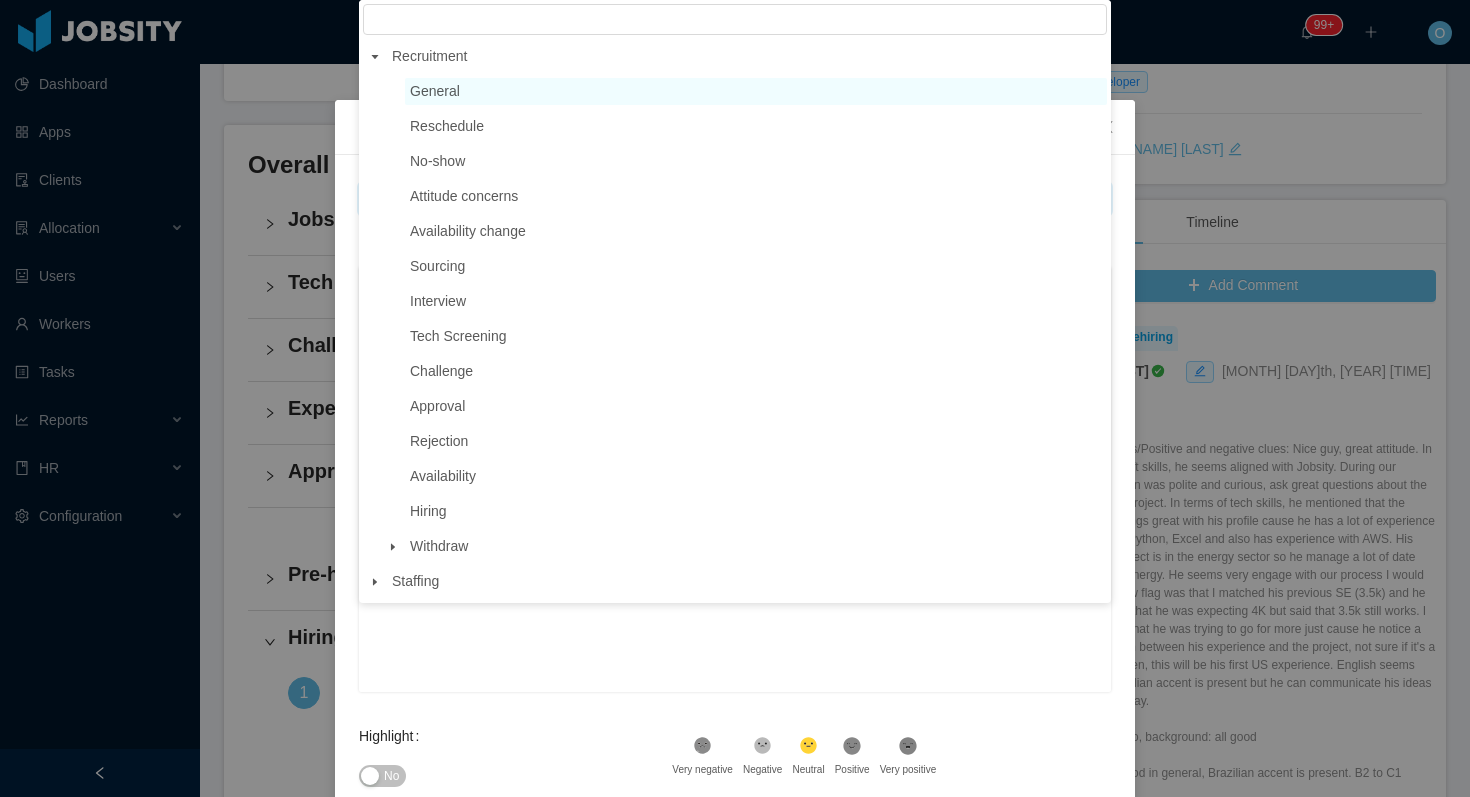 click on "General" at bounding box center (435, 91) 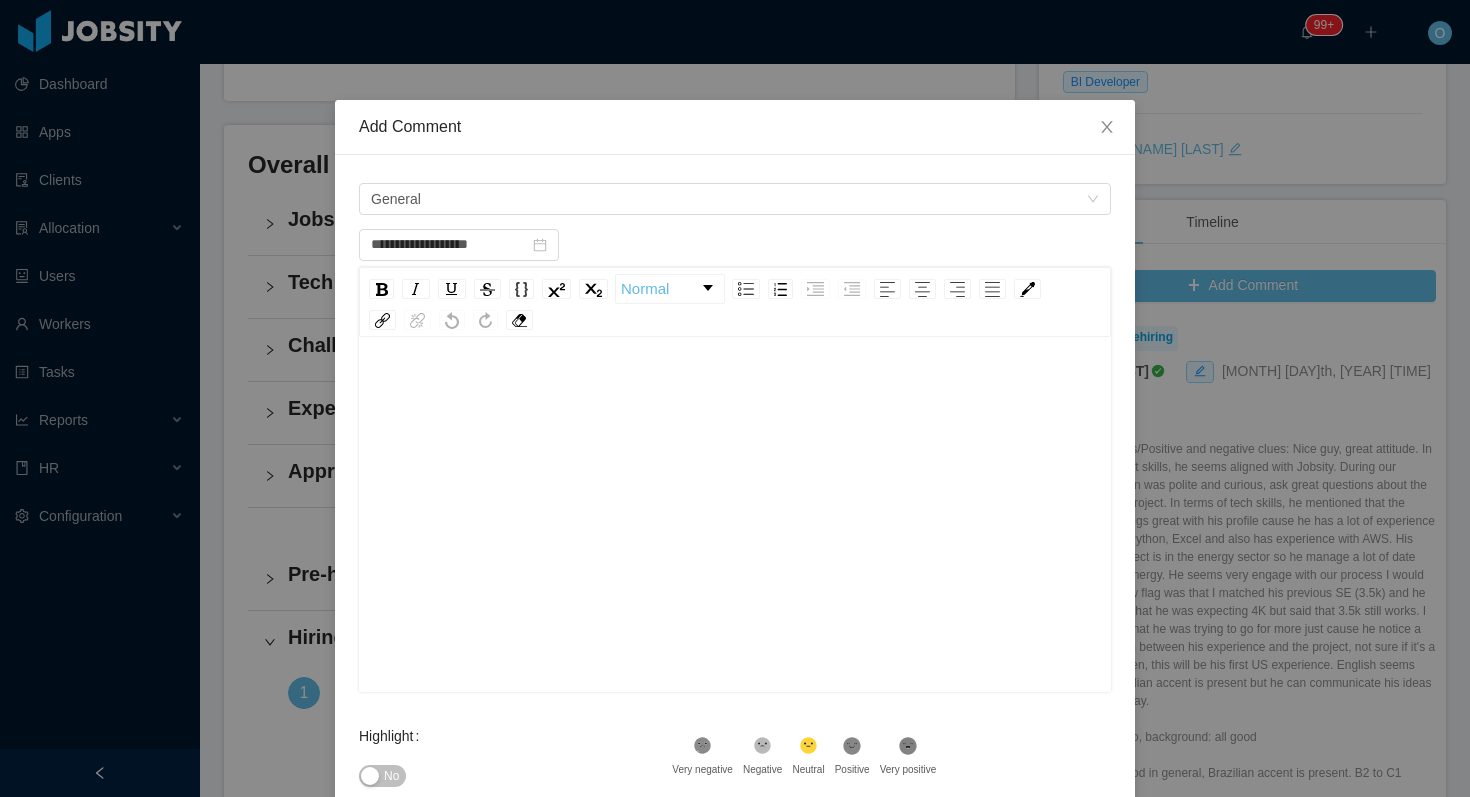 click at bounding box center (735, 391) 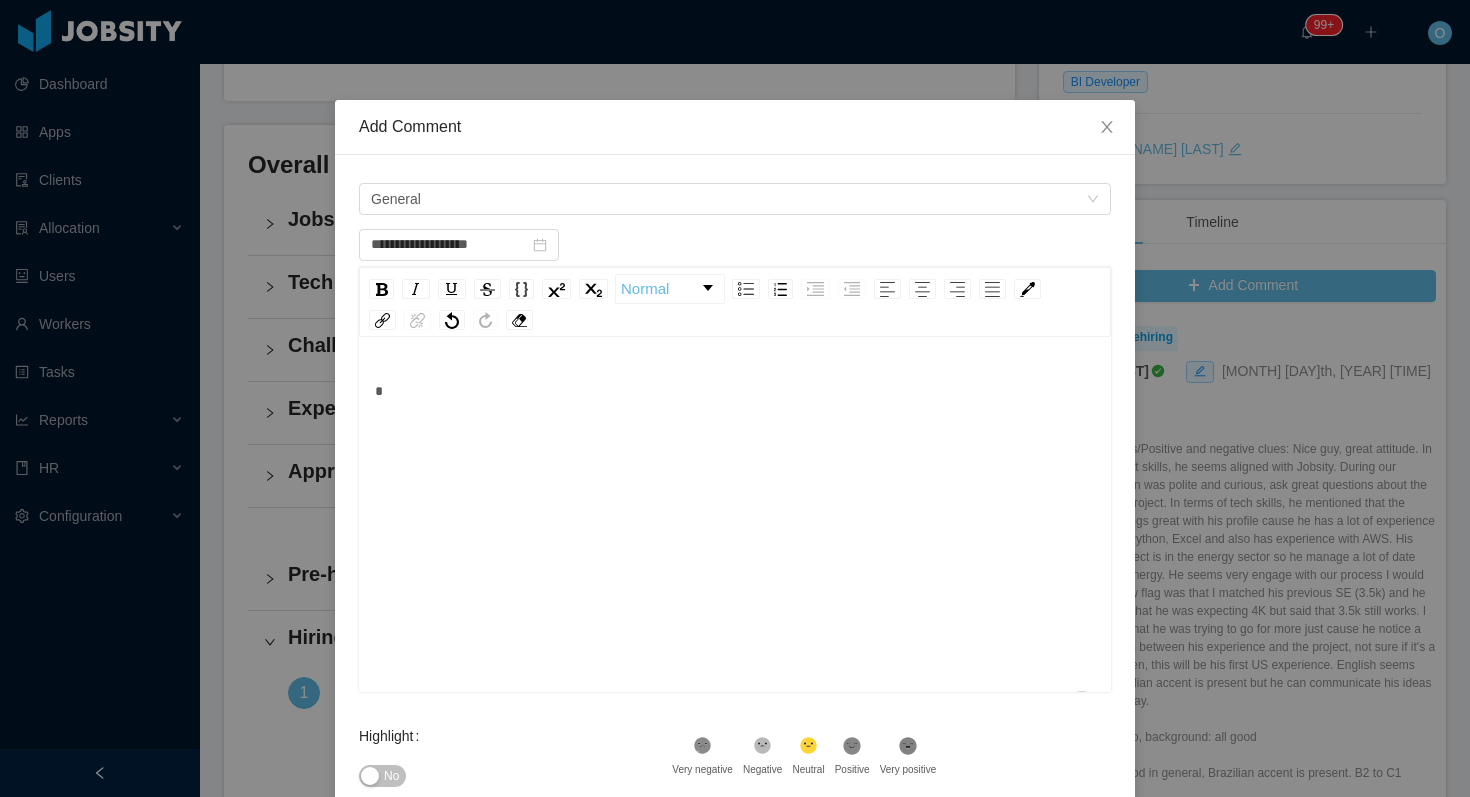 type 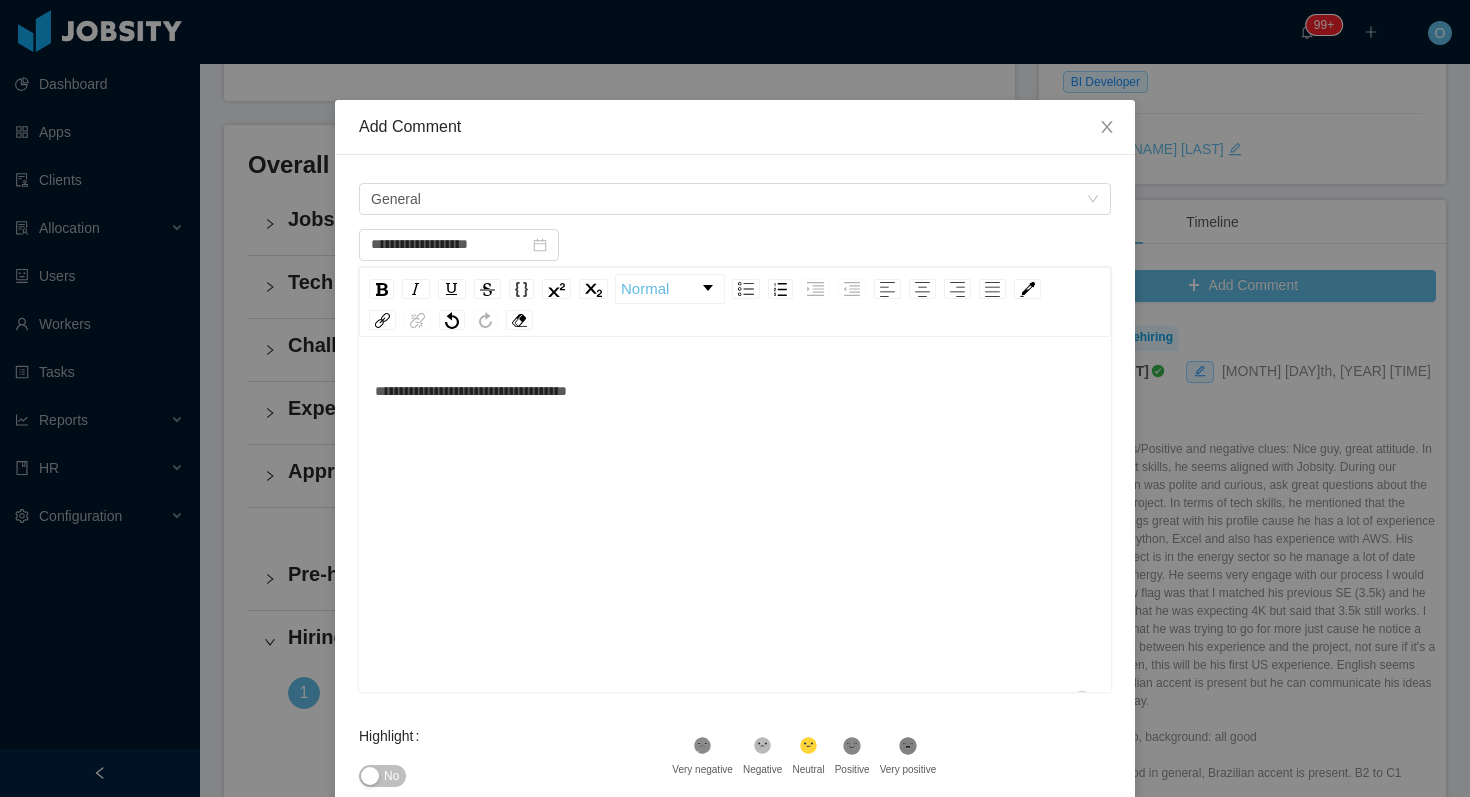 click on "No" at bounding box center (391, 776) 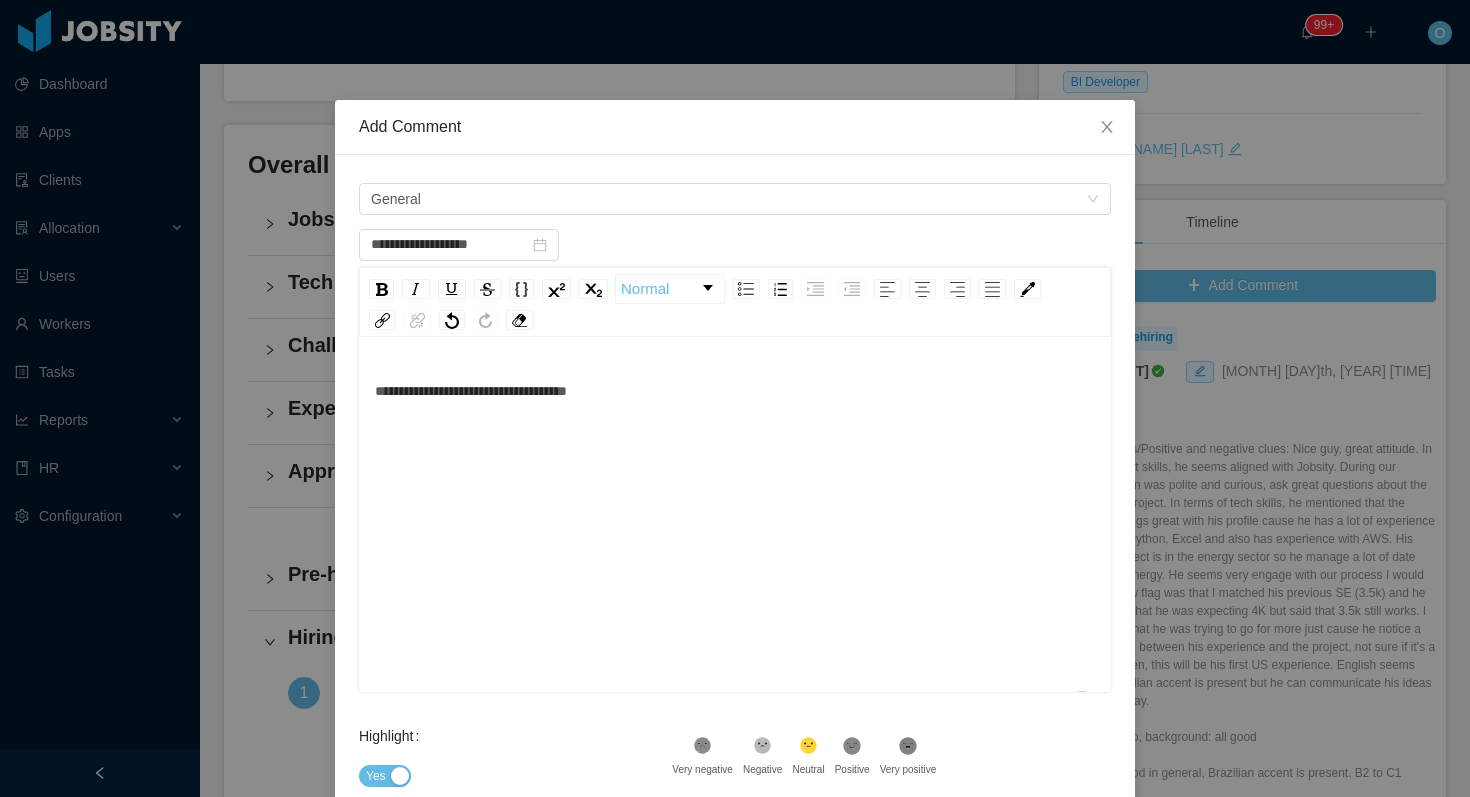 scroll, scrollTop: 124, scrollLeft: 0, axis: vertical 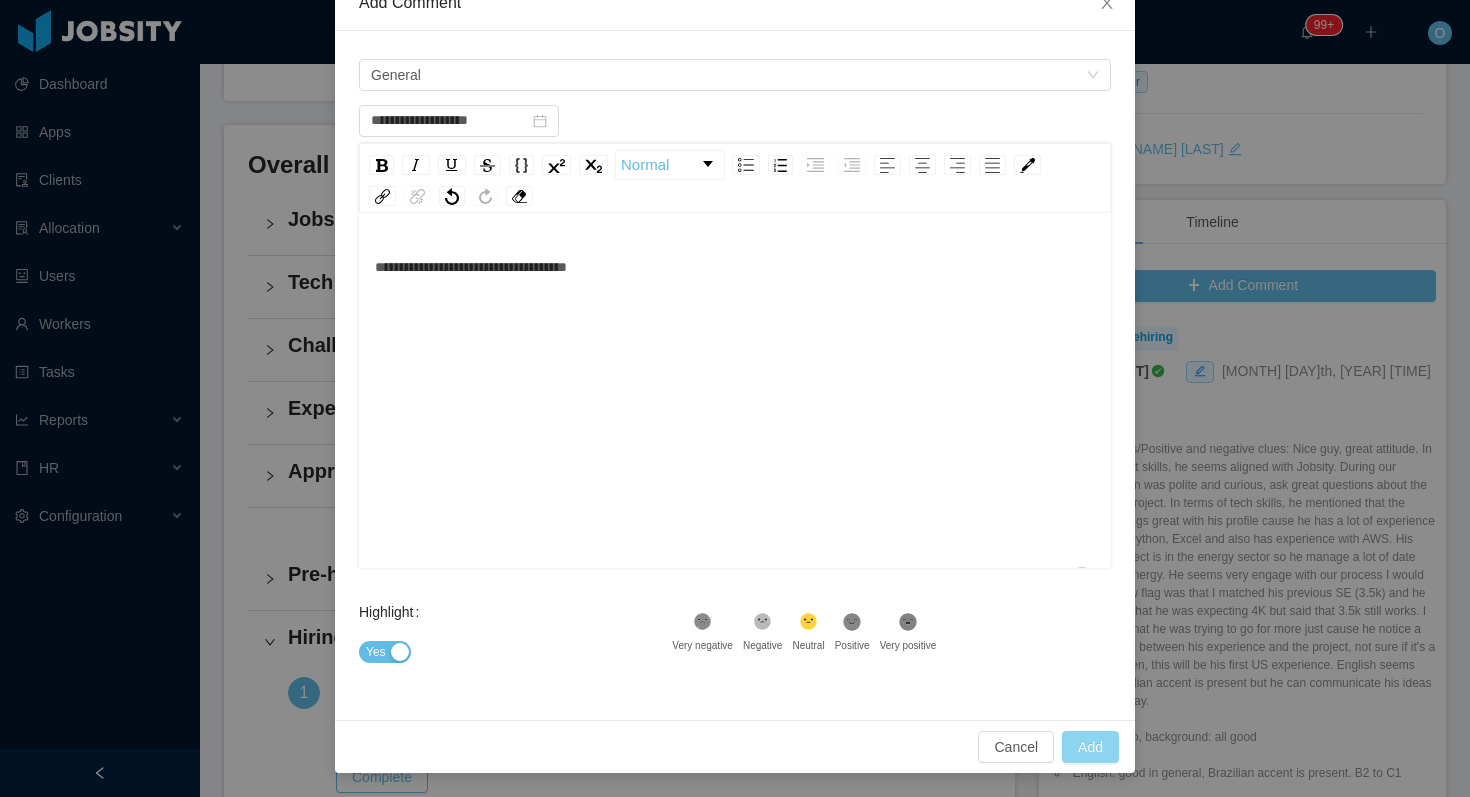 click on "Add" at bounding box center (1090, 747) 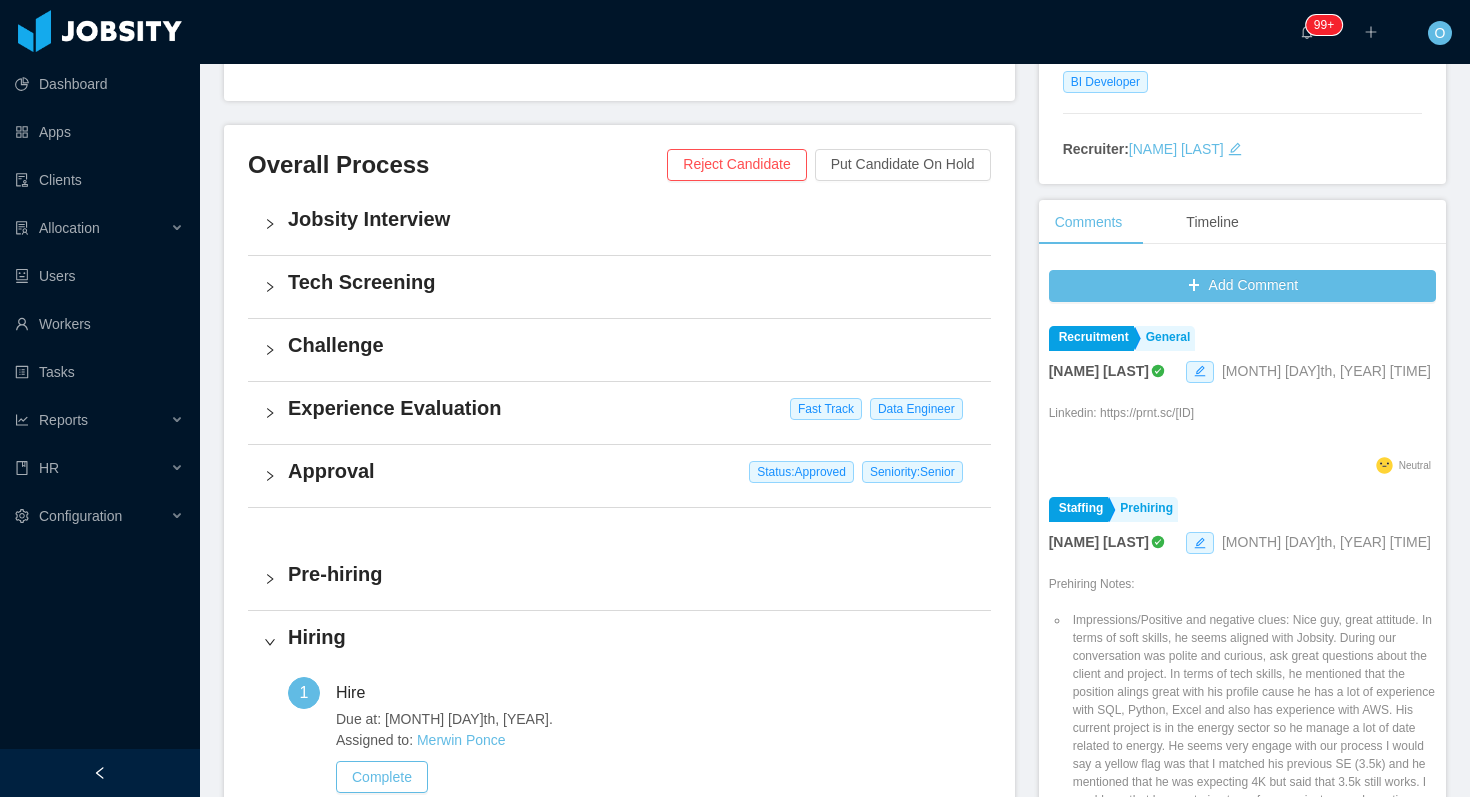 scroll, scrollTop: 0, scrollLeft: 0, axis: both 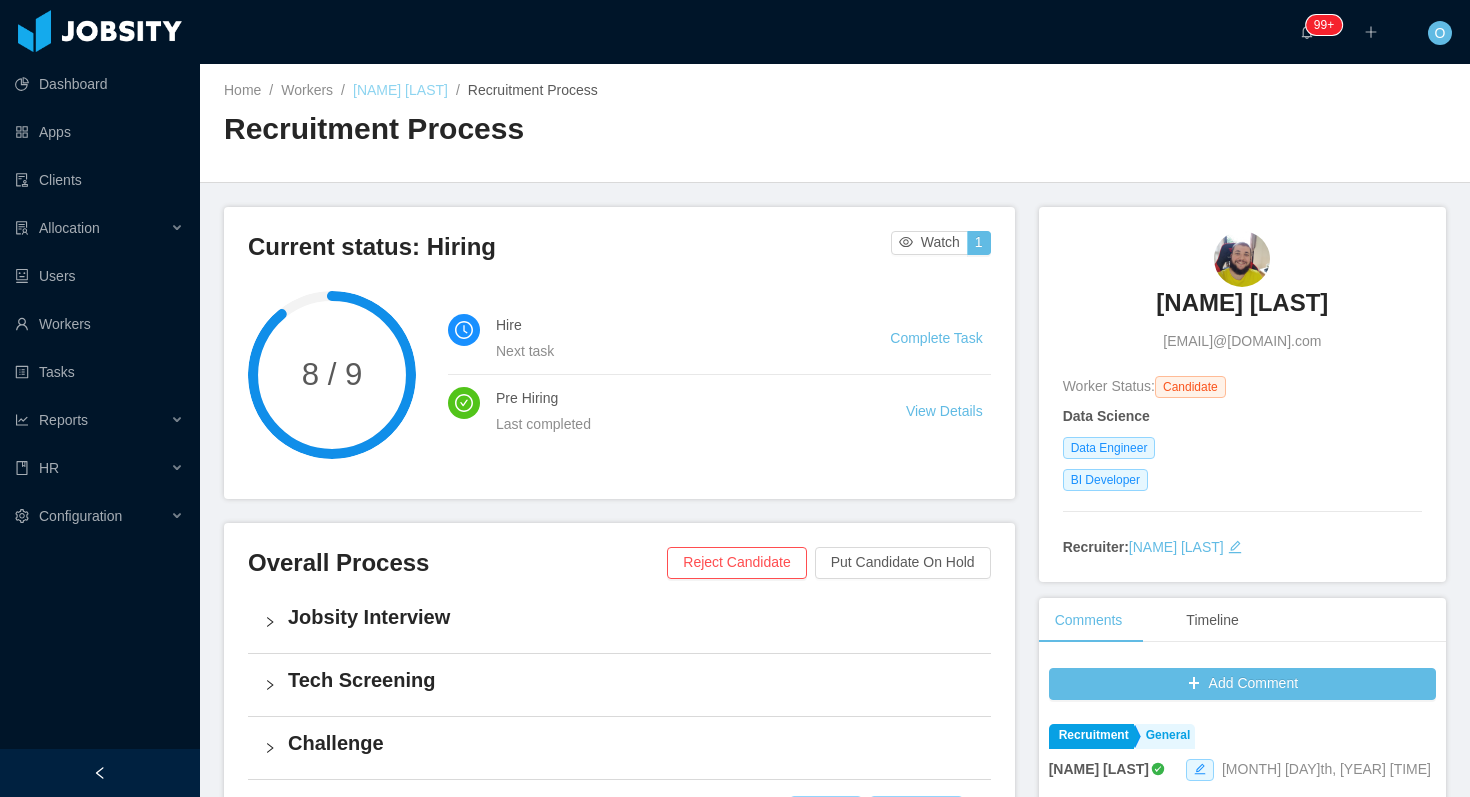 click on "[FIRST] [LAST]" at bounding box center (400, 90) 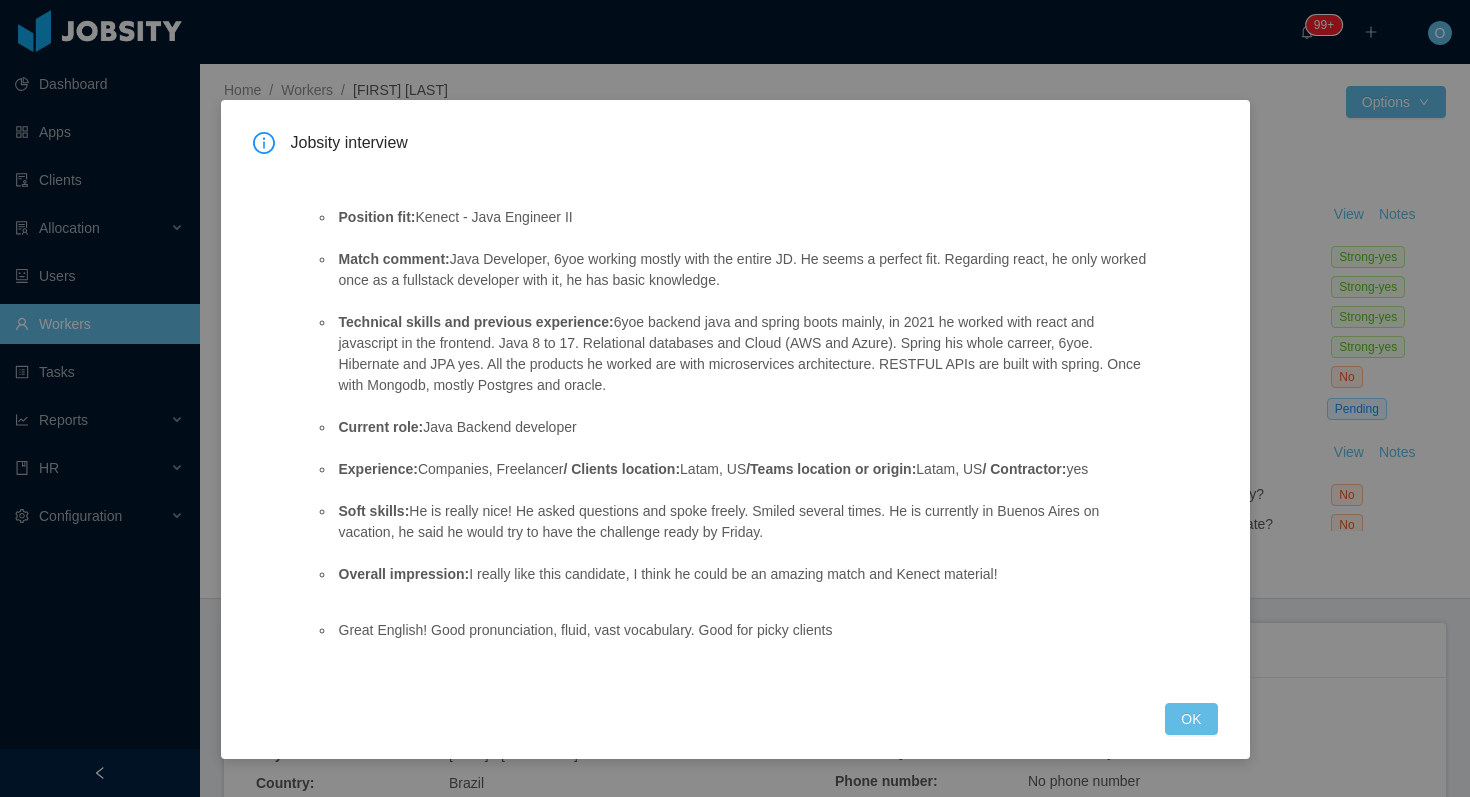 scroll, scrollTop: 0, scrollLeft: 0, axis: both 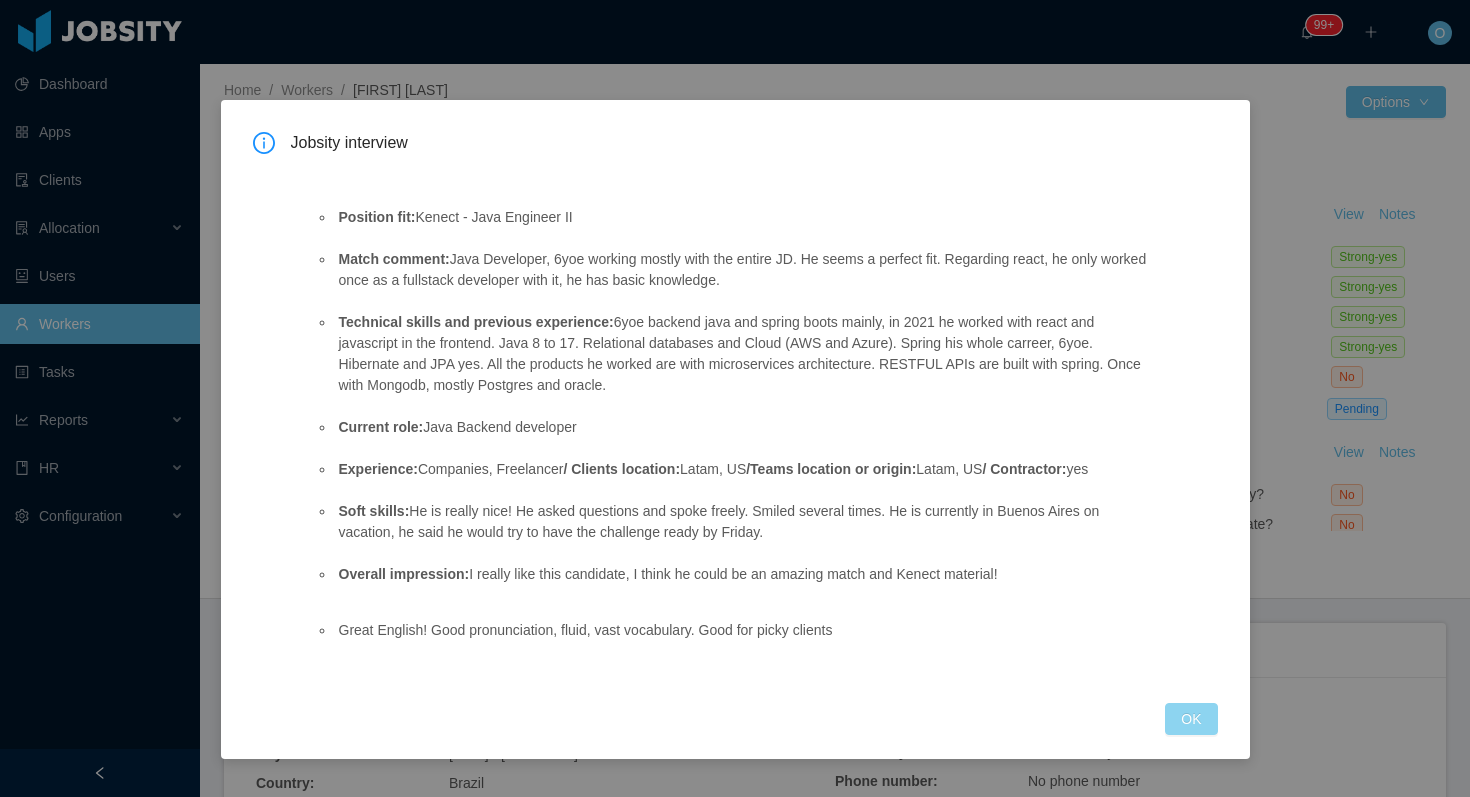 click on "OK" at bounding box center (1191, 719) 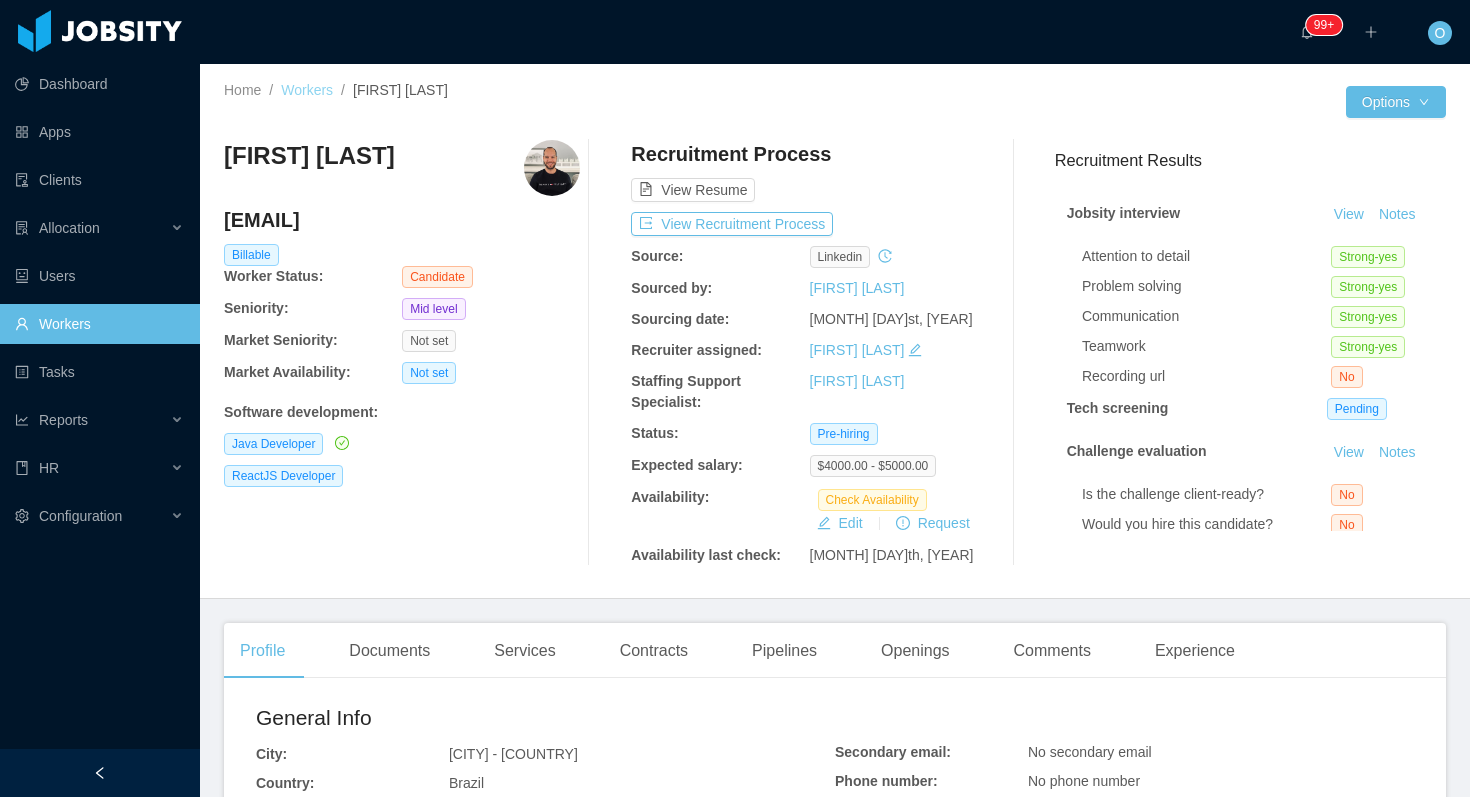 click on "Workers" at bounding box center (307, 90) 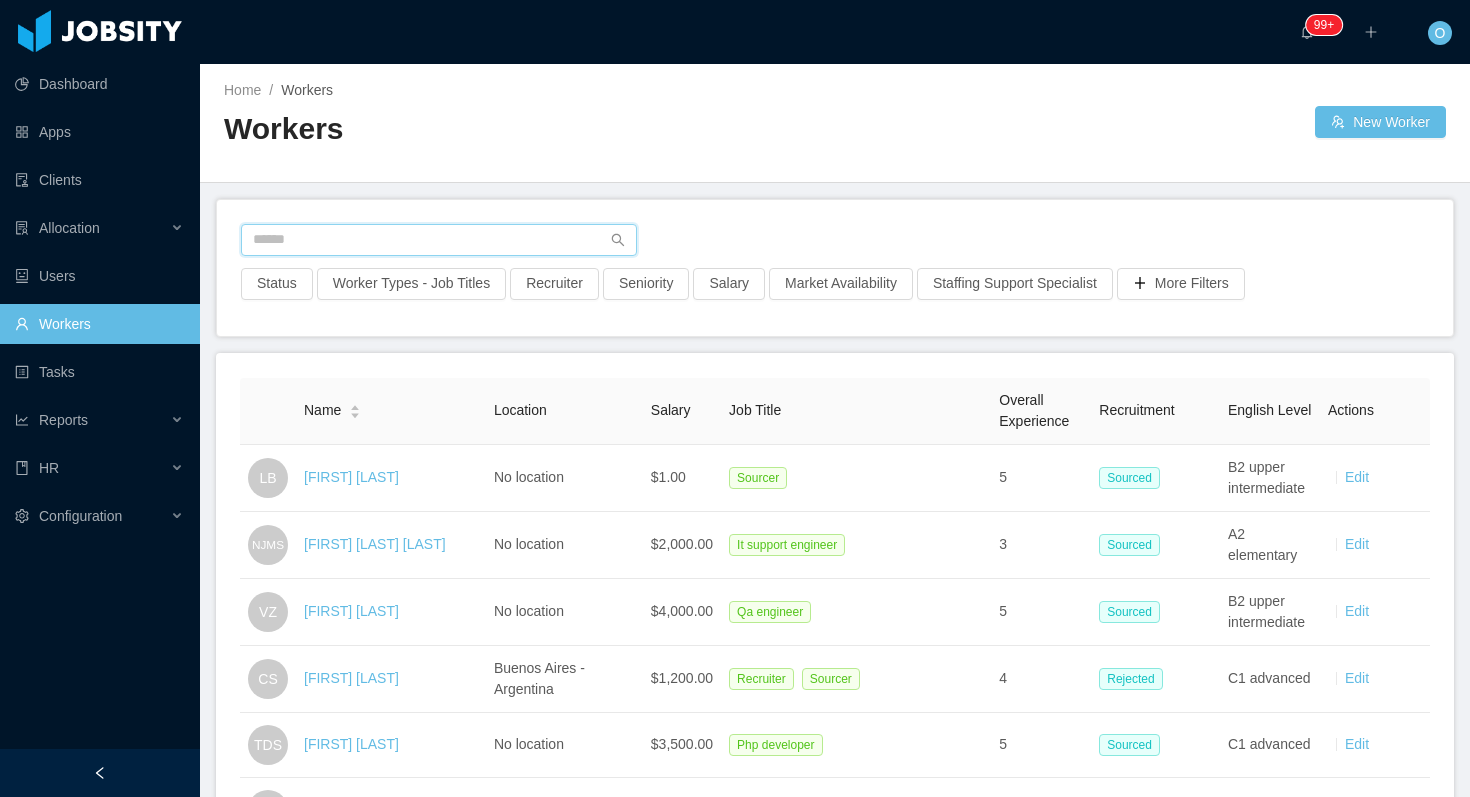 click at bounding box center [439, 240] 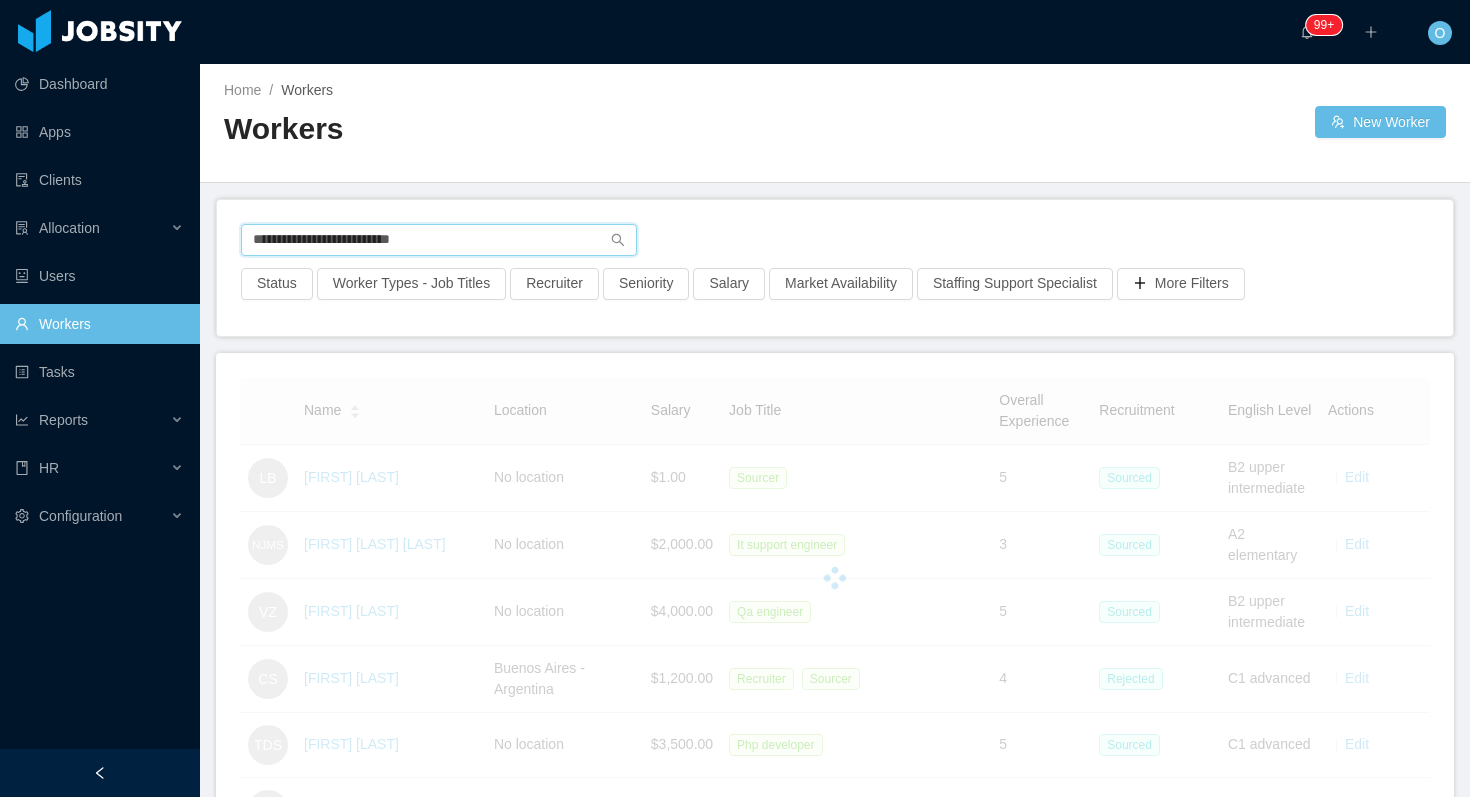 type on "**********" 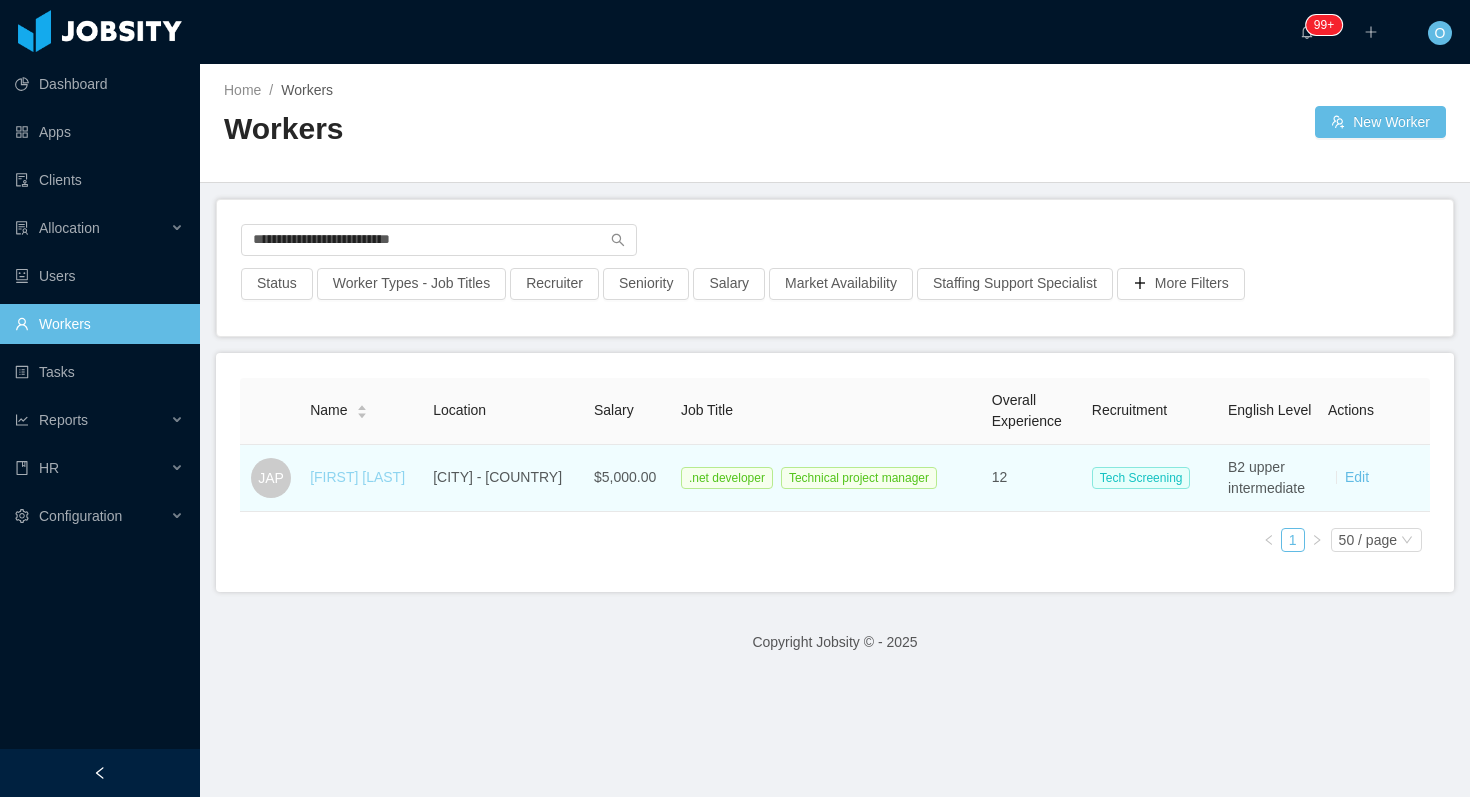 click on "[FIRST] [LAST]" at bounding box center [357, 477] 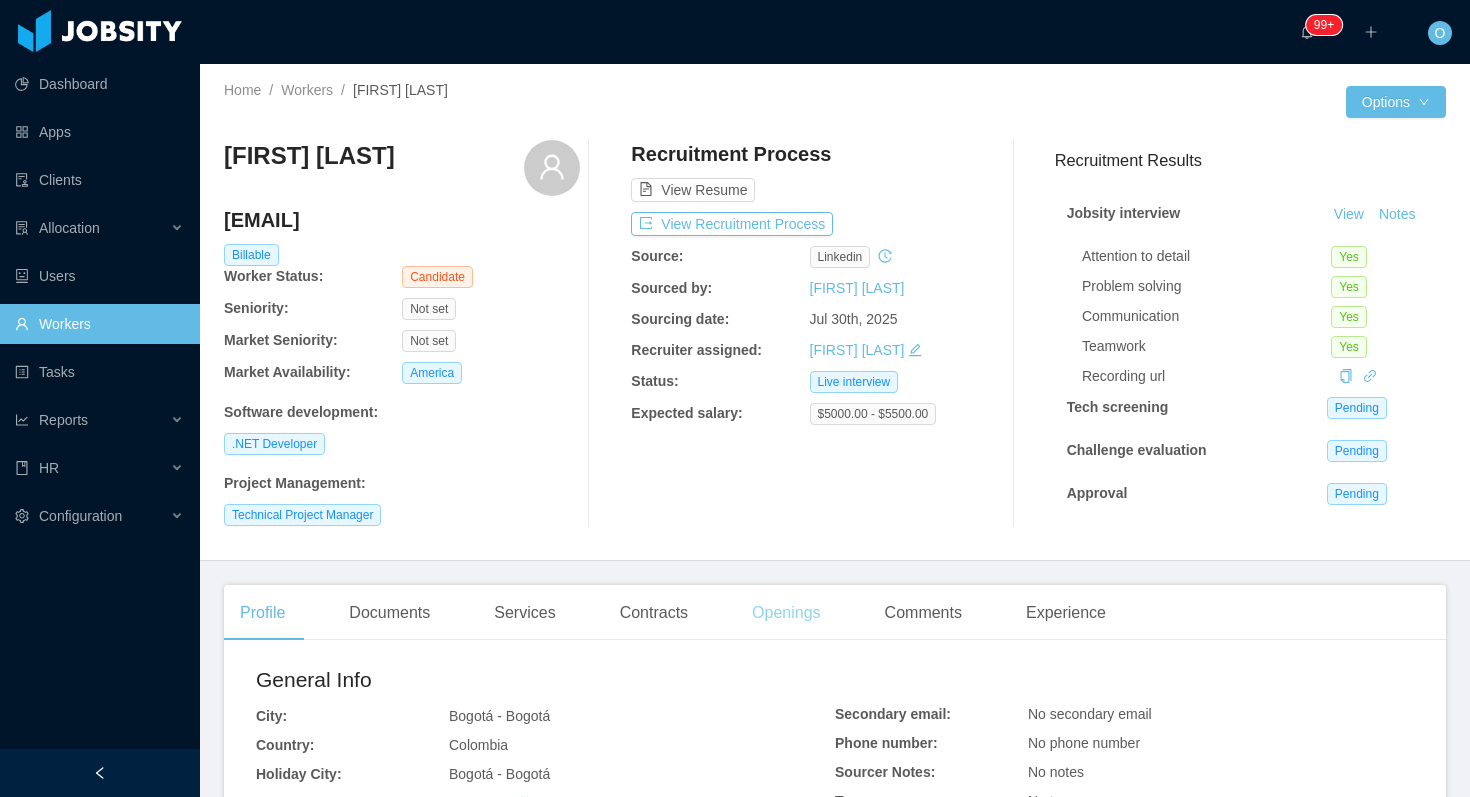 click on "Openings" at bounding box center (786, 613) 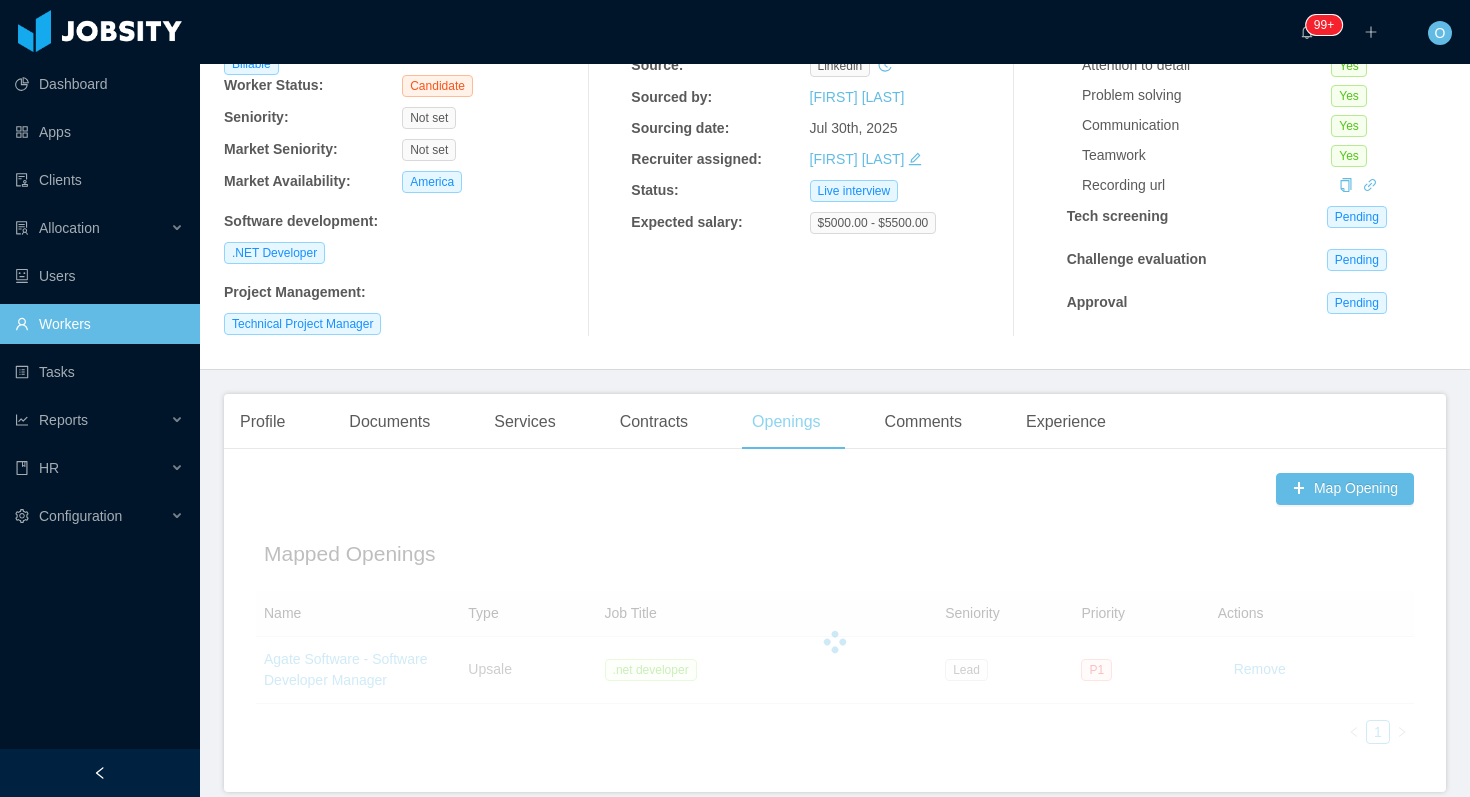 scroll, scrollTop: 279, scrollLeft: 0, axis: vertical 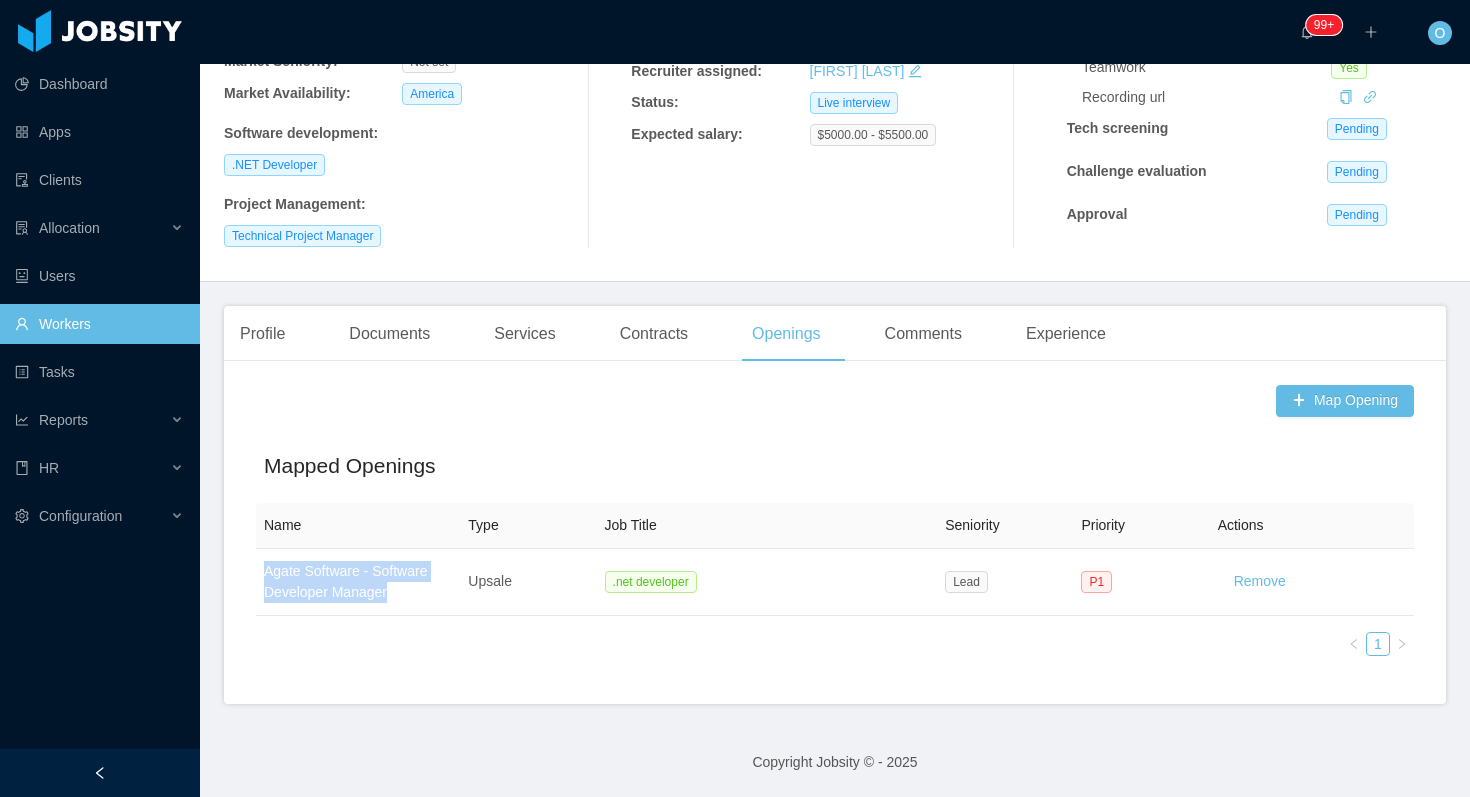 drag, startPoint x: 428, startPoint y: 573, endPoint x: 1228, endPoint y: 0, distance: 984.0371 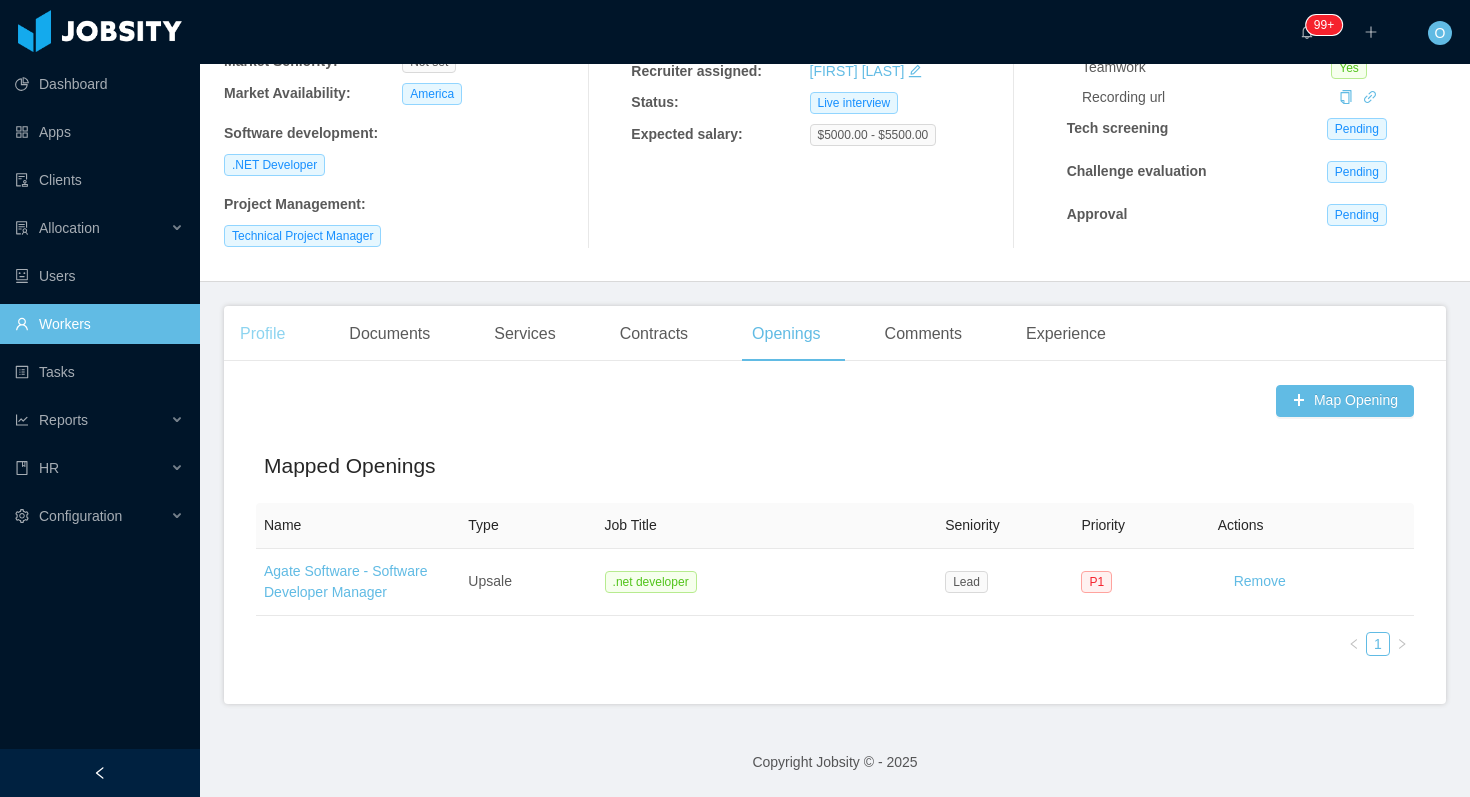 click on "Profile" at bounding box center [262, 334] 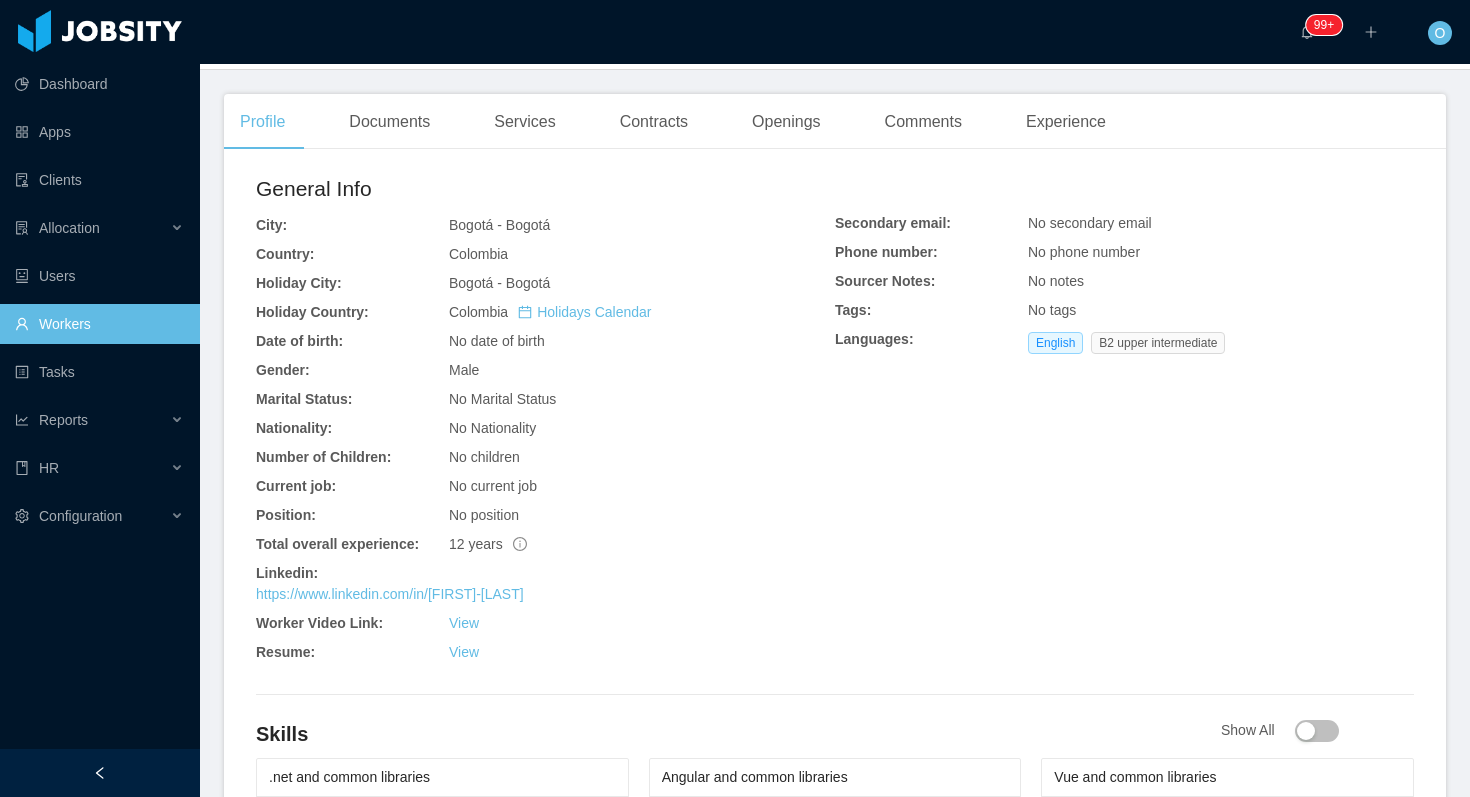 scroll, scrollTop: 489, scrollLeft: 0, axis: vertical 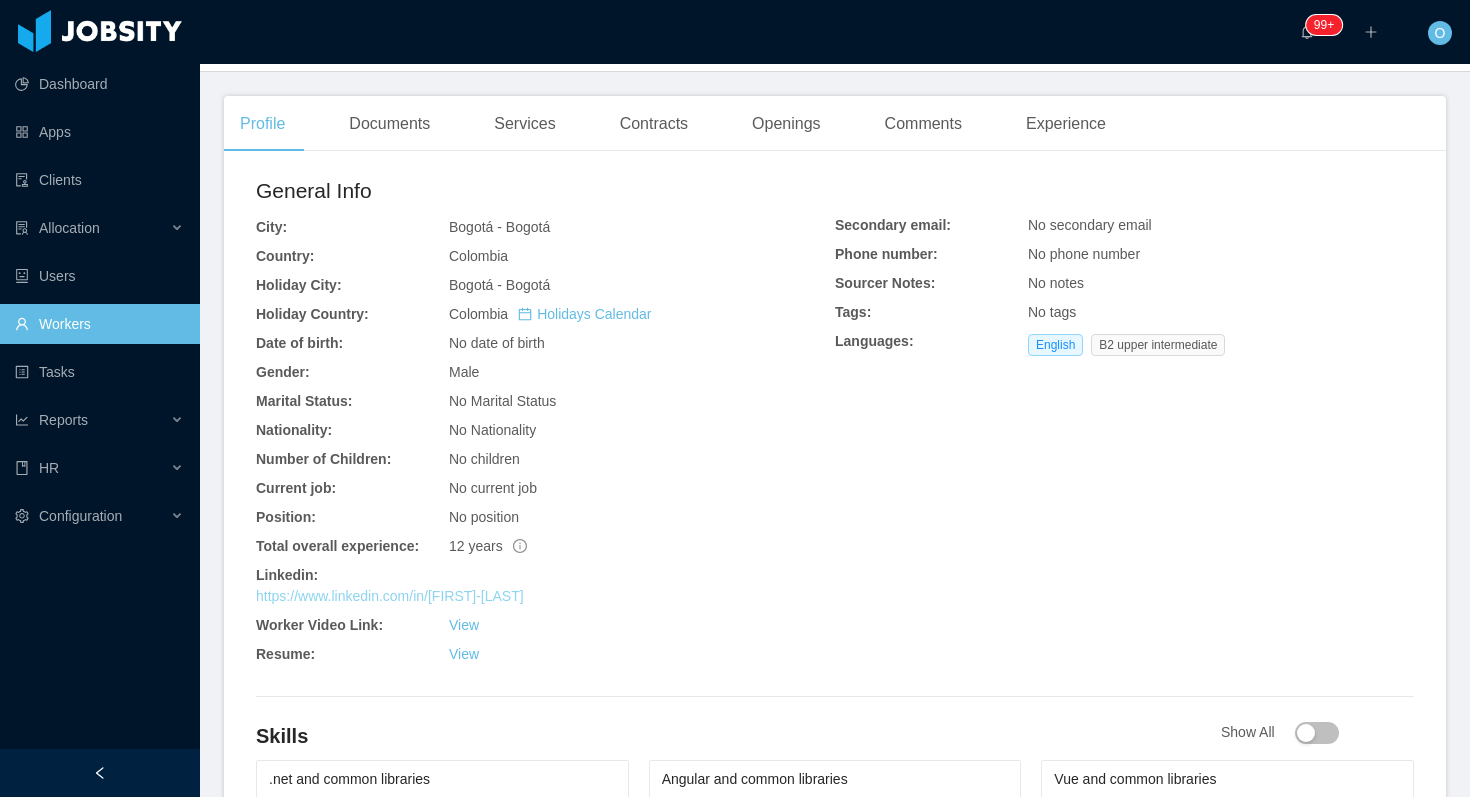 click on "https://www.linkedin.com/in/andres-parada0689" at bounding box center (390, 596) 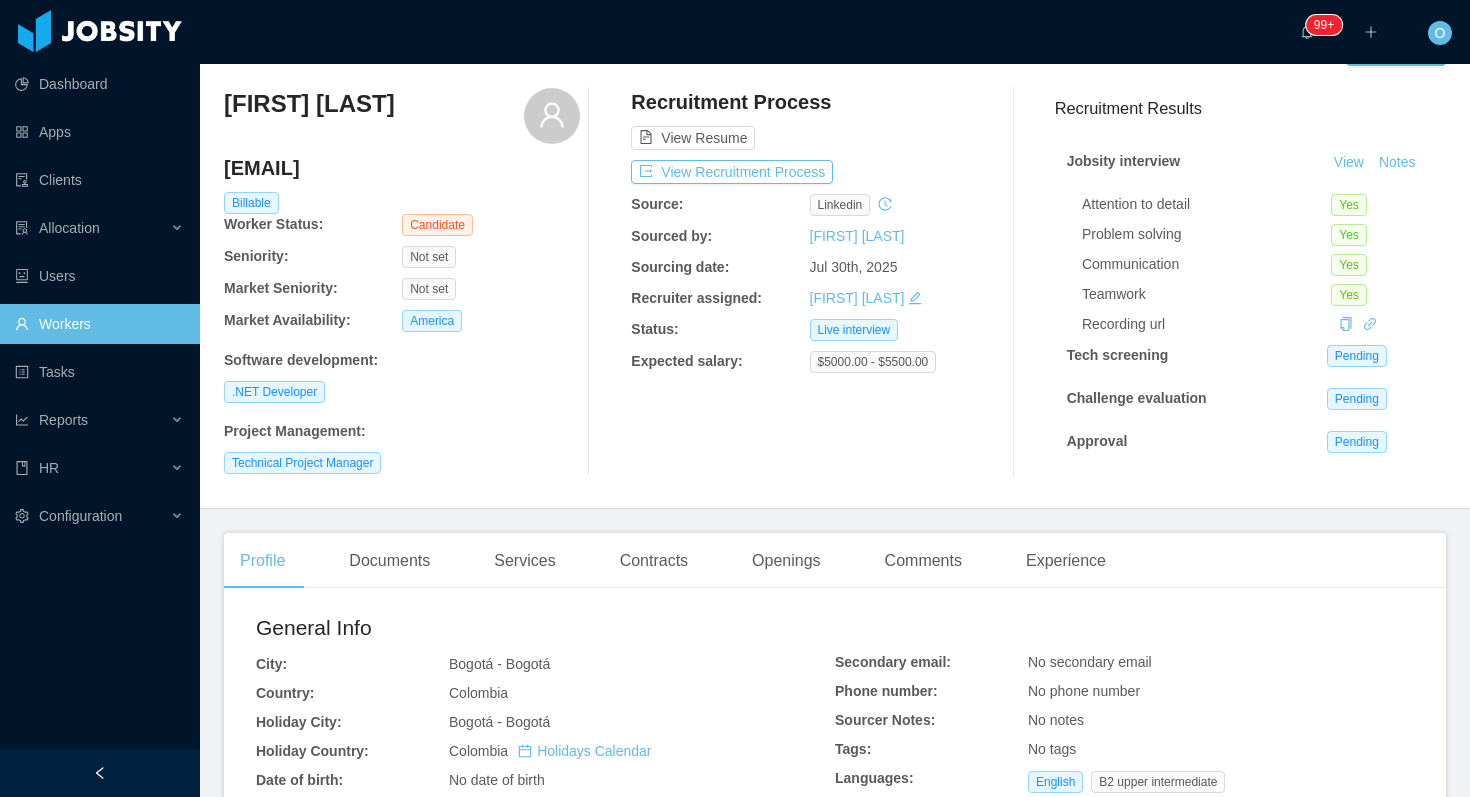scroll, scrollTop: 53, scrollLeft: 0, axis: vertical 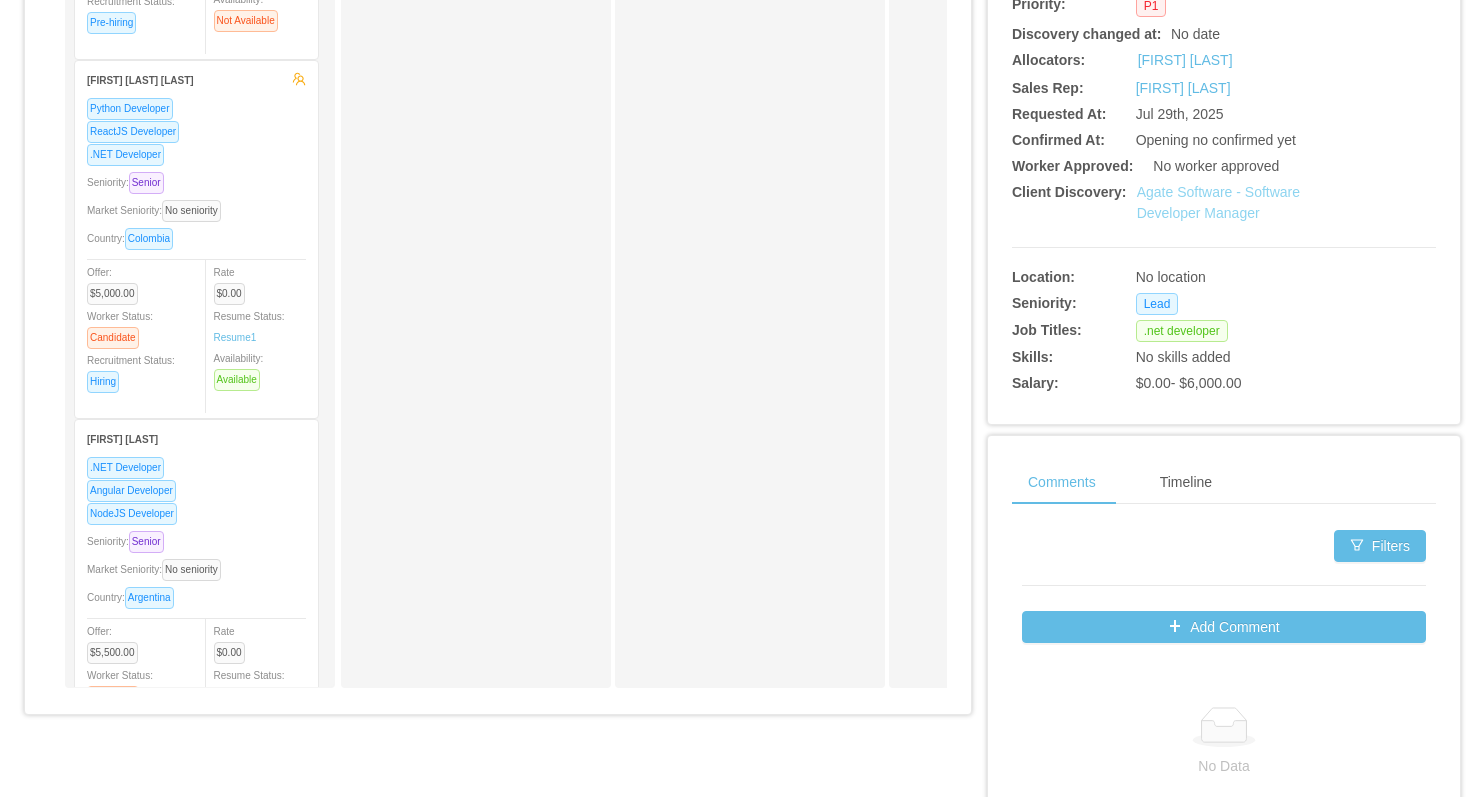 click on "Agate Software - Software Developer Manager" at bounding box center [1218, 202] 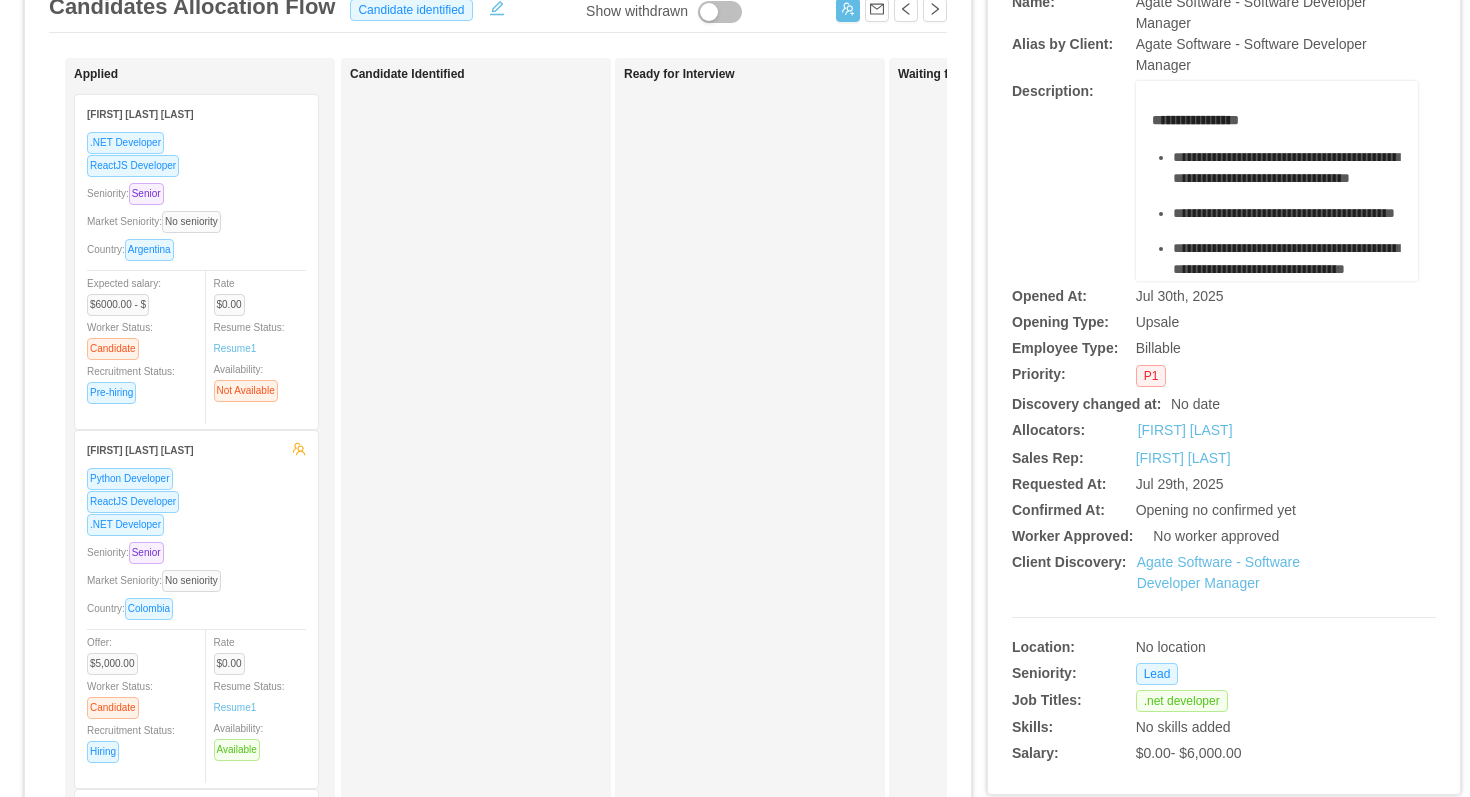 scroll, scrollTop: 133, scrollLeft: 0, axis: vertical 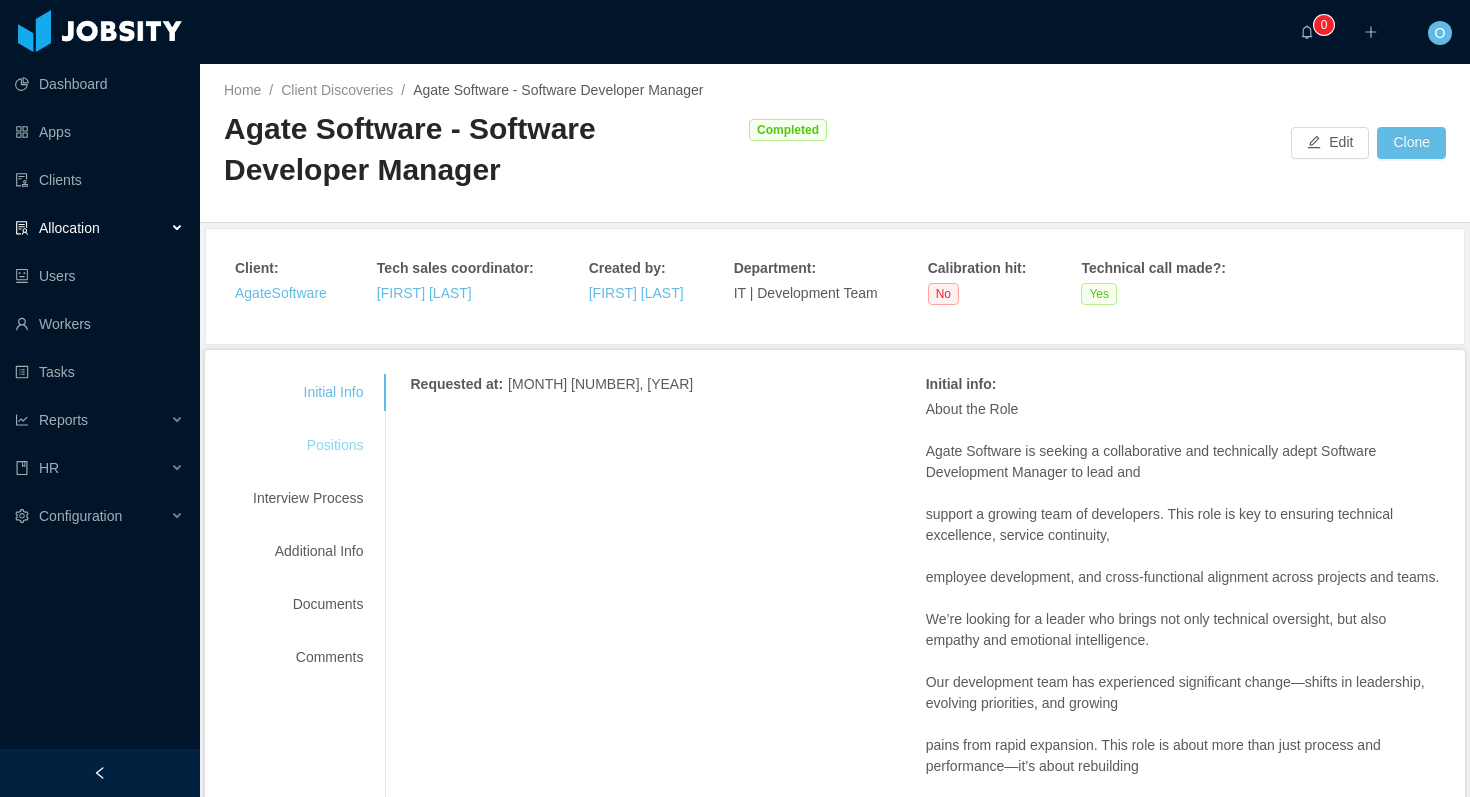 click on "Positions" at bounding box center (308, 445) 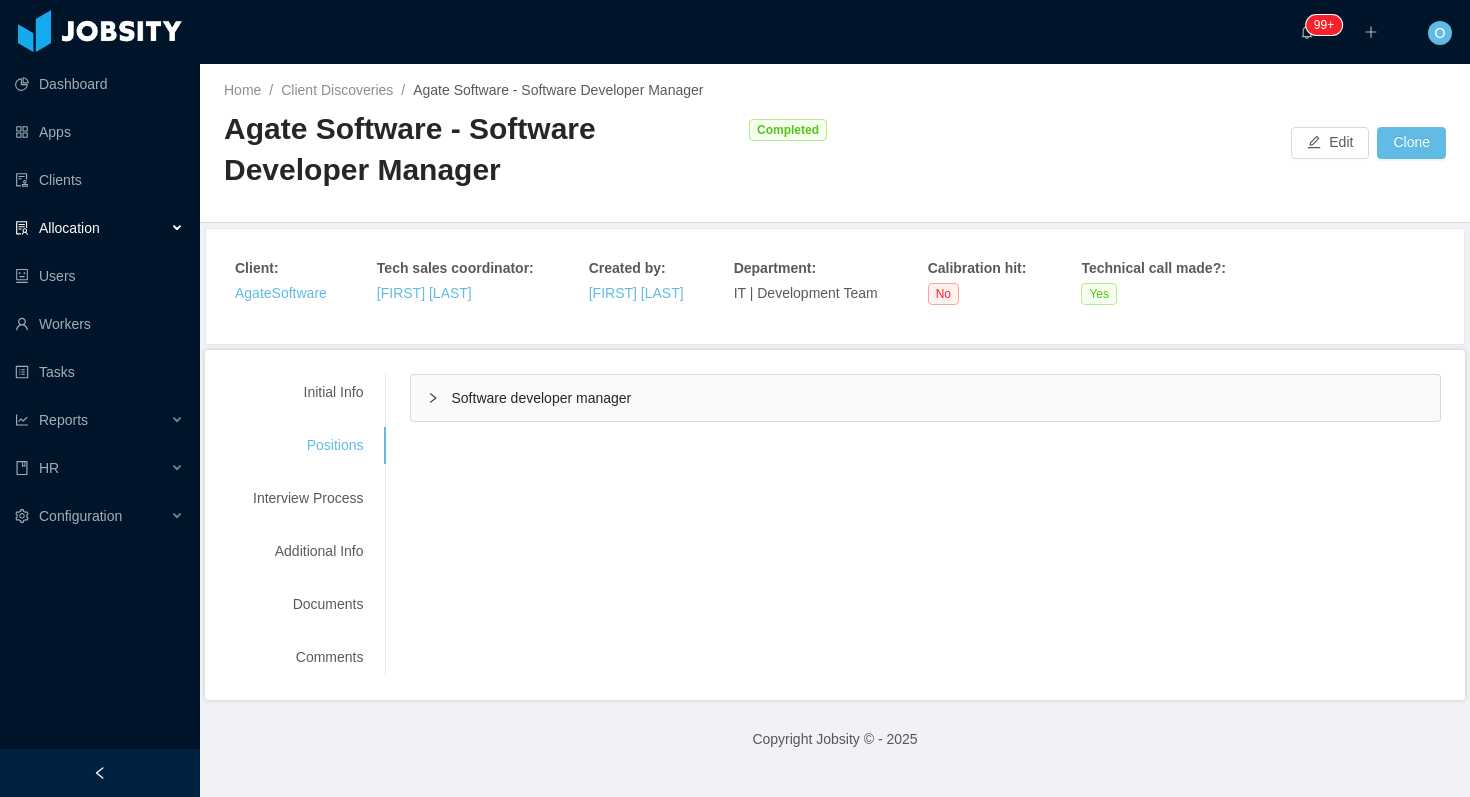click on "Software developer manager" at bounding box center (925, 398) 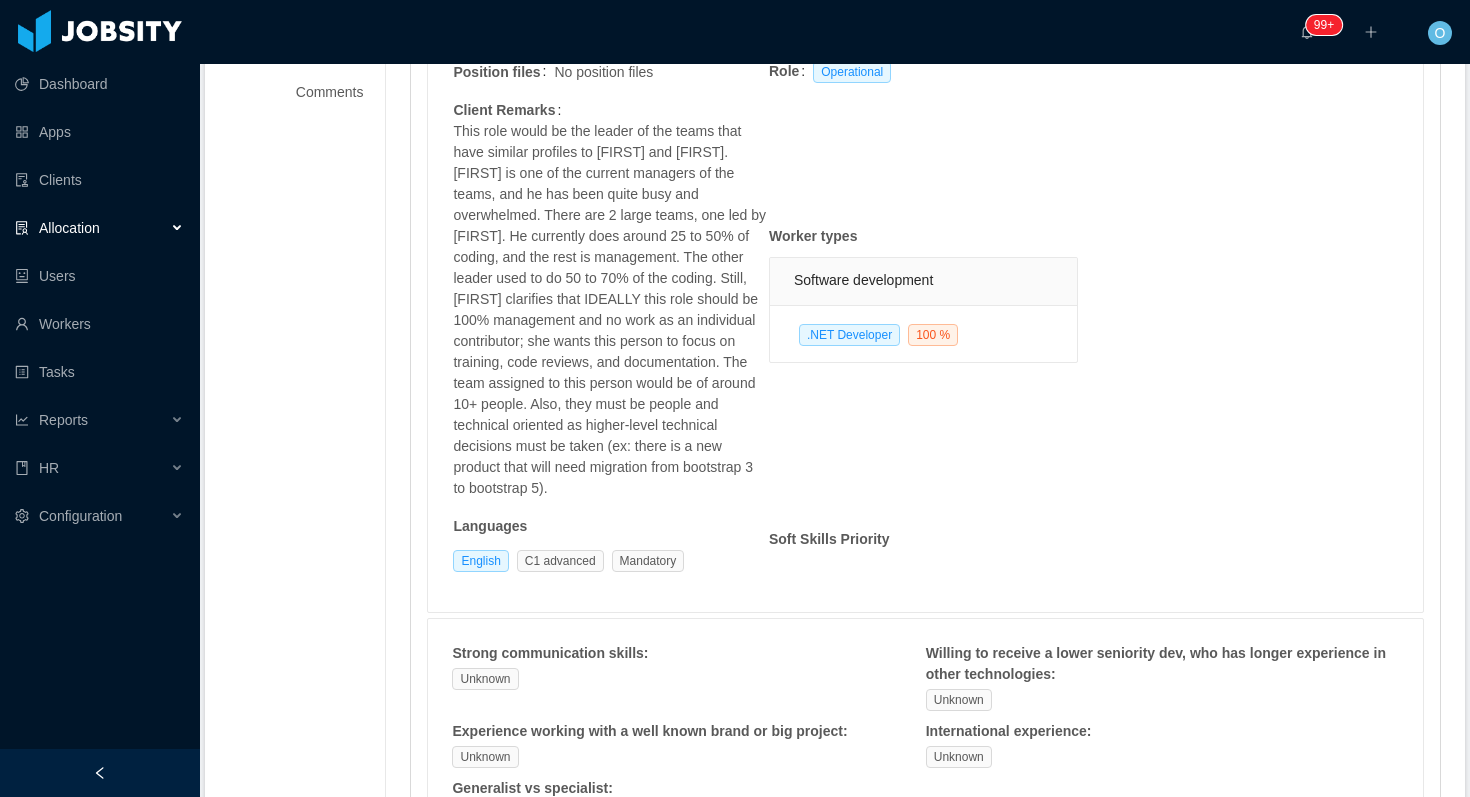 scroll, scrollTop: 545, scrollLeft: 0, axis: vertical 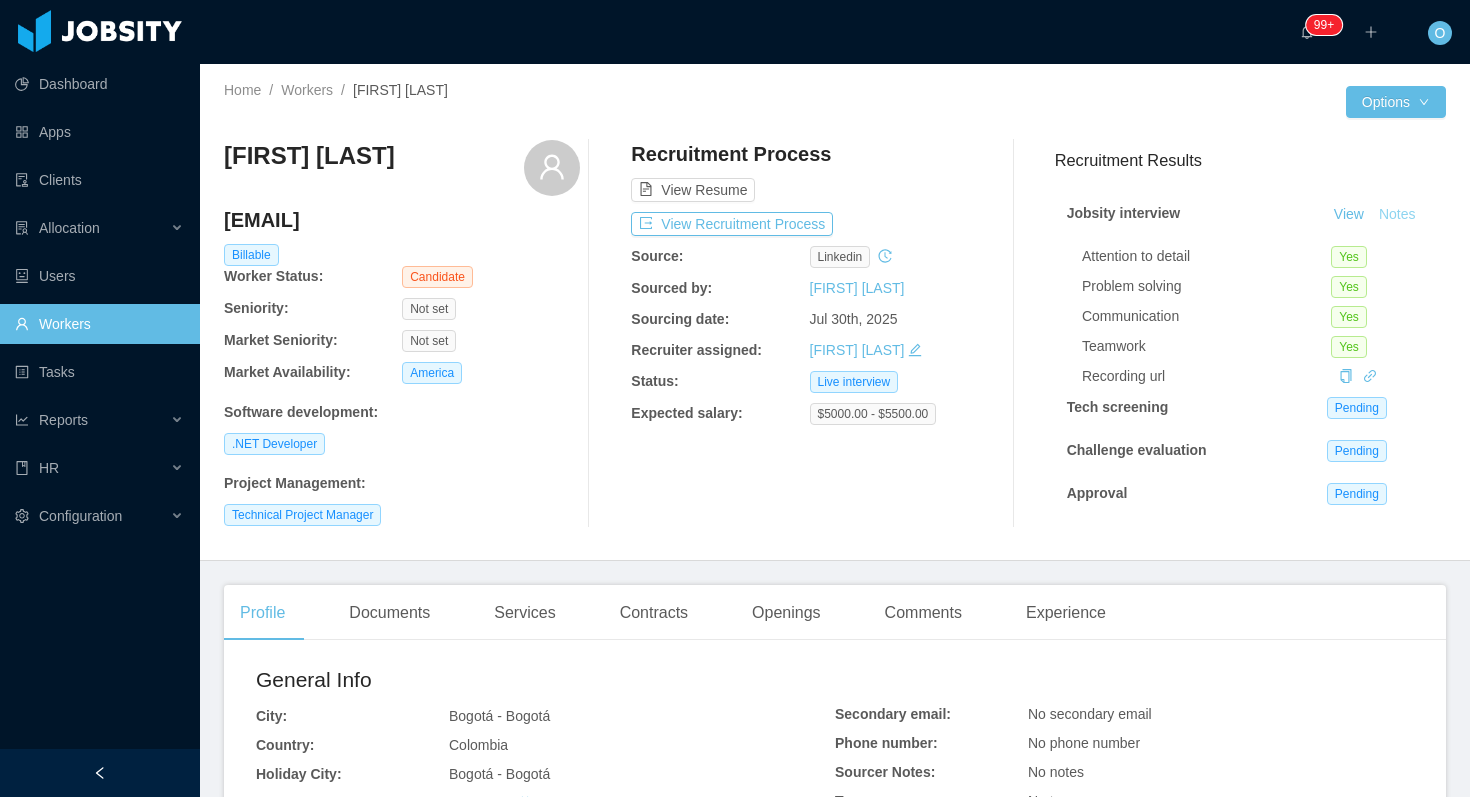 click on "Notes" at bounding box center (1397, 215) 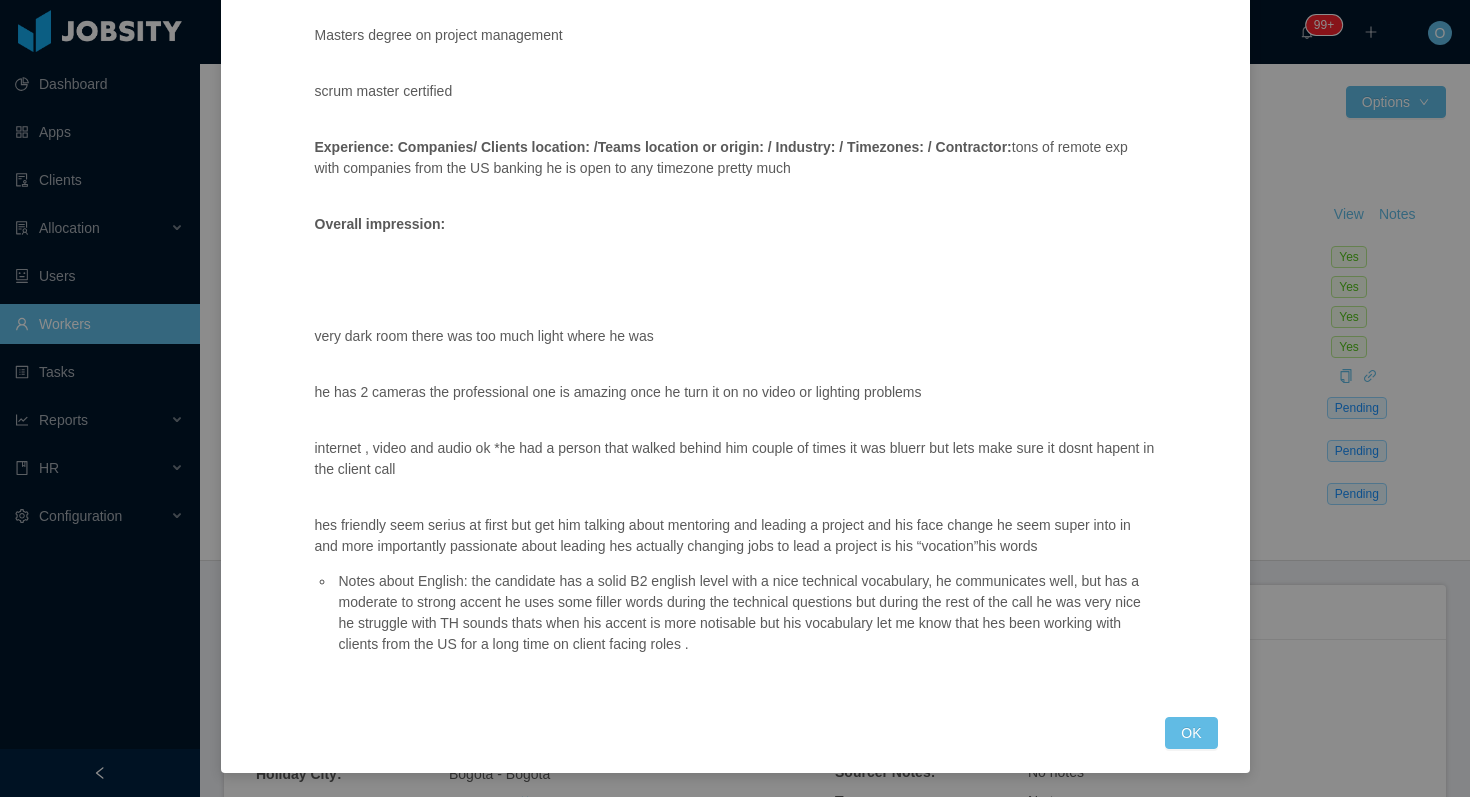 scroll, scrollTop: 1244, scrollLeft: 0, axis: vertical 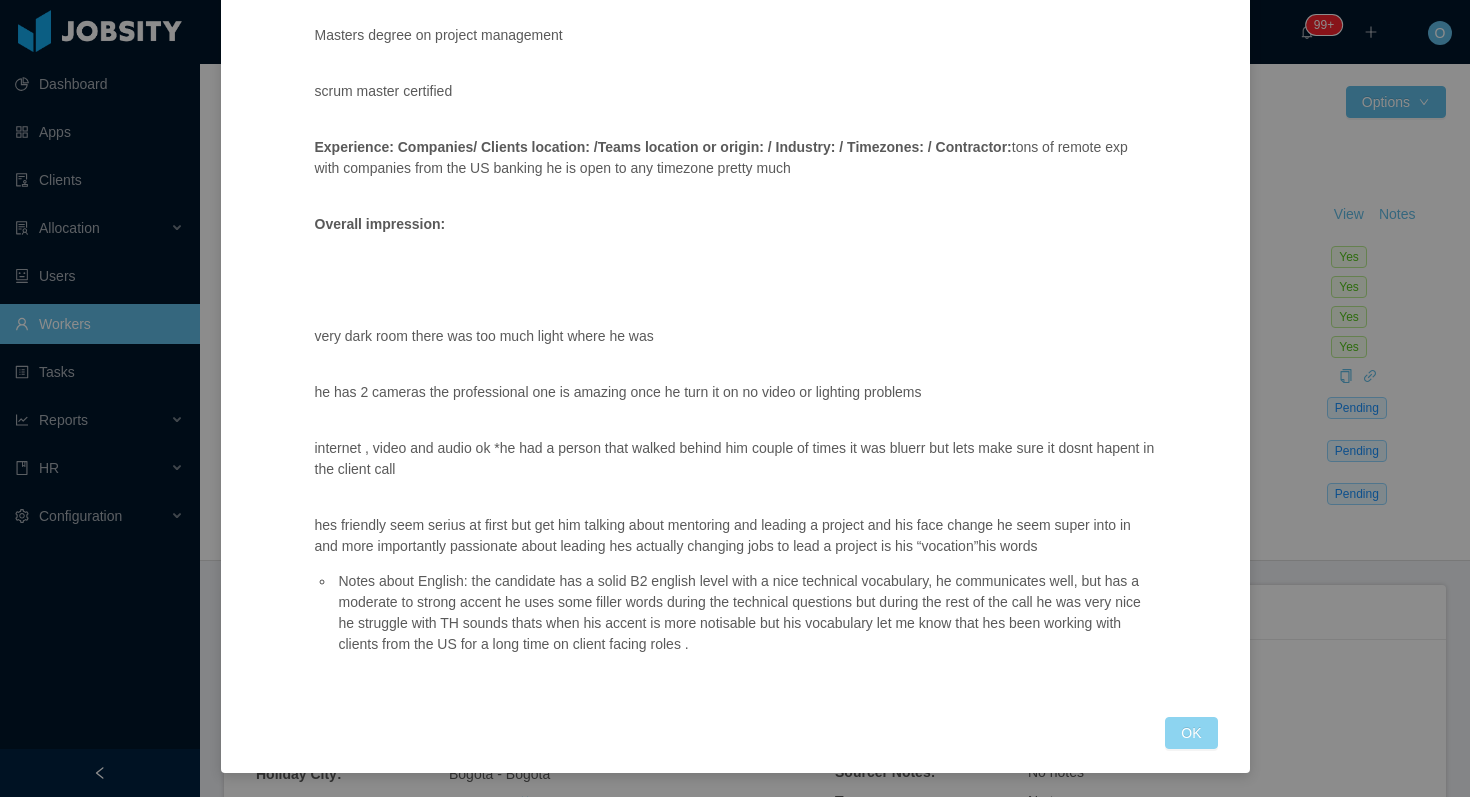 click on "OK" at bounding box center [1191, 733] 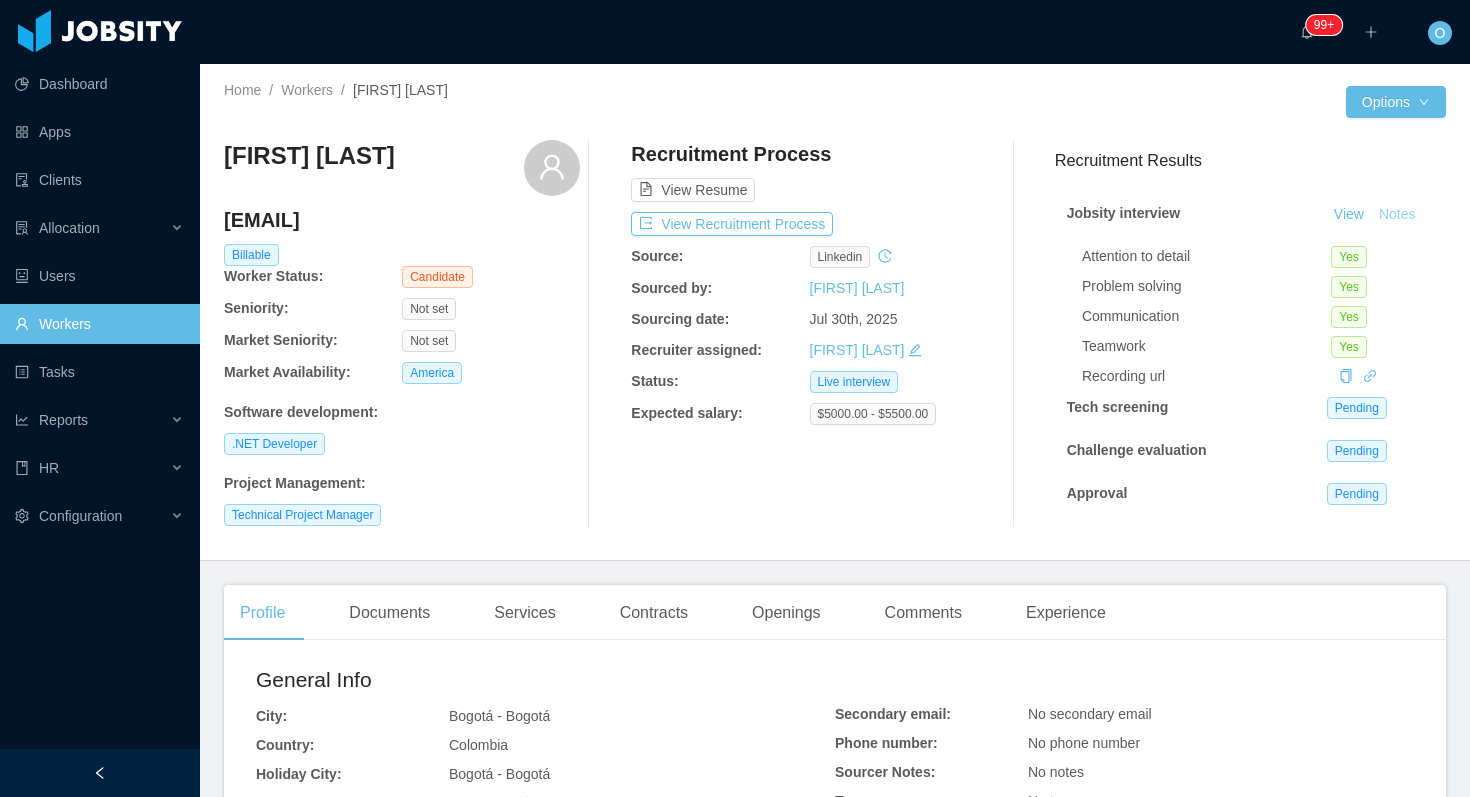 scroll, scrollTop: 1146, scrollLeft: 0, axis: vertical 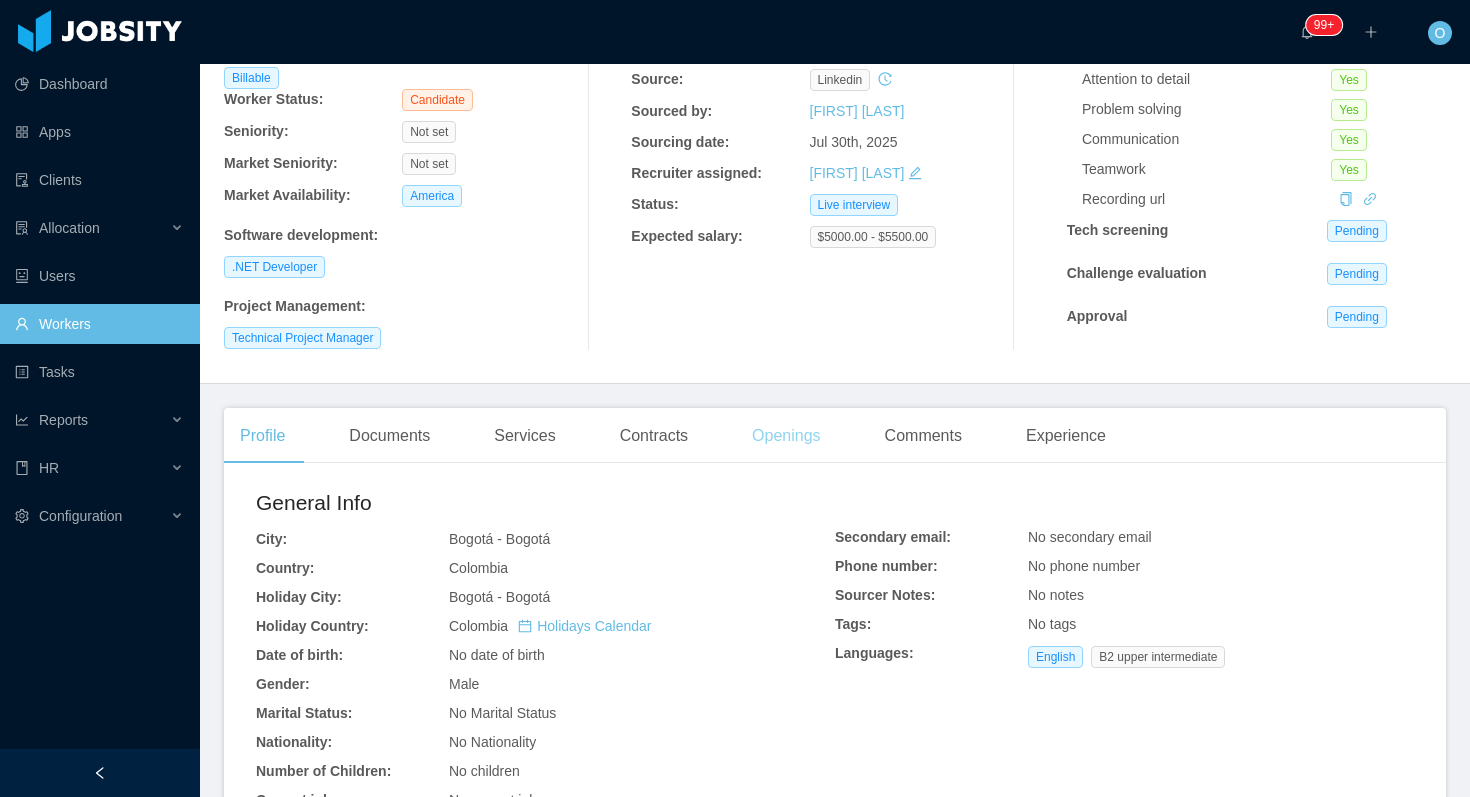 click on "Openings" at bounding box center (786, 436) 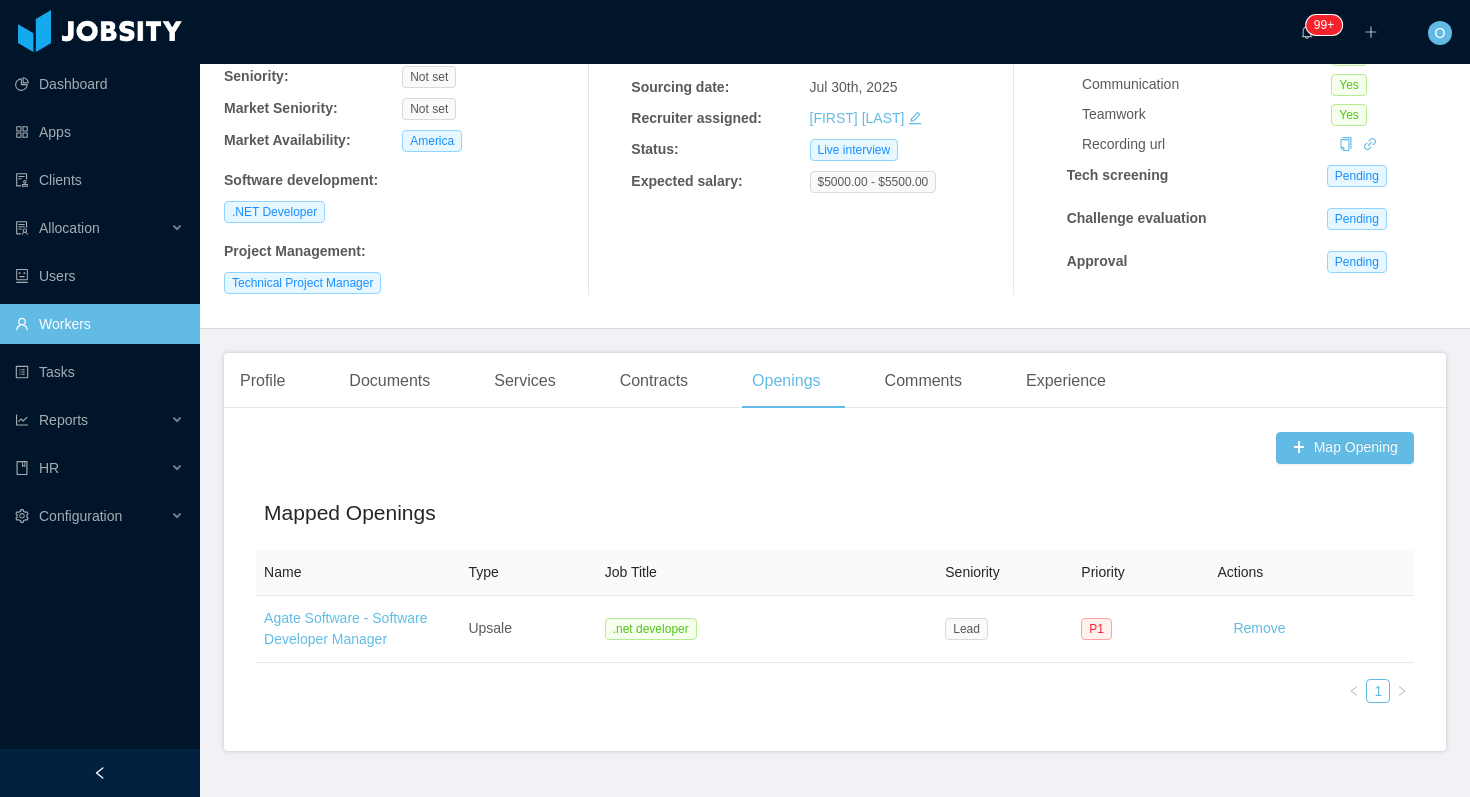 scroll, scrollTop: 279, scrollLeft: 0, axis: vertical 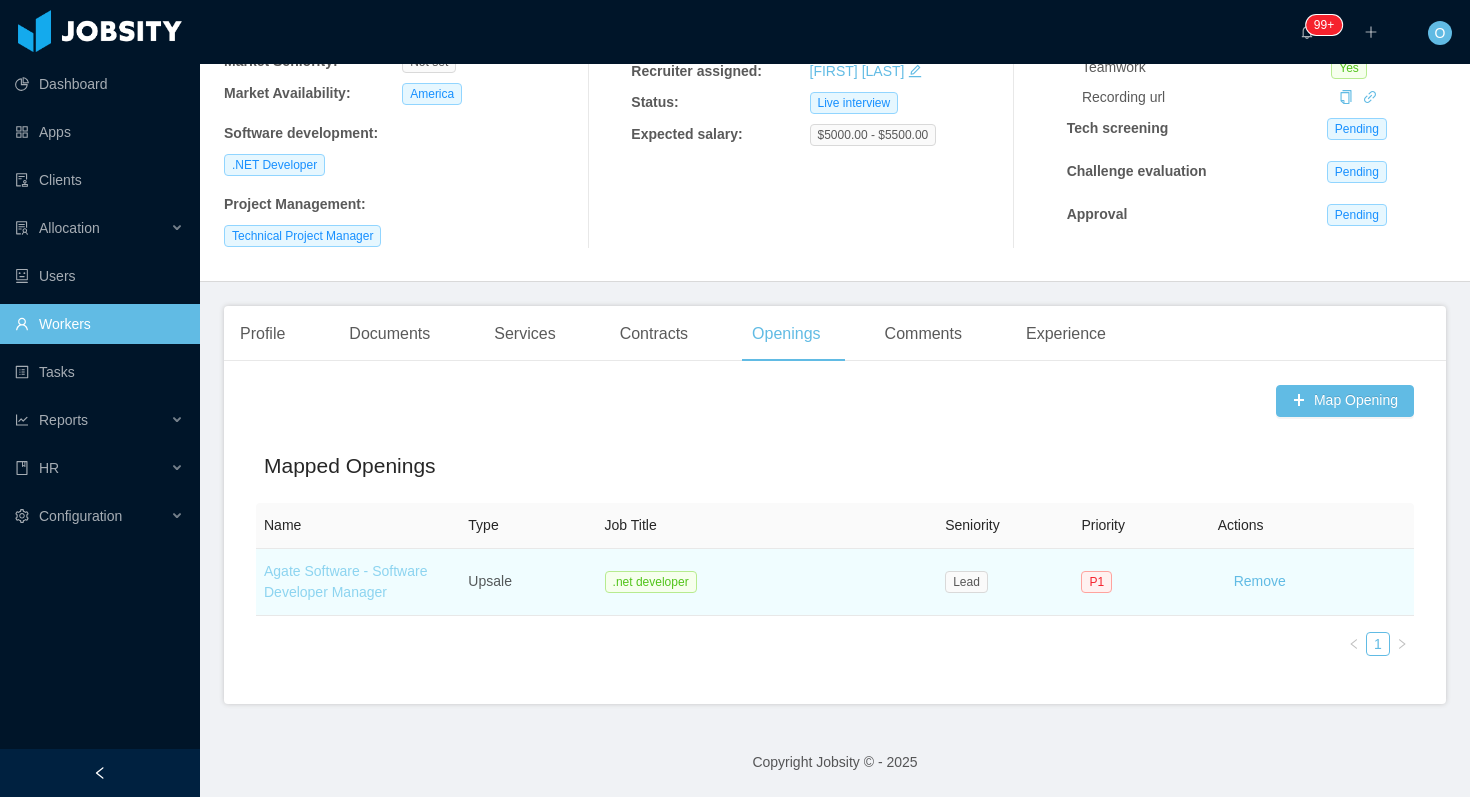 click on "Agate Software - Software Developer Manager" at bounding box center [345, 581] 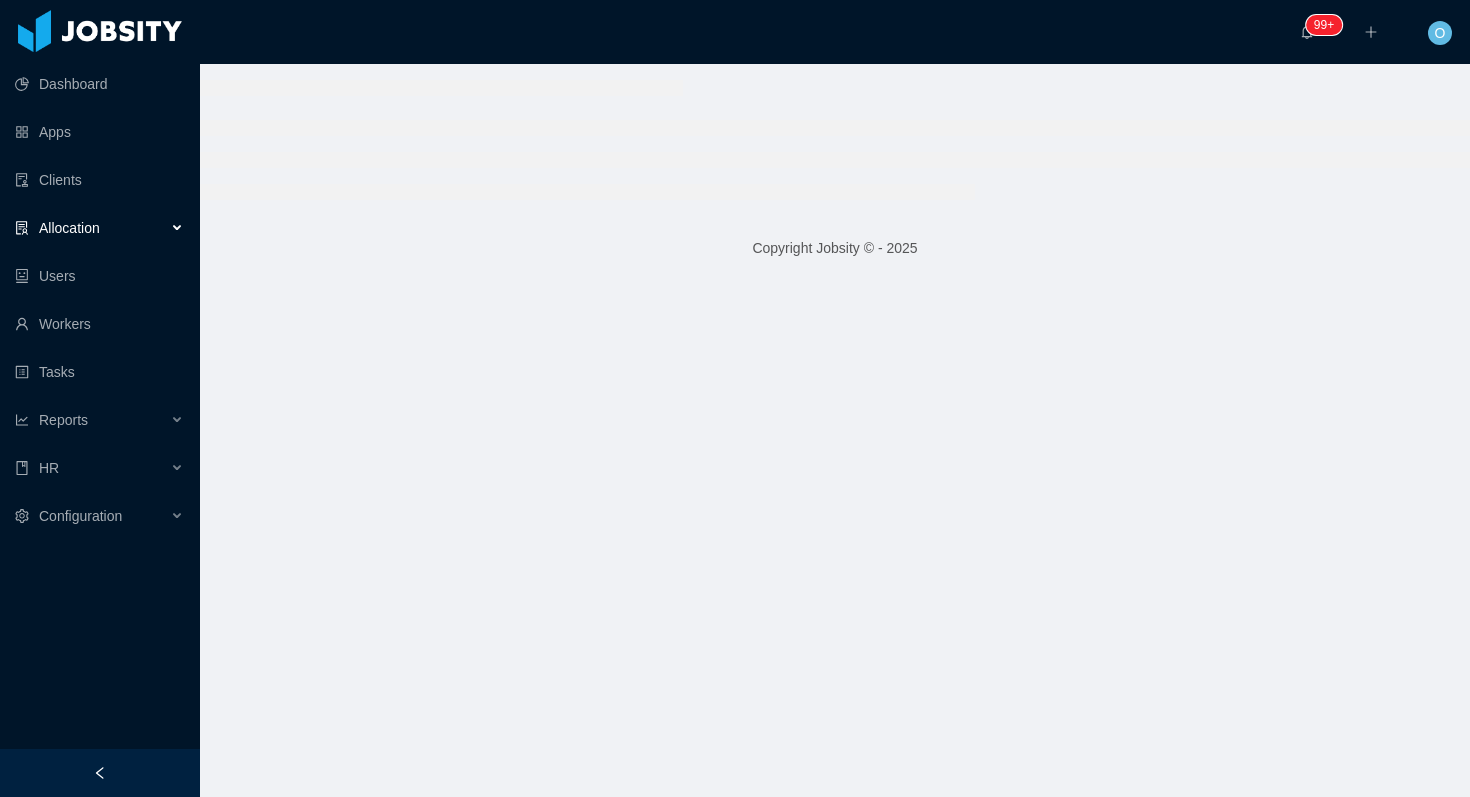scroll, scrollTop: 0, scrollLeft: 0, axis: both 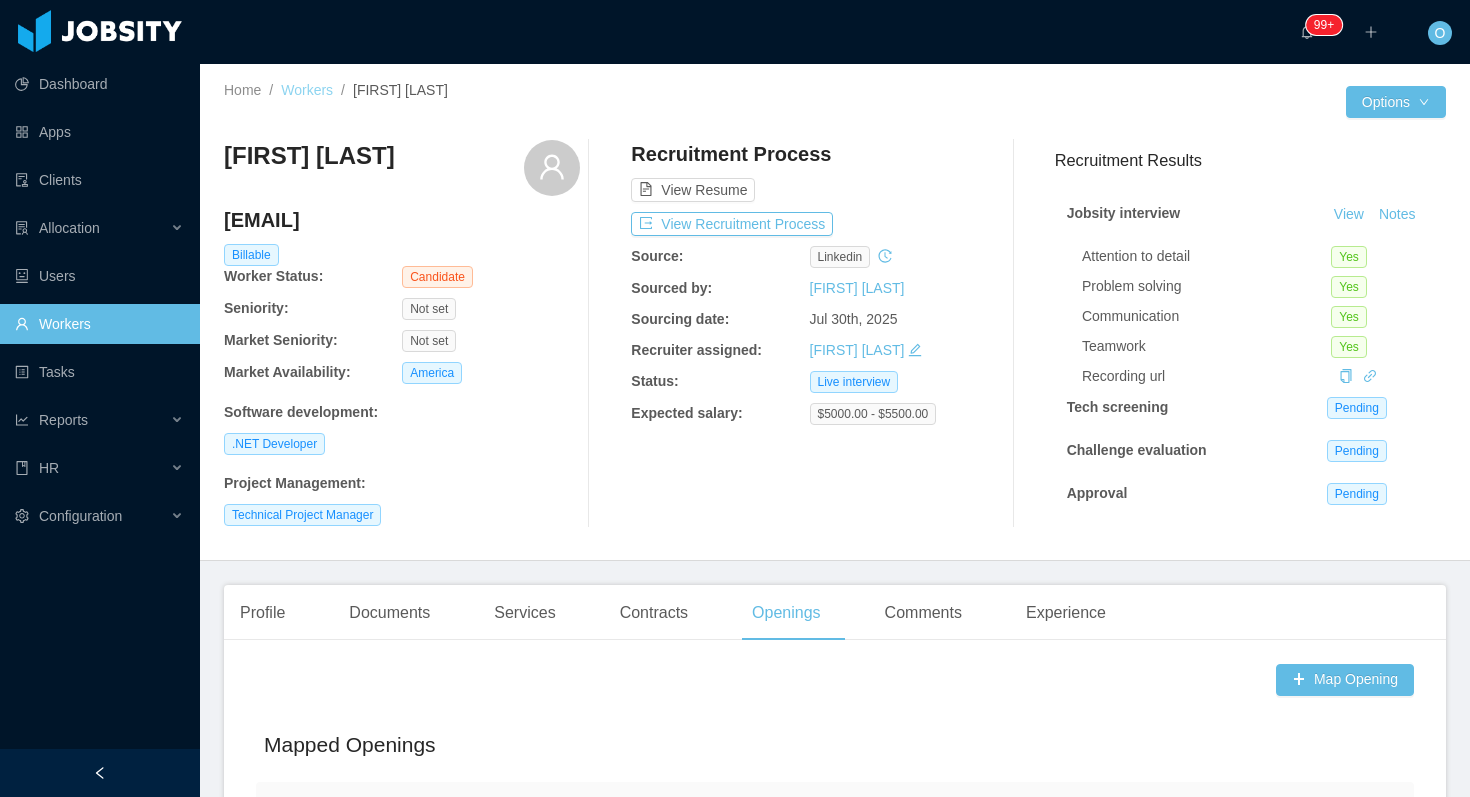 click on "Workers" at bounding box center [307, 90] 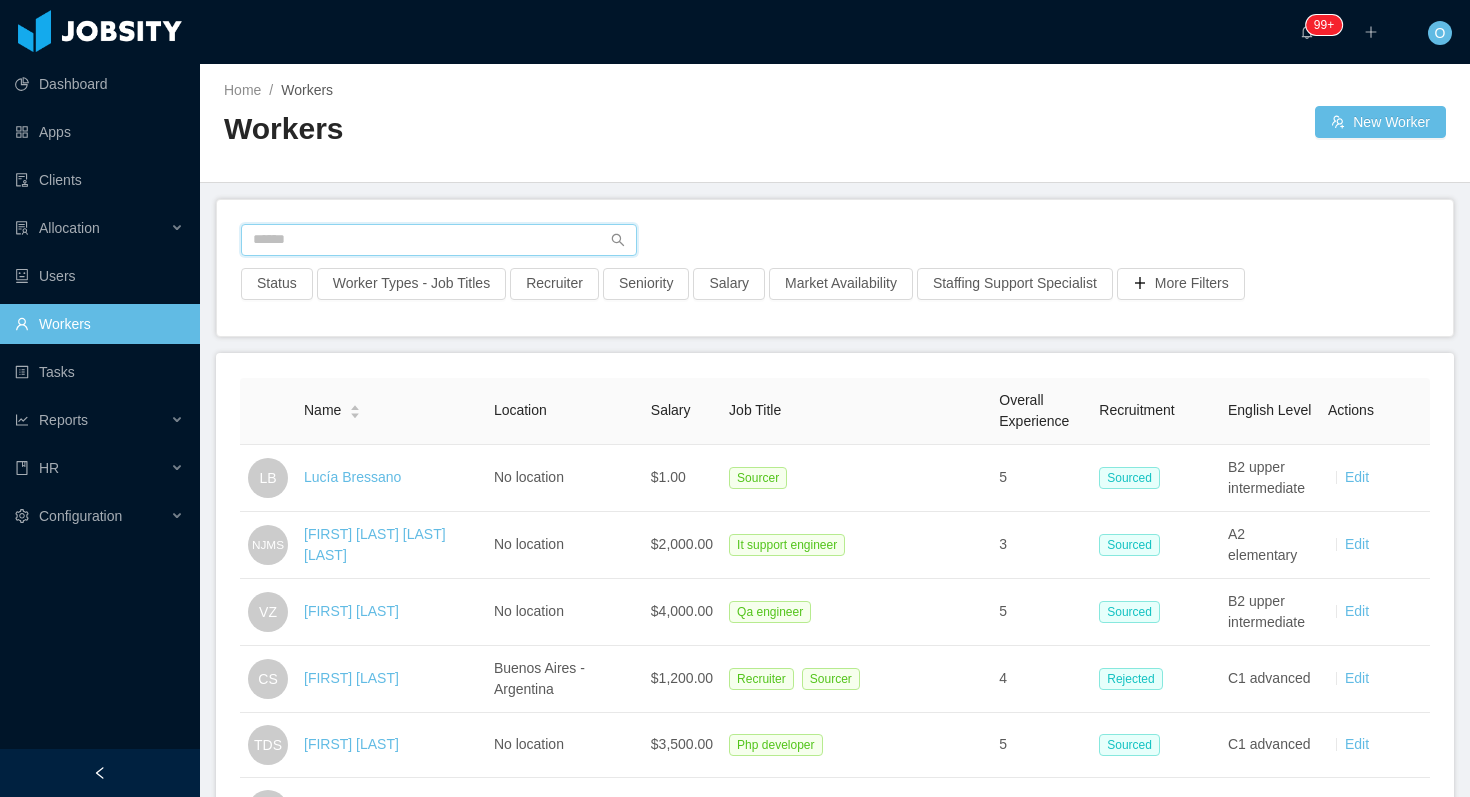 click at bounding box center [439, 240] 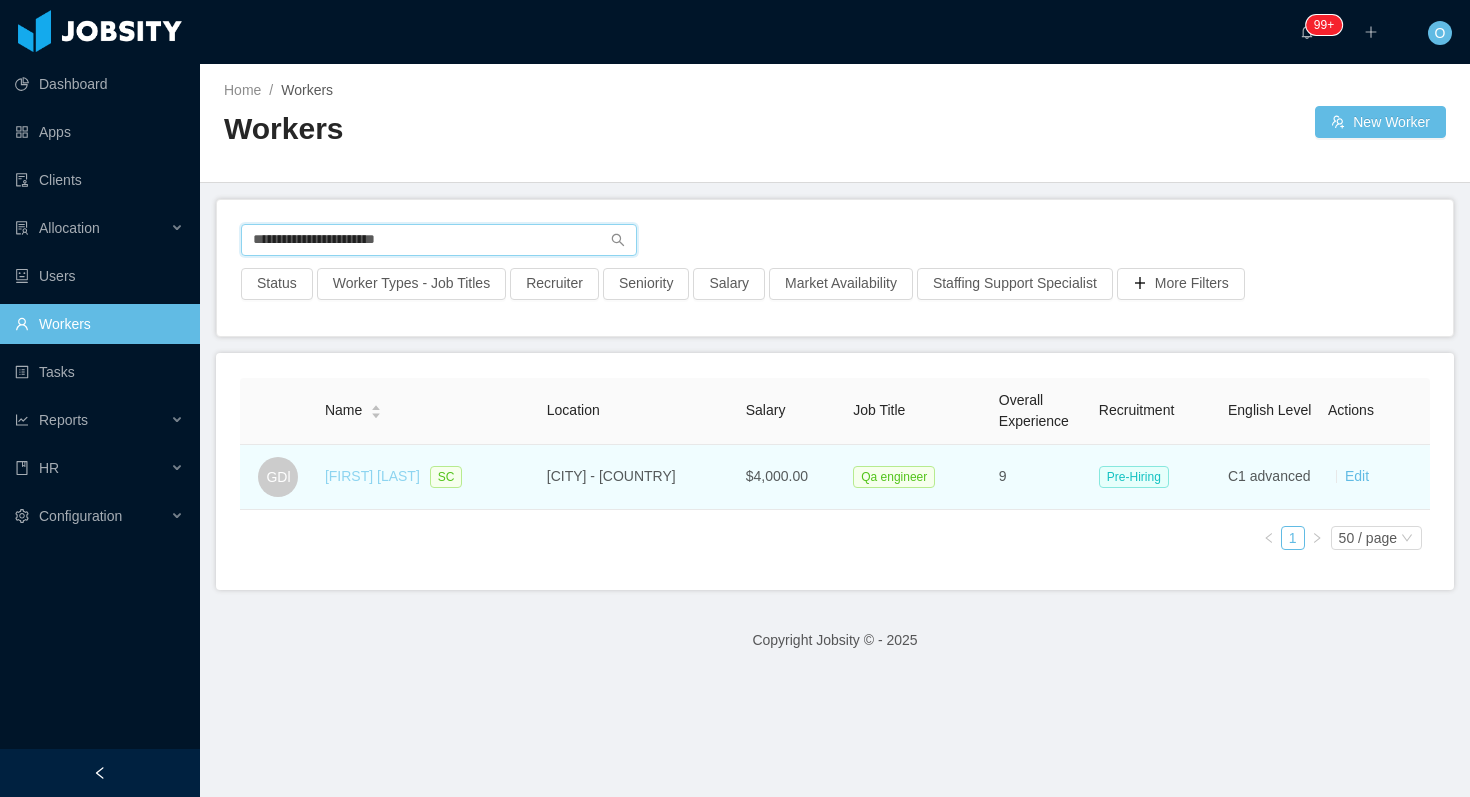 type on "**********" 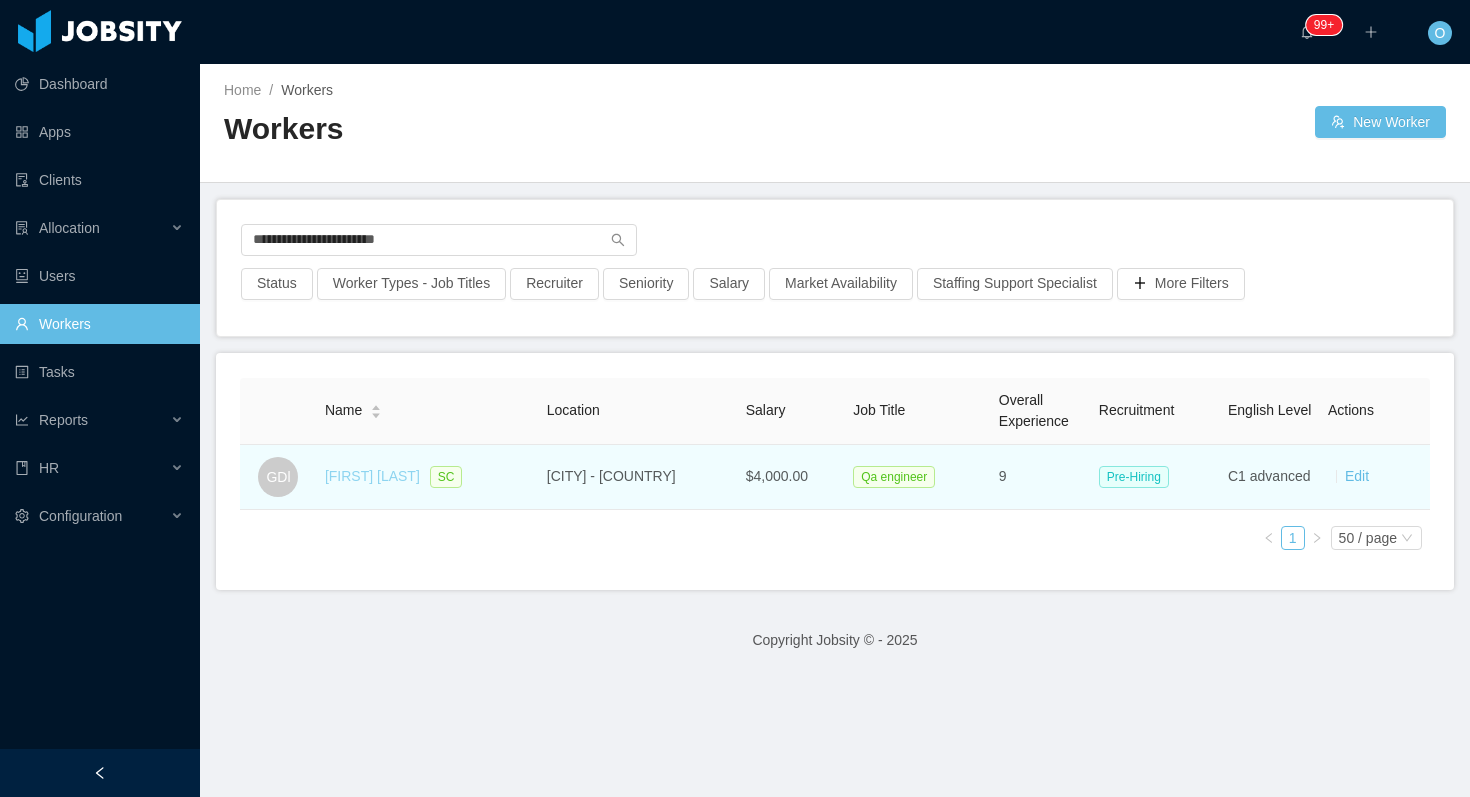 click on "Giovanny De leon" at bounding box center (372, 476) 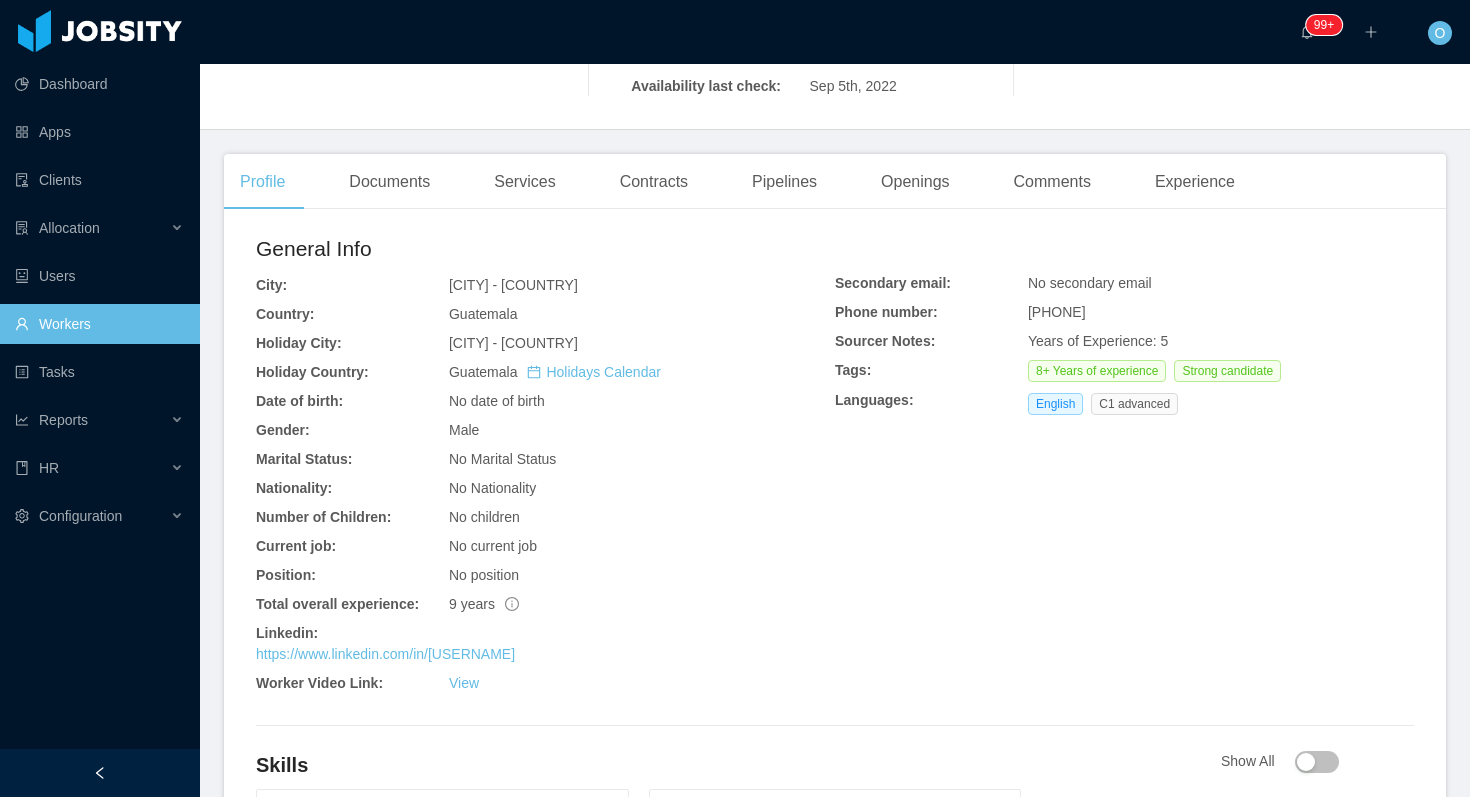 scroll, scrollTop: 486, scrollLeft: 0, axis: vertical 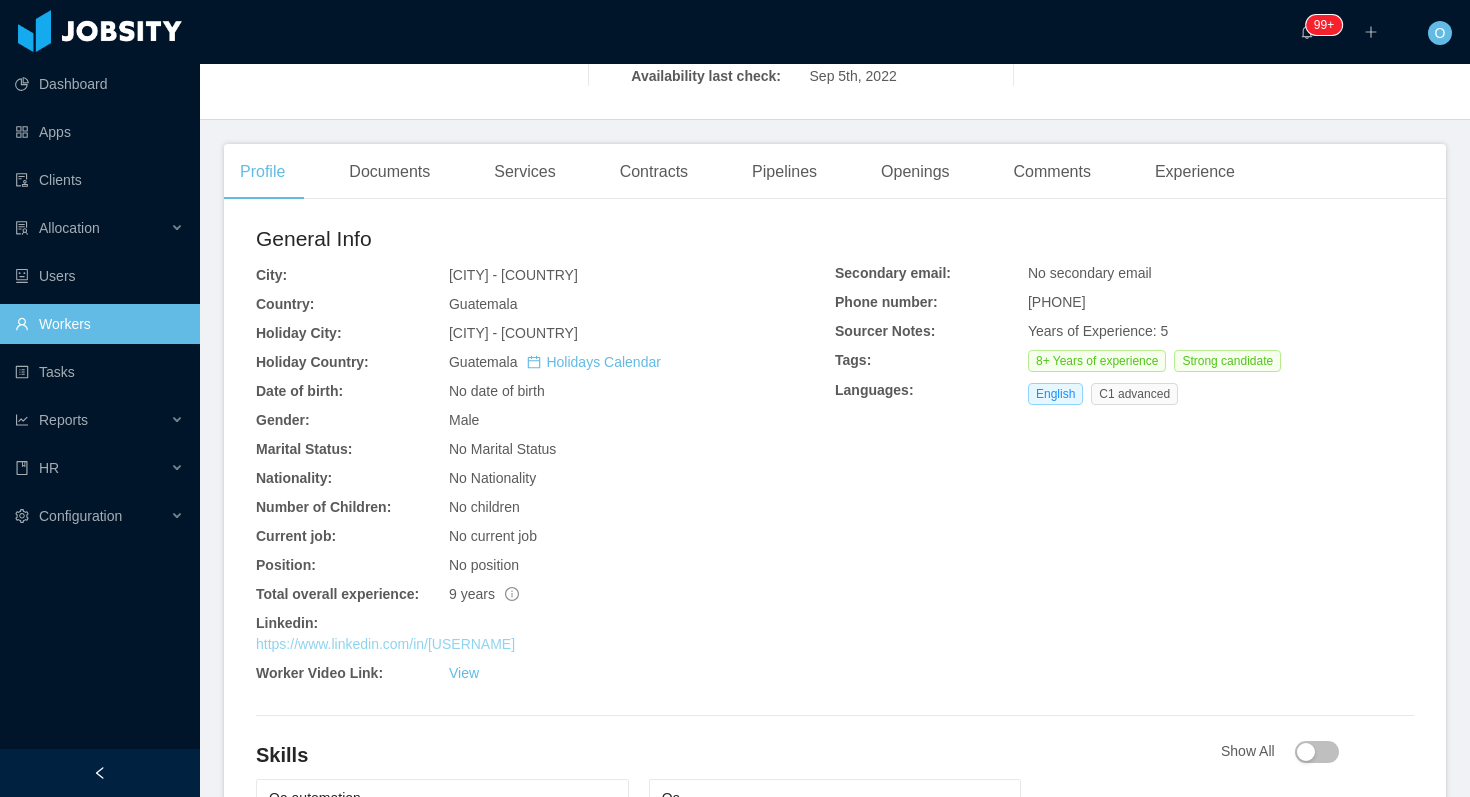 click on "https://www.linkedin.com/in/giovannydeleon2309" at bounding box center (385, 644) 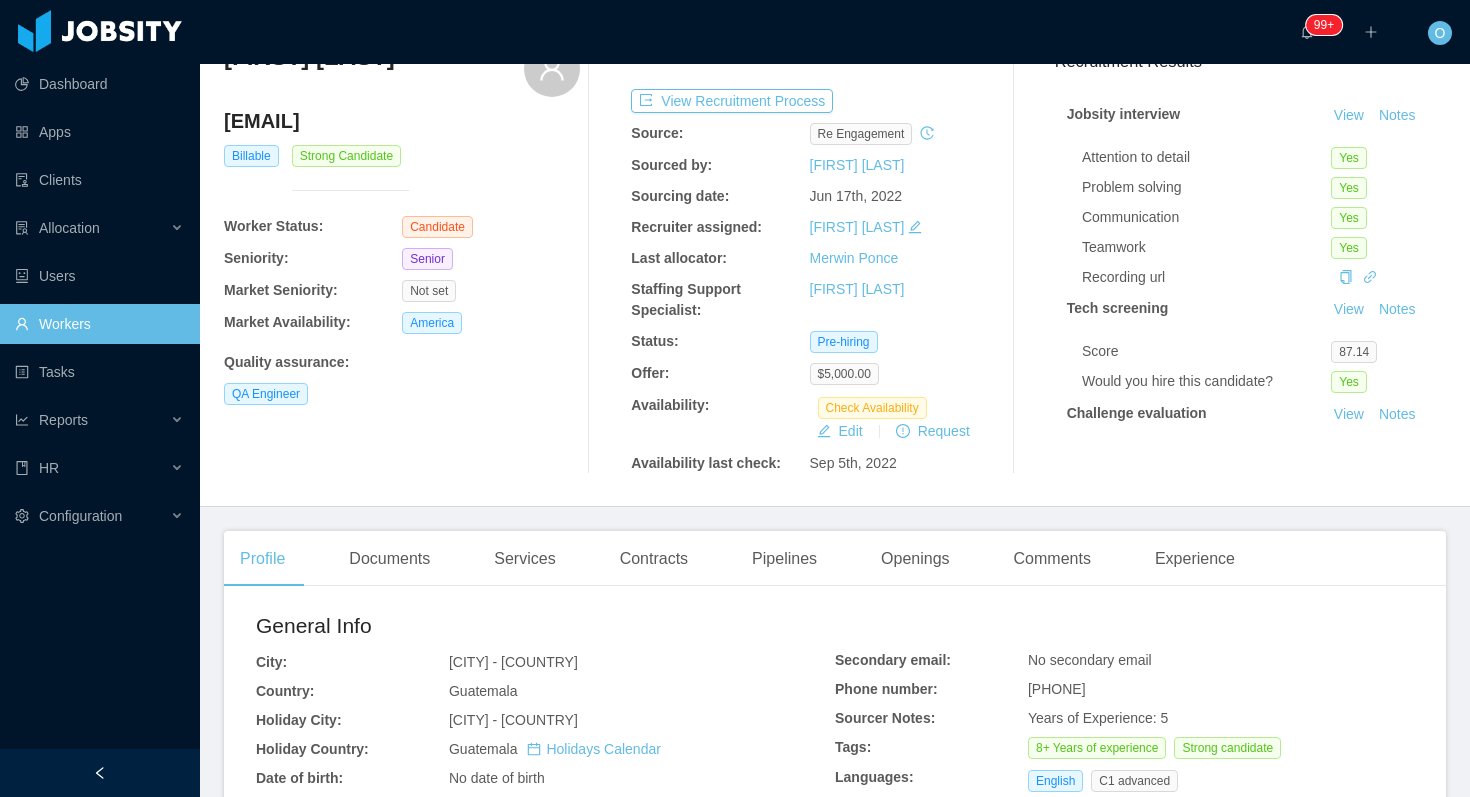scroll, scrollTop: 100, scrollLeft: 0, axis: vertical 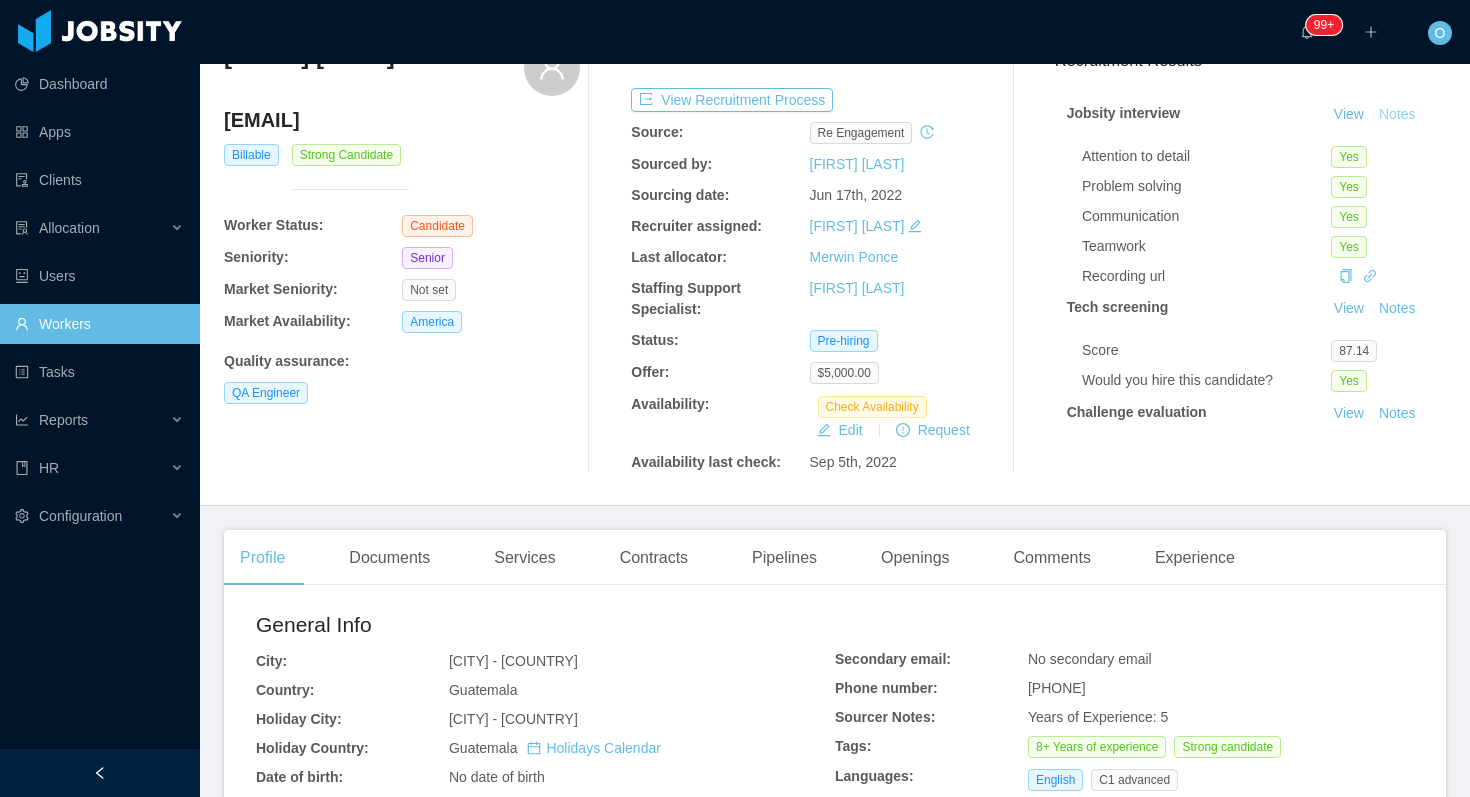 click on "Notes" at bounding box center [1397, 115] 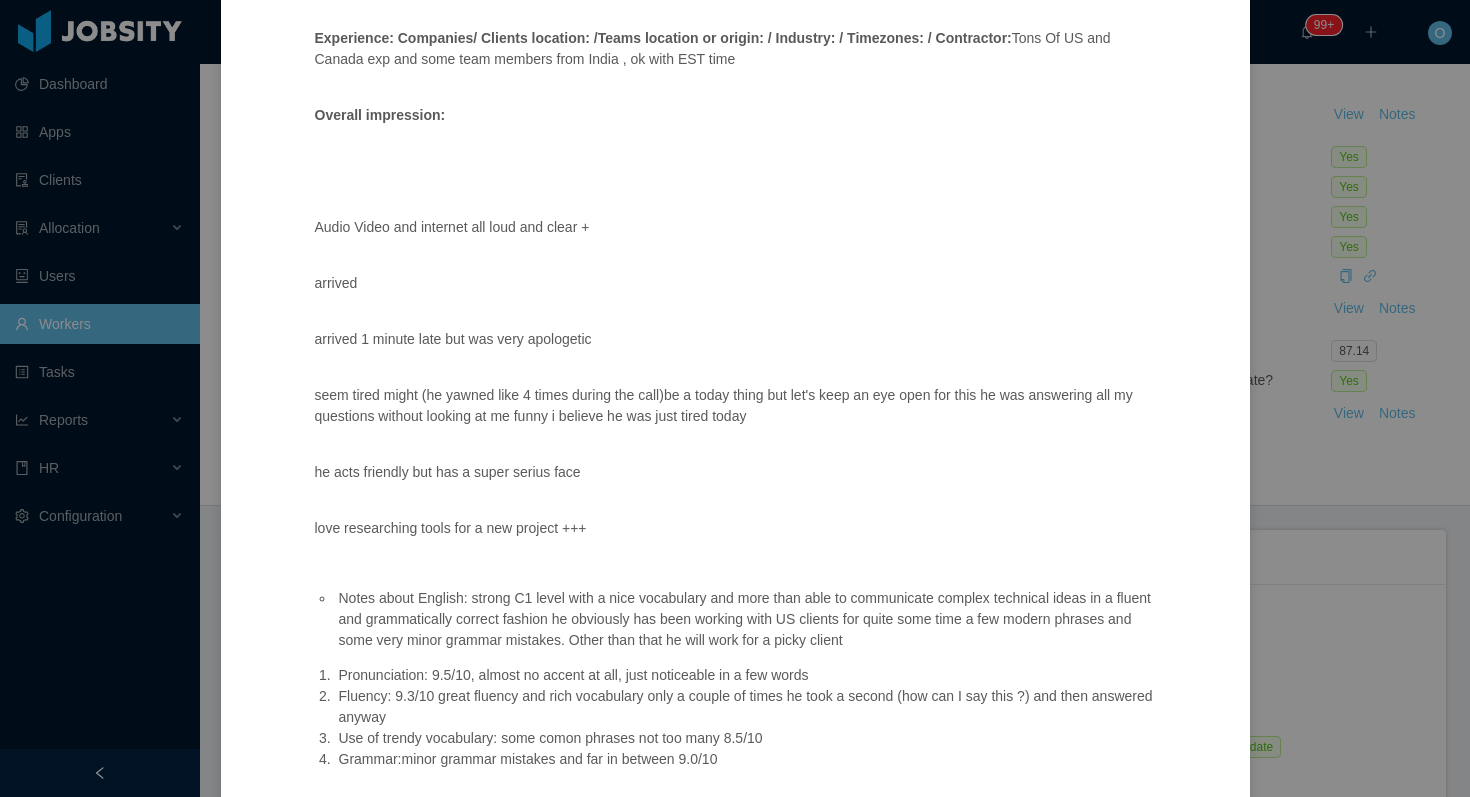 scroll, scrollTop: 1064, scrollLeft: 0, axis: vertical 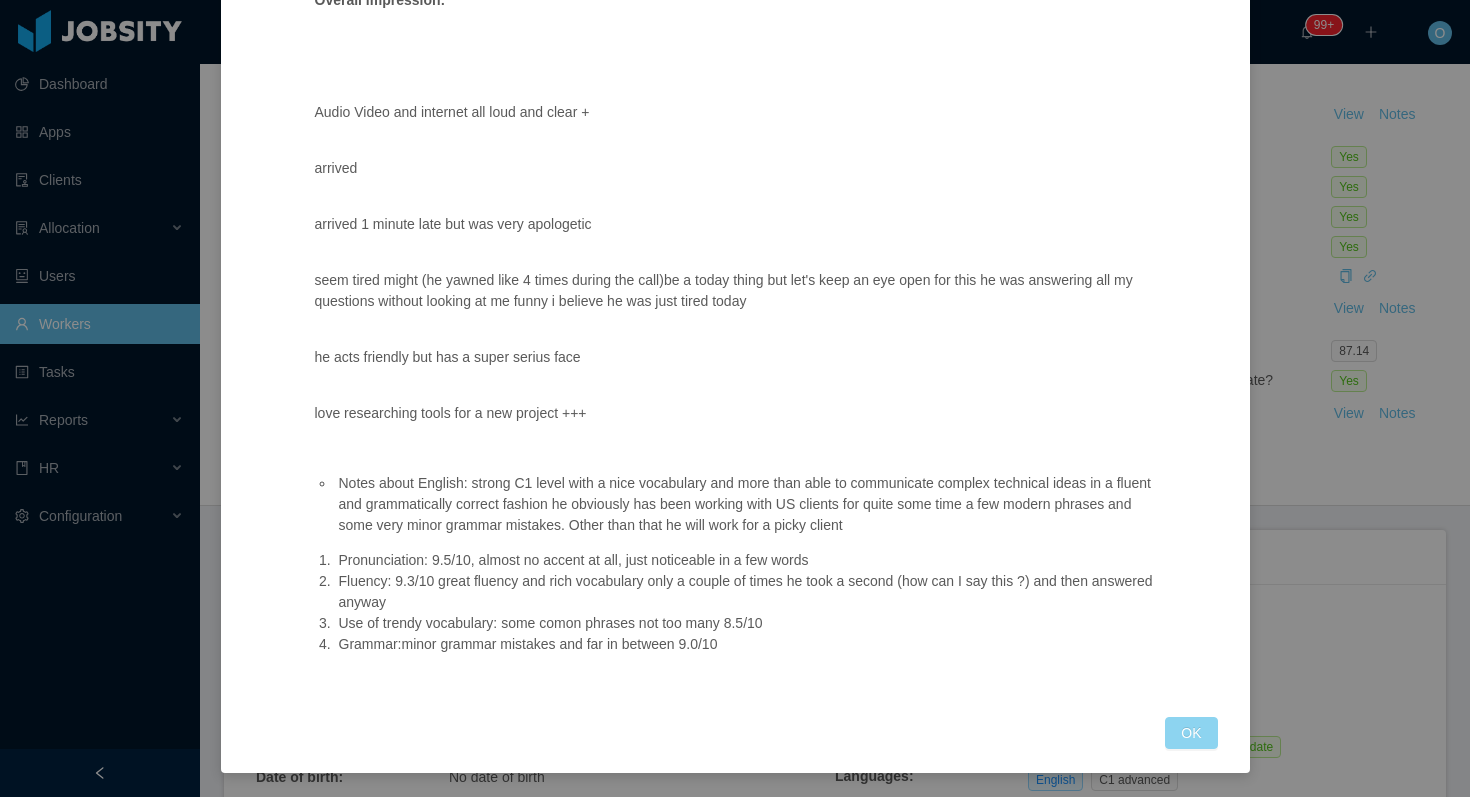 click on "OK" at bounding box center (1191, 733) 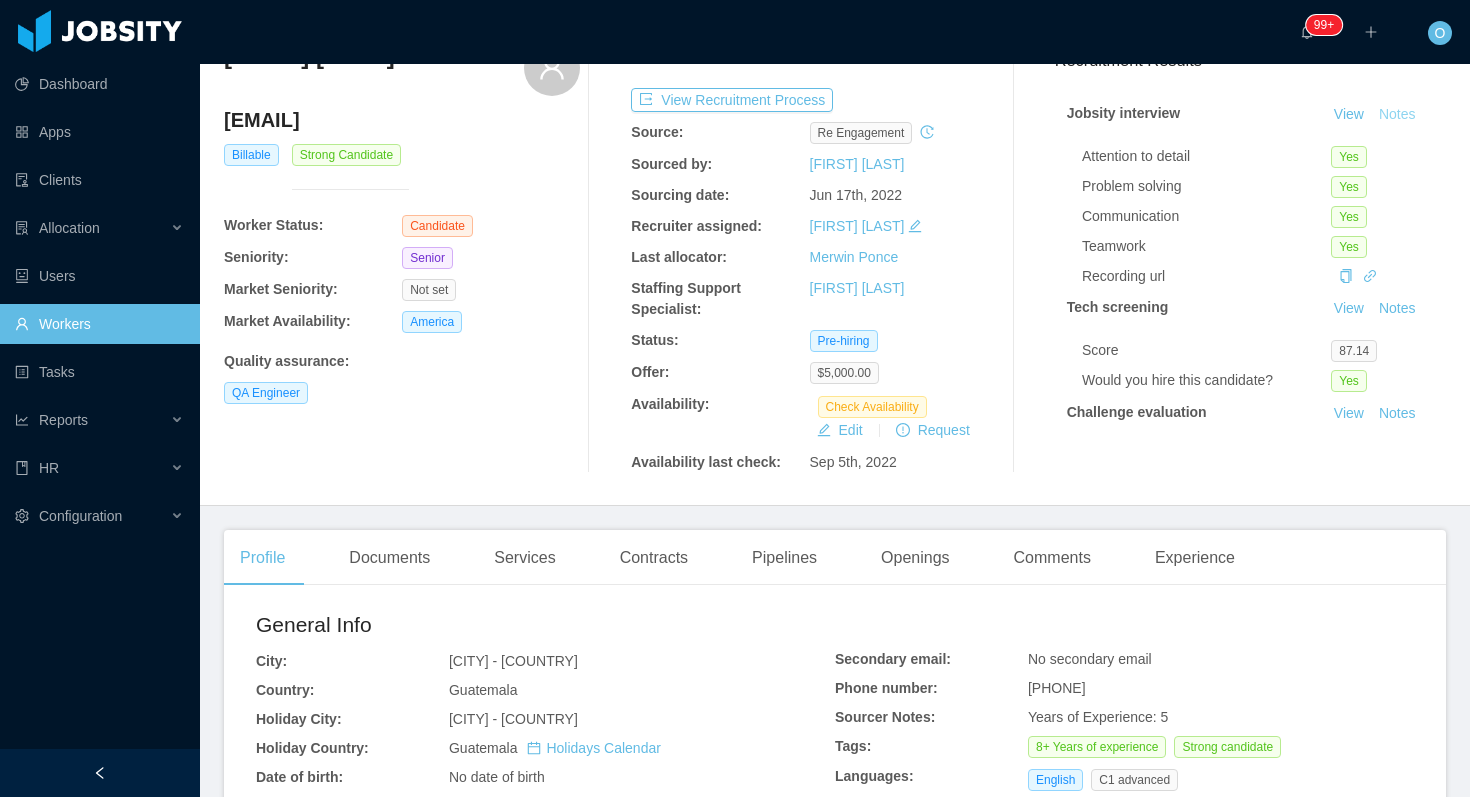 scroll, scrollTop: 964, scrollLeft: 0, axis: vertical 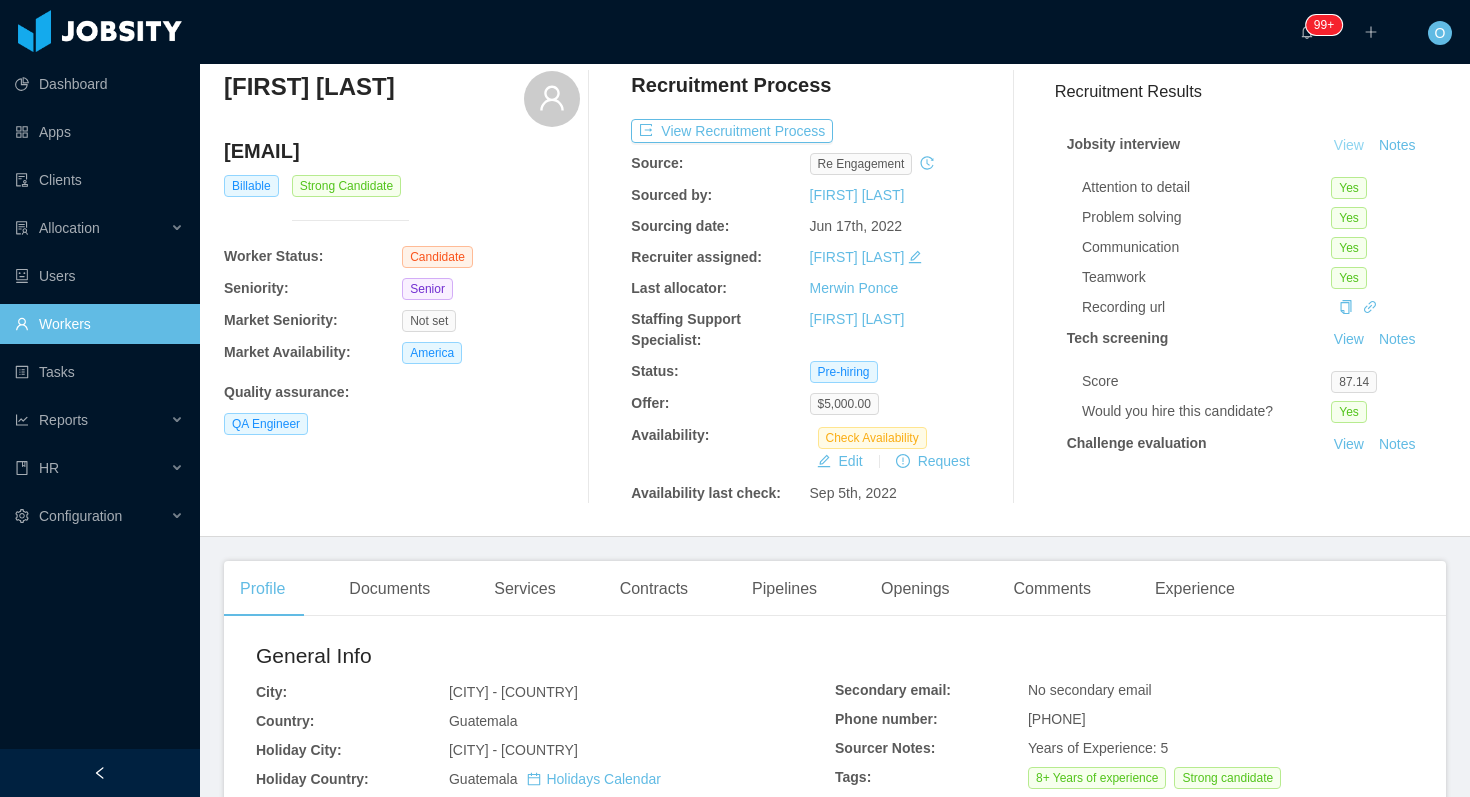 click on "View" at bounding box center [1349, 145] 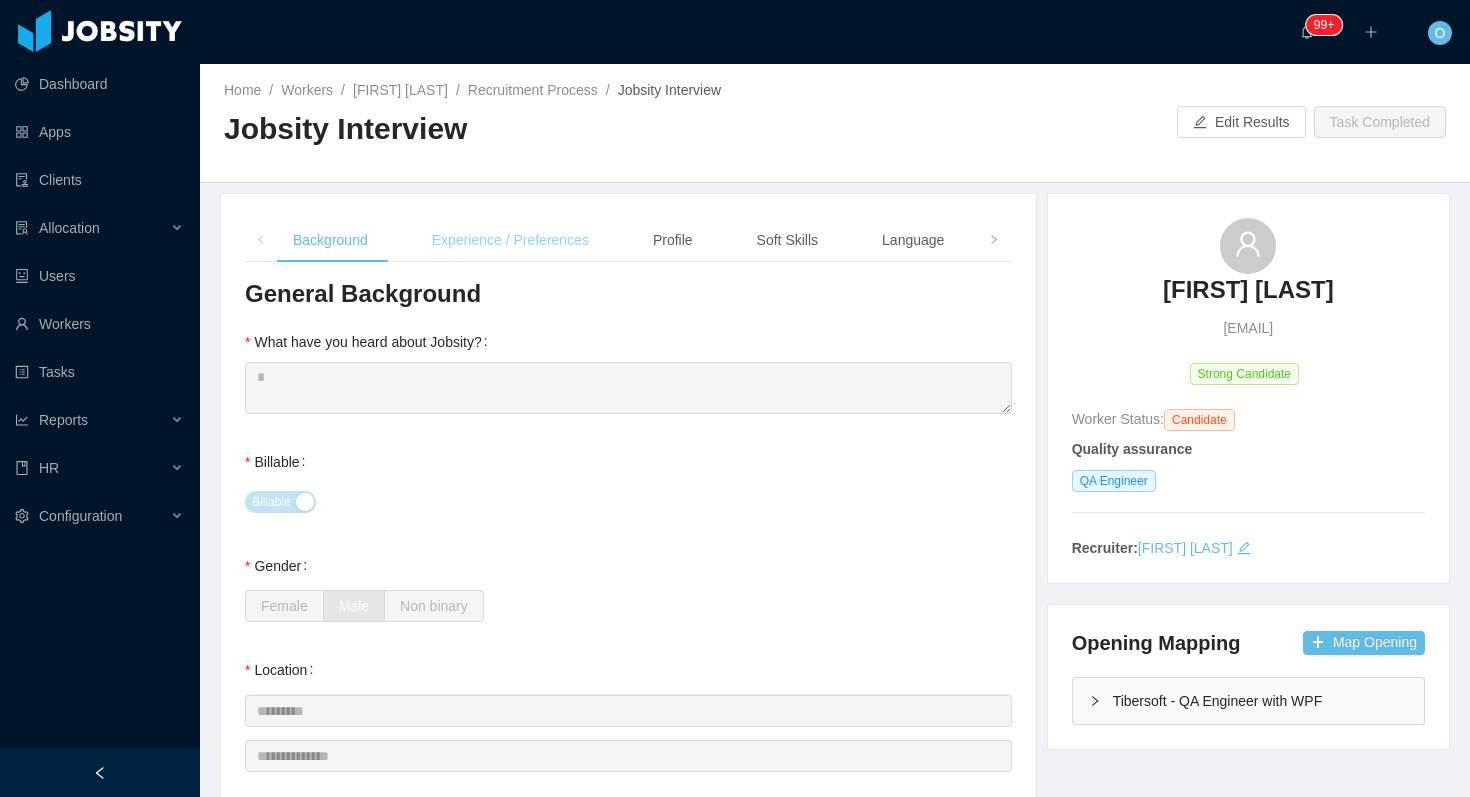 click on "Experience / Preferences" at bounding box center (510, 240) 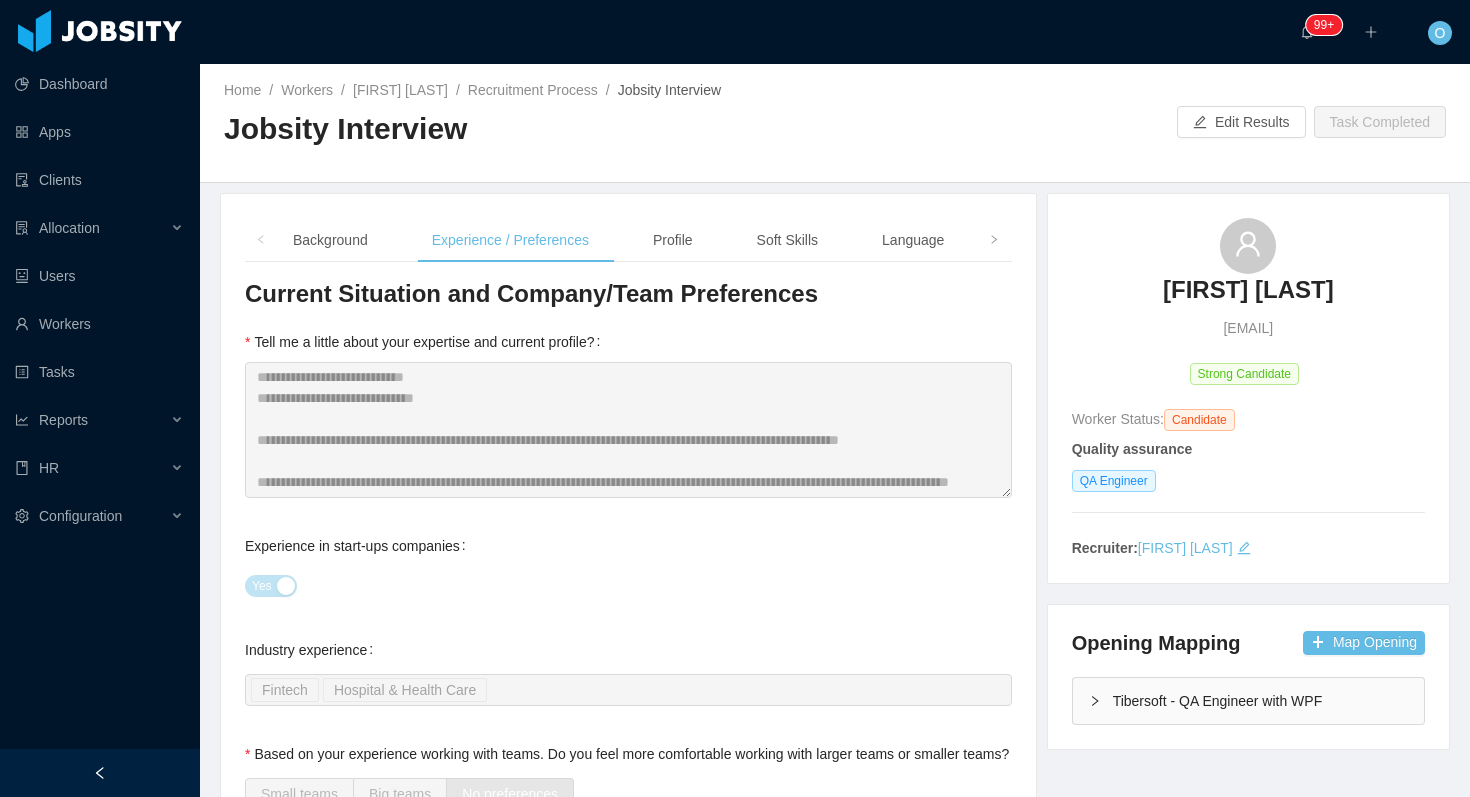 scroll, scrollTop: 21, scrollLeft: 0, axis: vertical 